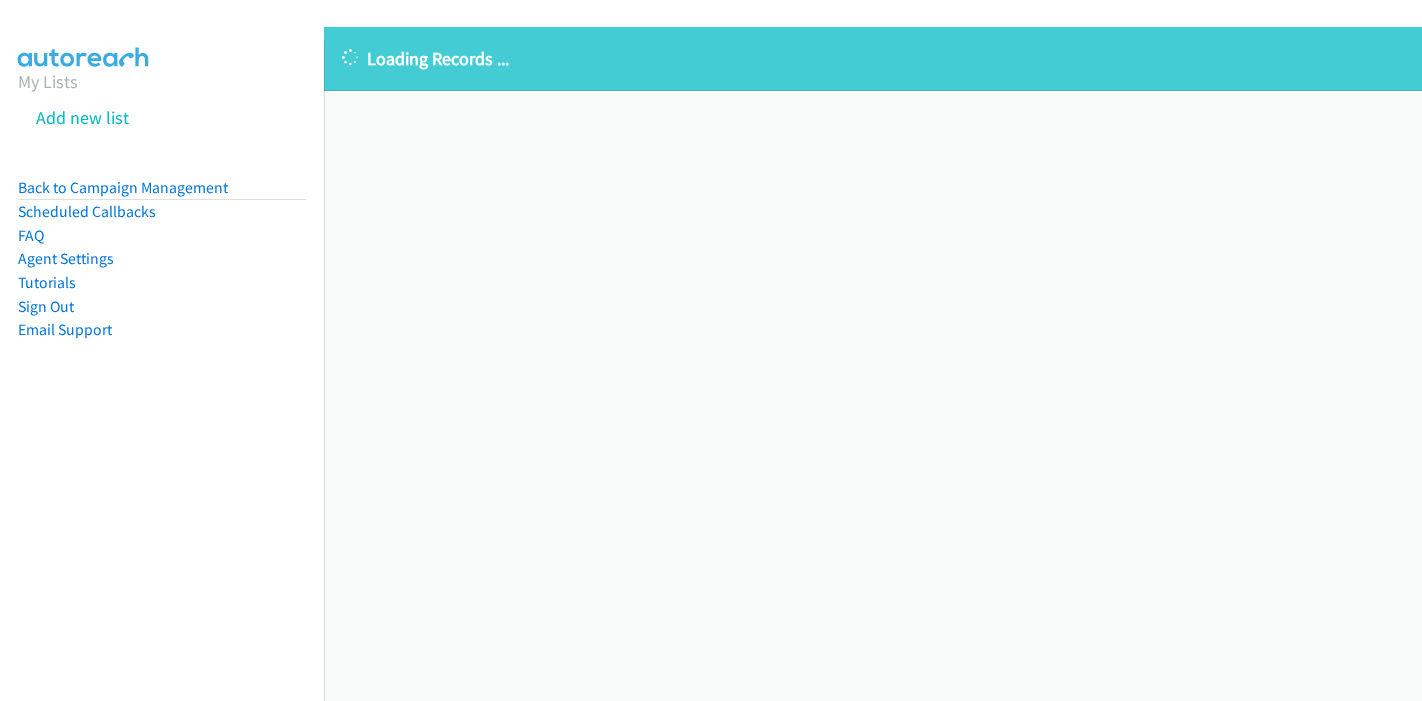 scroll, scrollTop: 0, scrollLeft: 0, axis: both 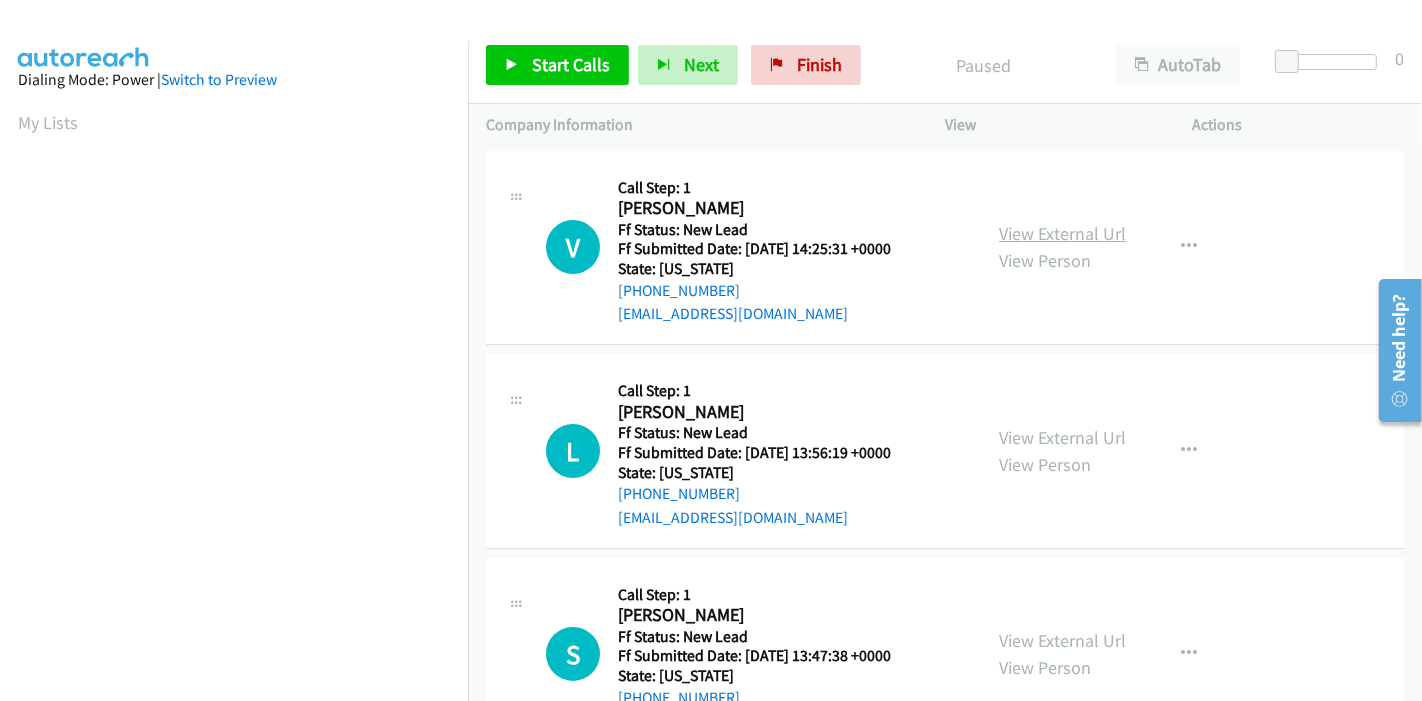 click on "View External Url" at bounding box center [1062, 233] 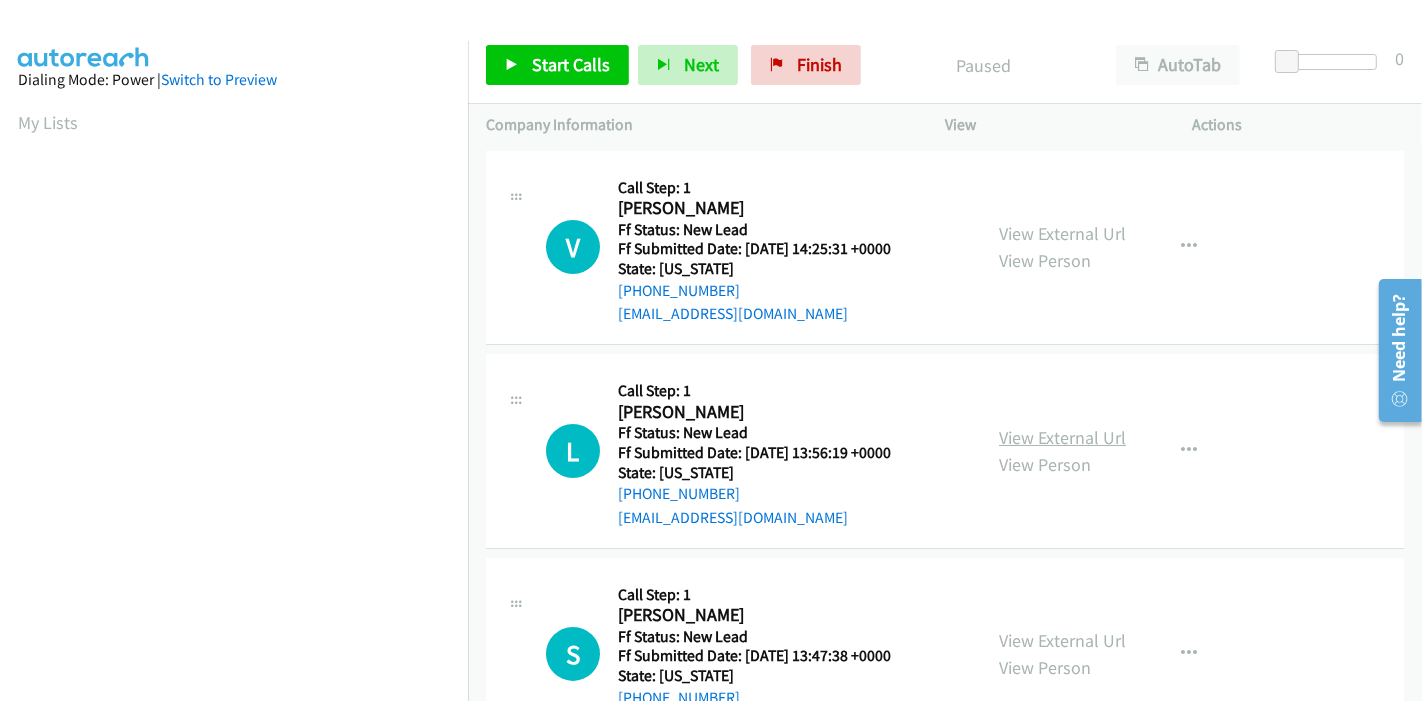 click on "View External Url" at bounding box center (1062, 437) 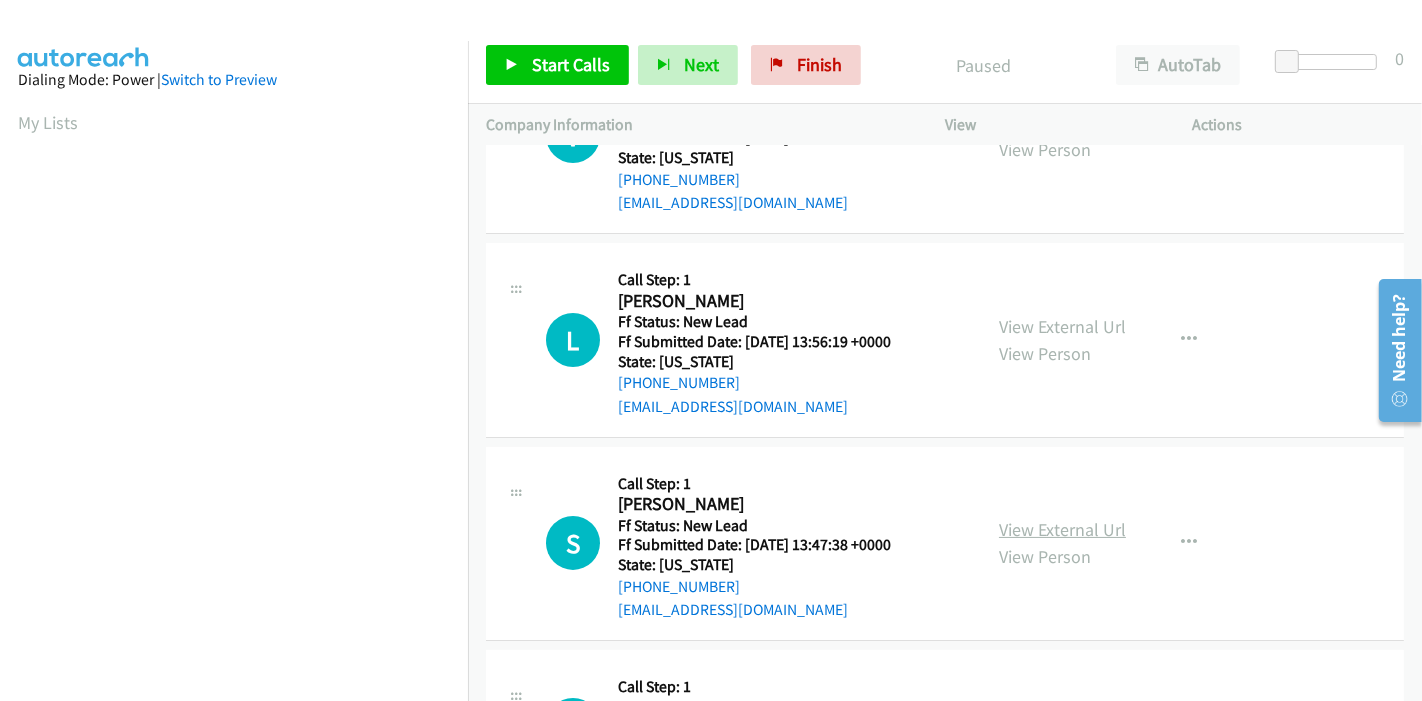 scroll, scrollTop: 333, scrollLeft: 0, axis: vertical 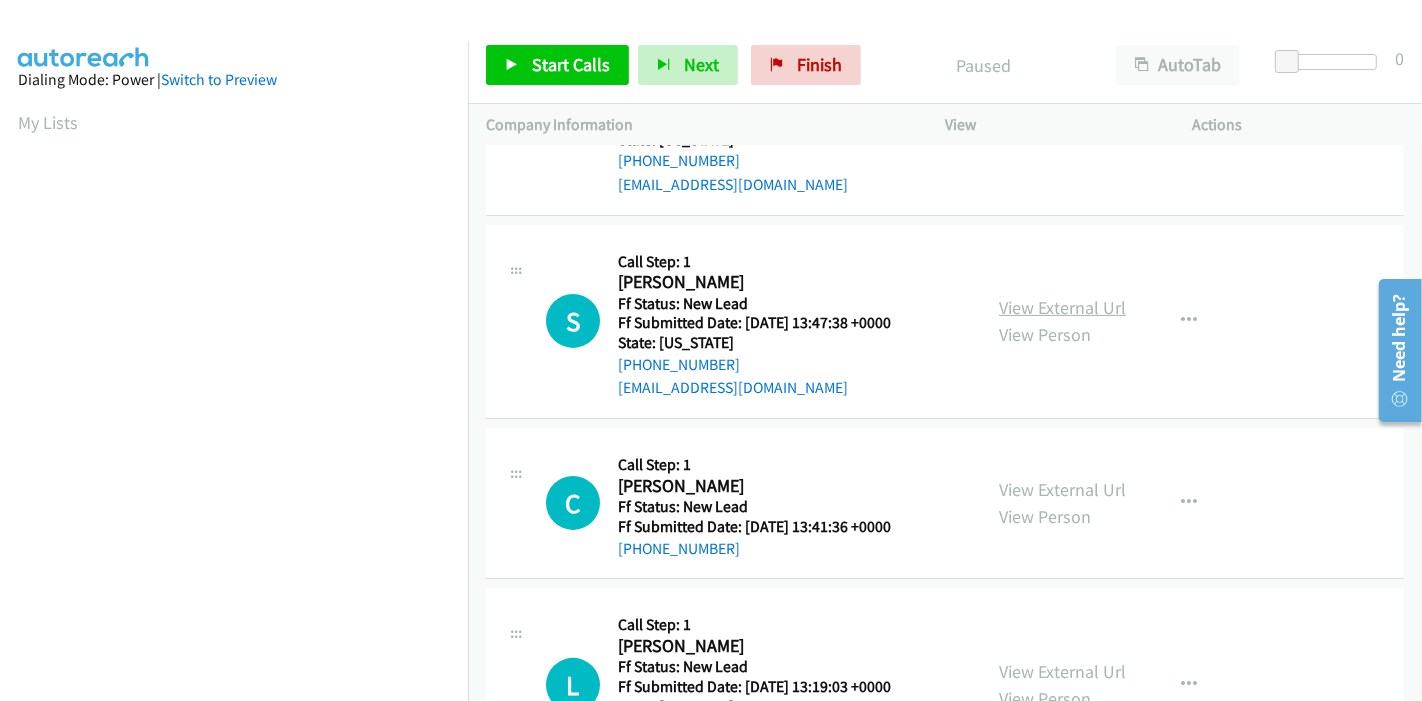 click on "View External Url" at bounding box center [1062, 307] 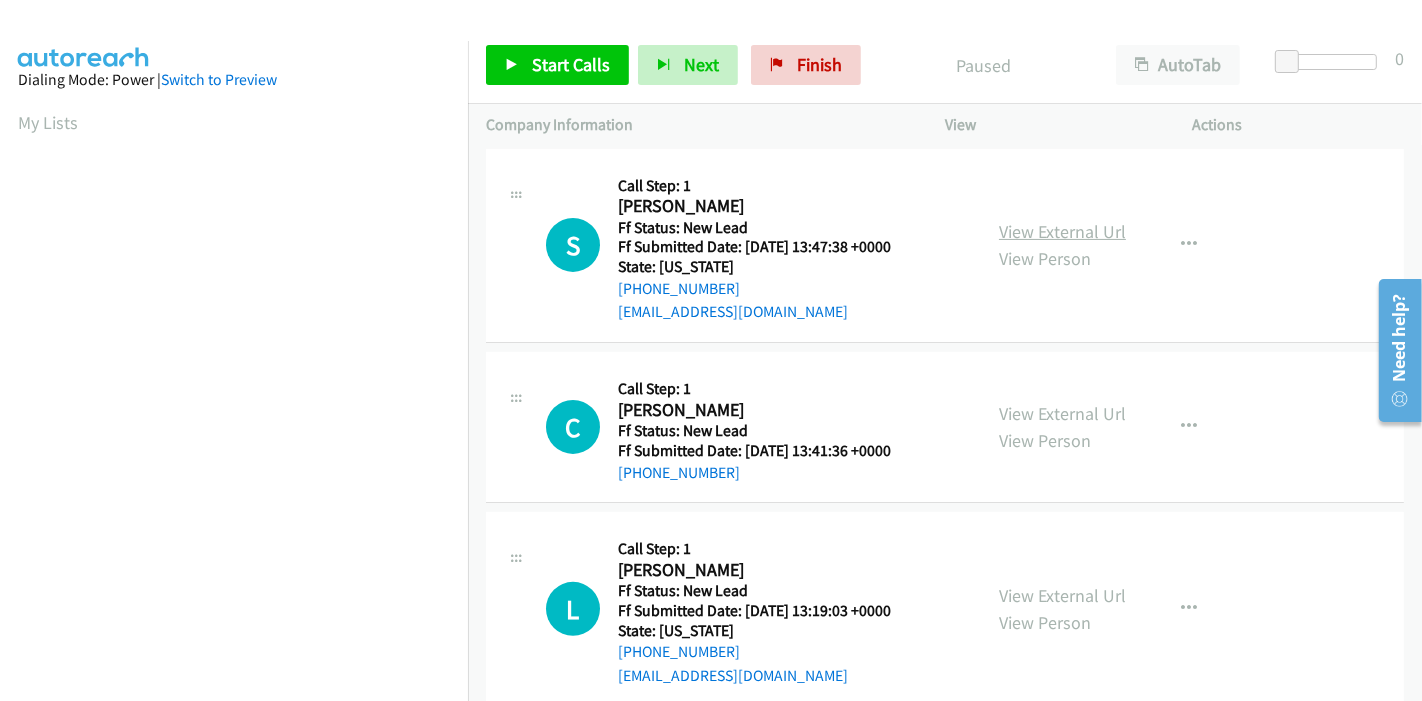 scroll, scrollTop: 444, scrollLeft: 0, axis: vertical 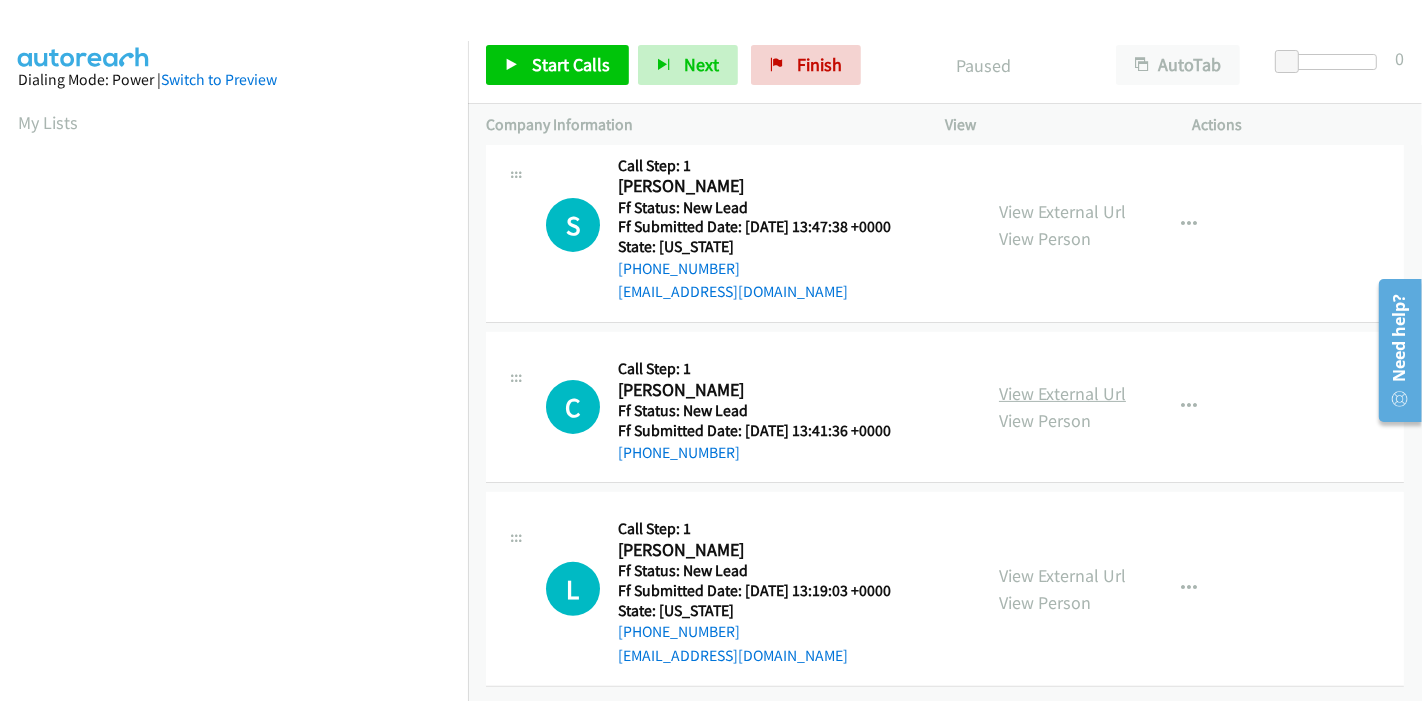 click on "View External Url" at bounding box center [1062, 393] 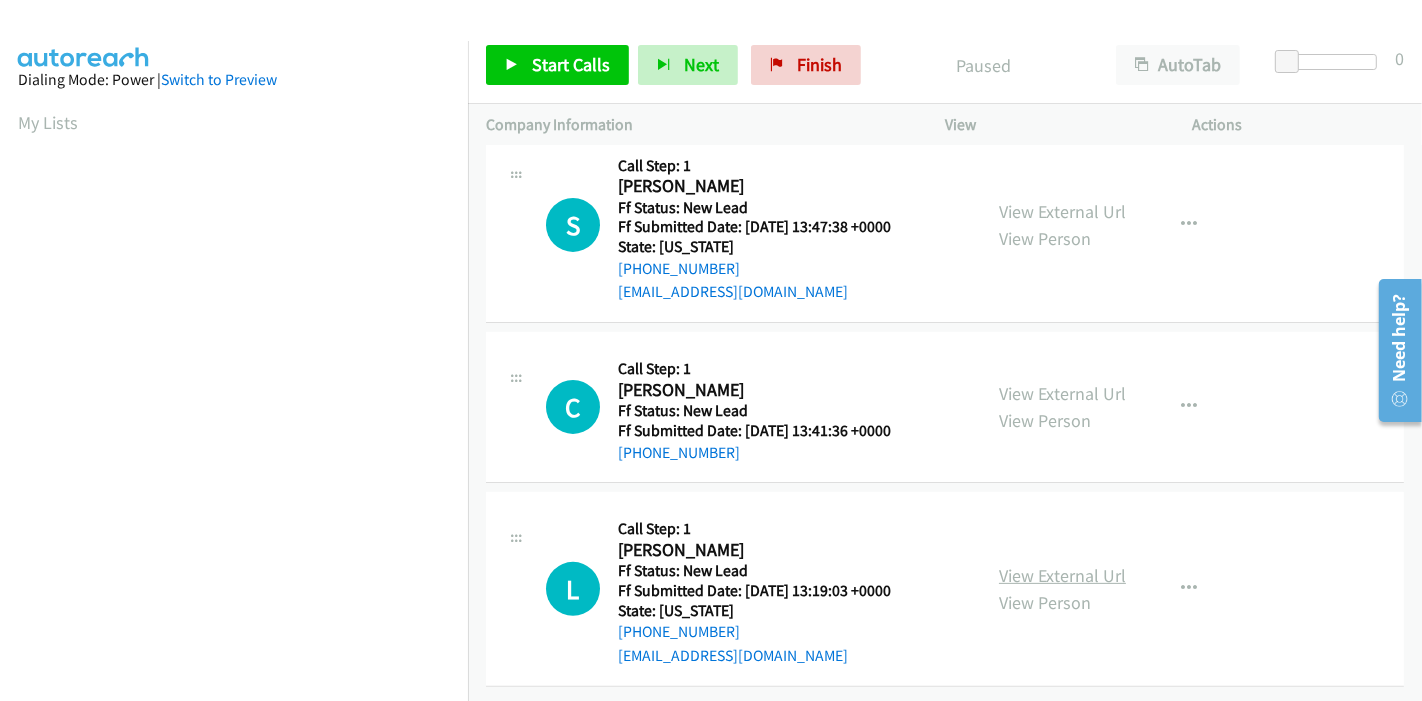 click on "View External Url" at bounding box center [1062, 575] 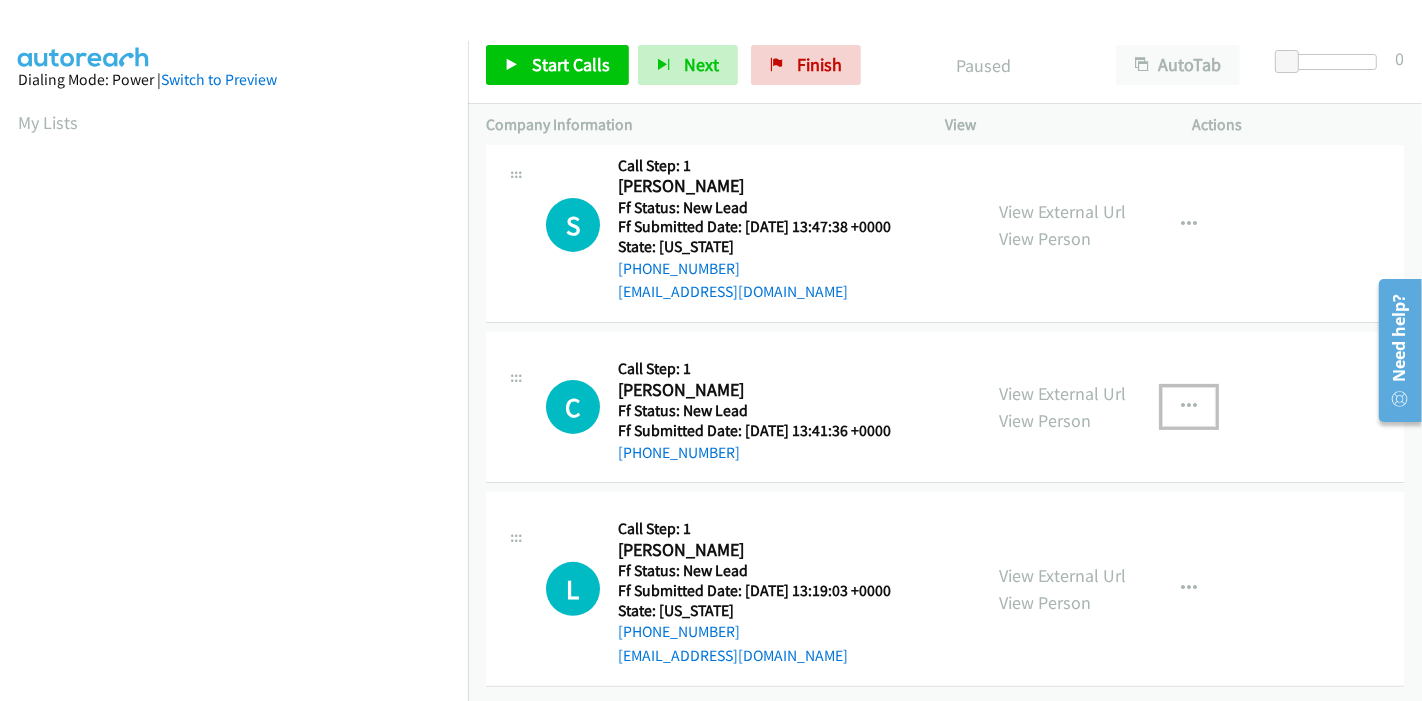 click at bounding box center [1189, 407] 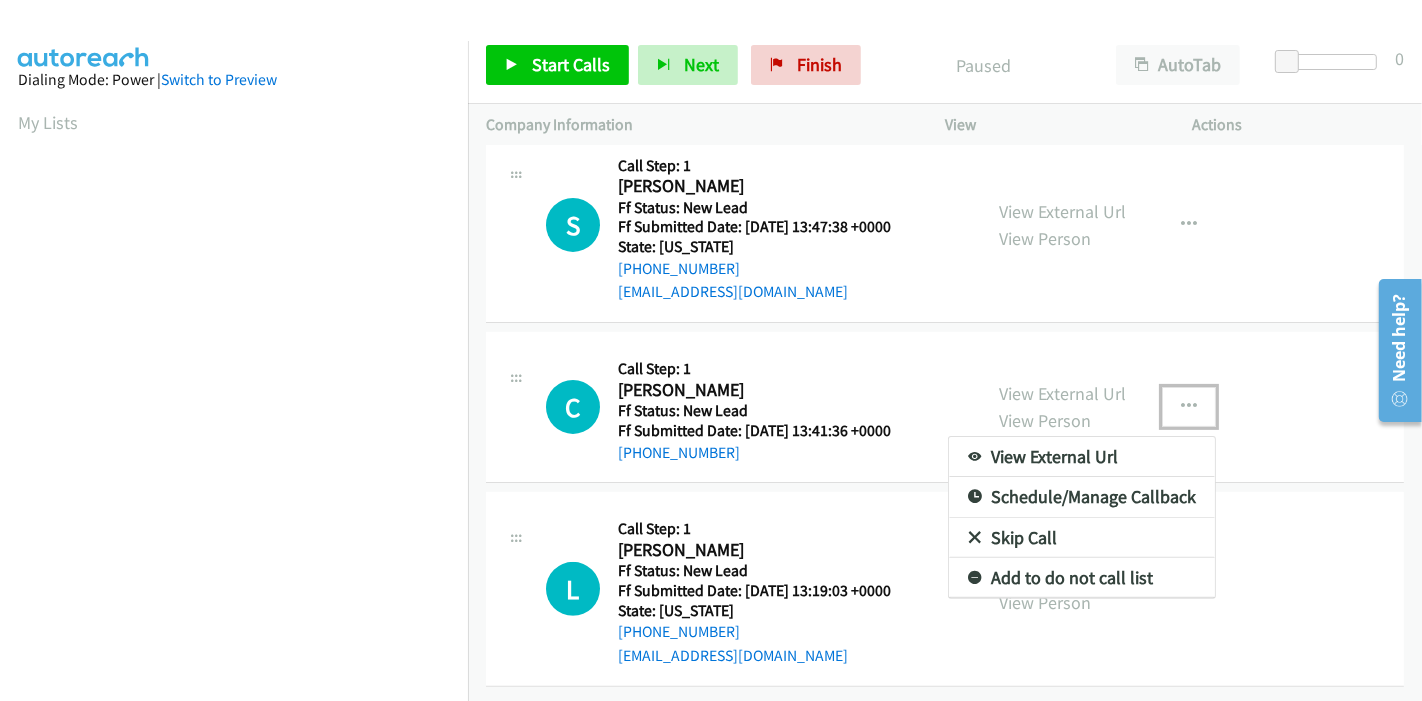 click on "Skip Call" at bounding box center (1082, 538) 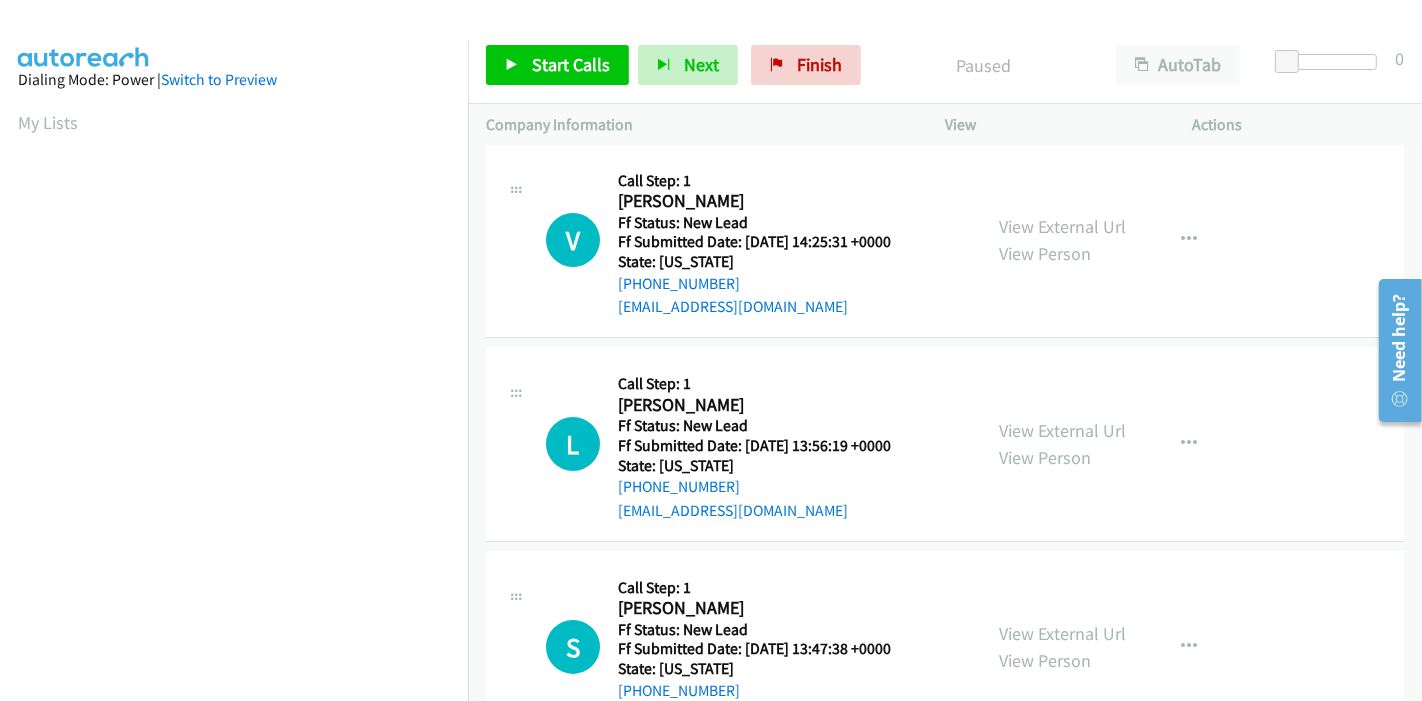 scroll, scrollTop: 0, scrollLeft: 0, axis: both 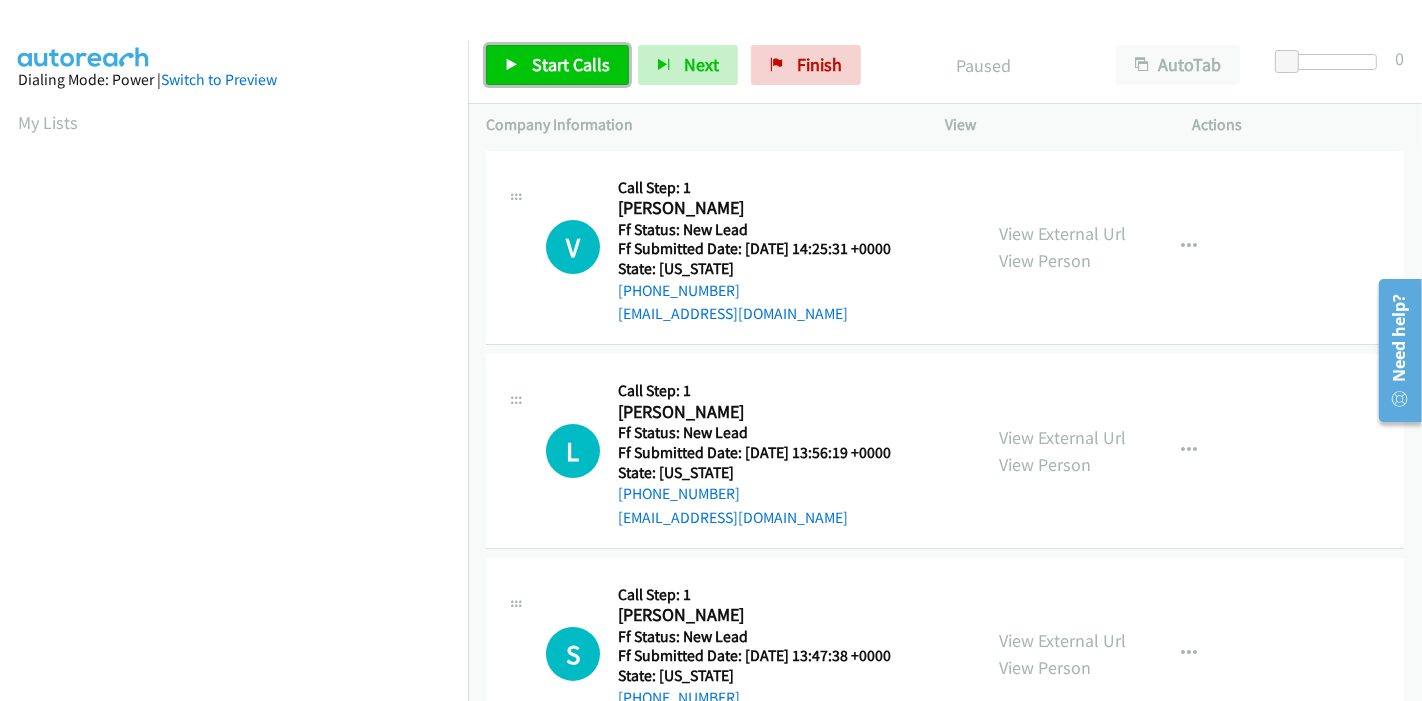 click on "Start Calls" at bounding box center (571, 64) 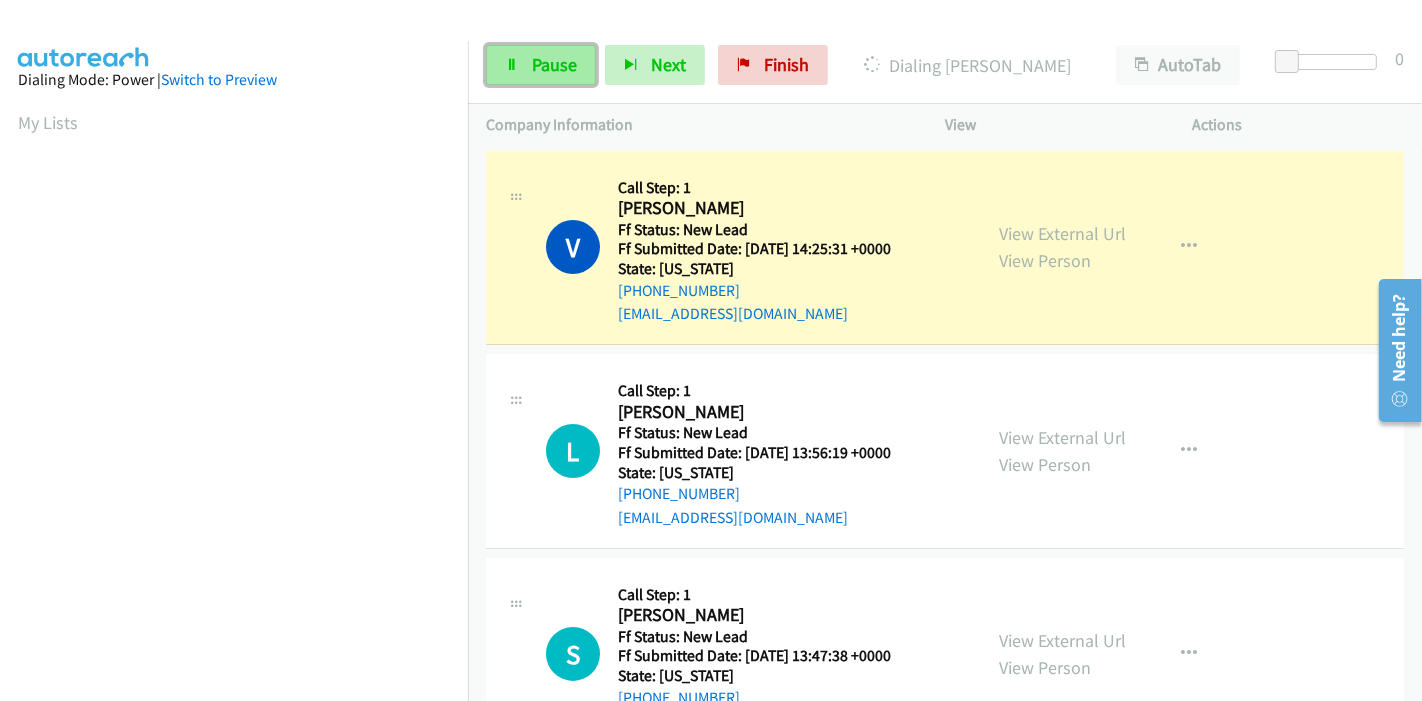 click on "Pause" at bounding box center [554, 64] 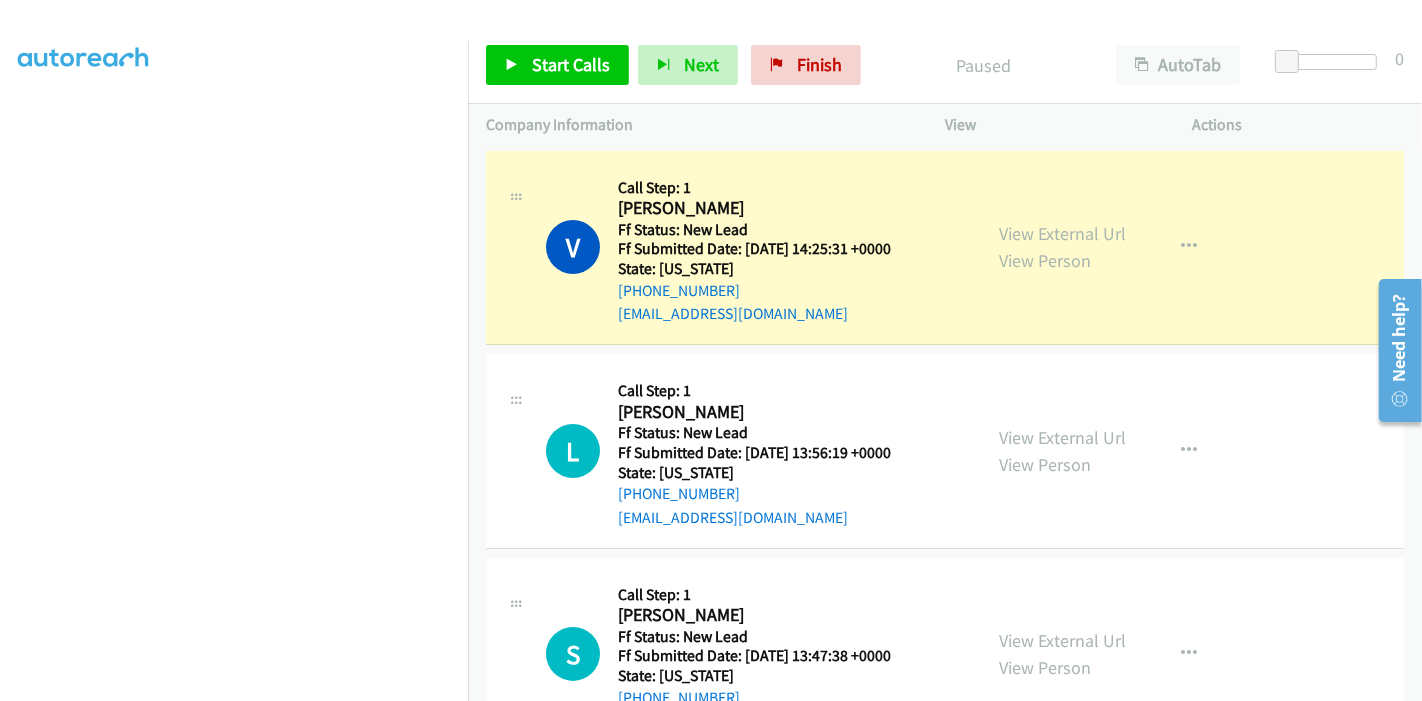 scroll, scrollTop: 422, scrollLeft: 0, axis: vertical 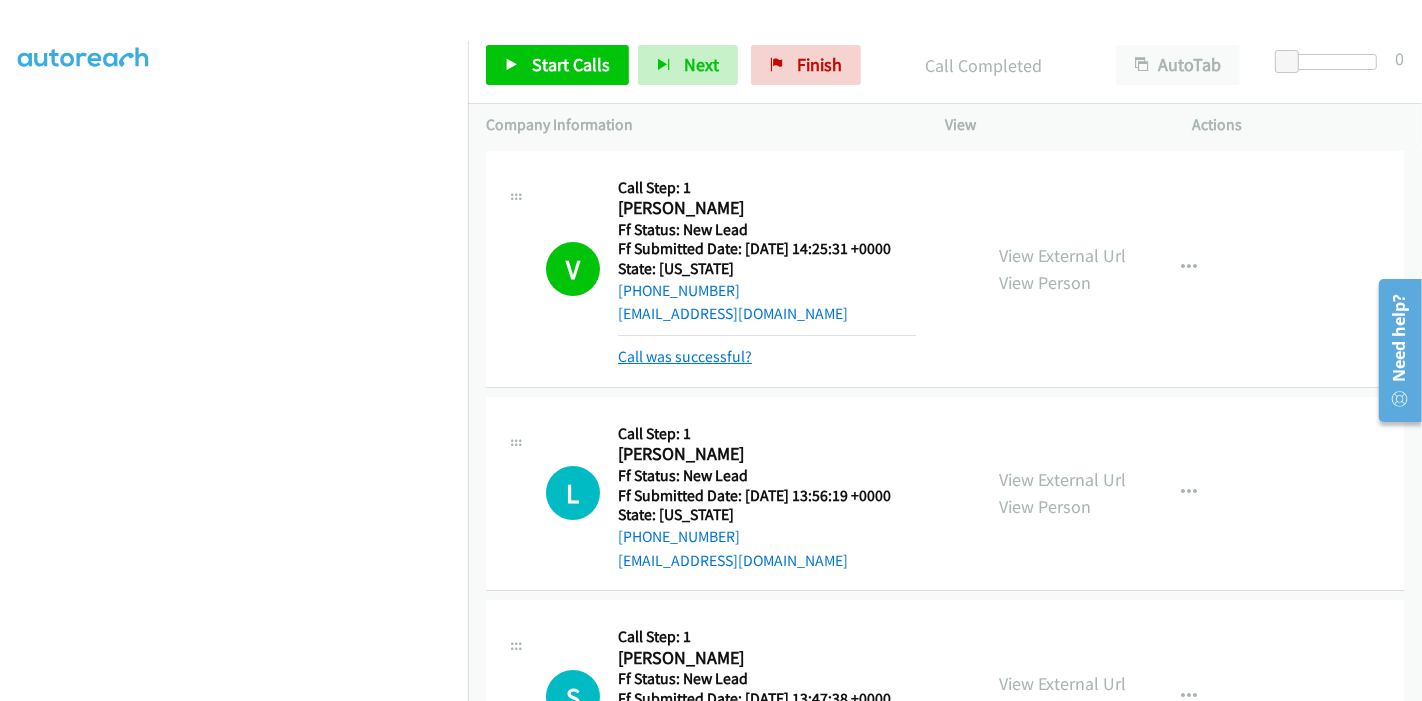 click on "Call was successful?" at bounding box center (685, 356) 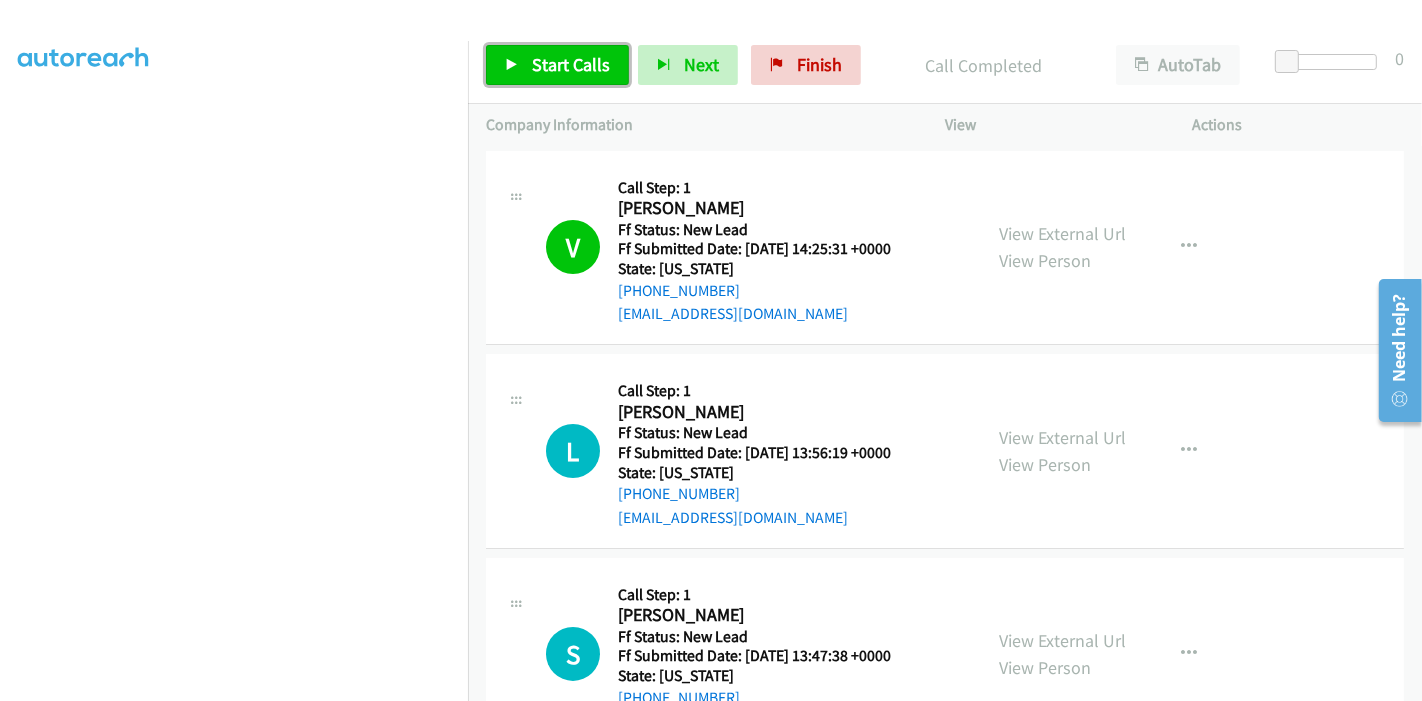 click on "Start Calls" at bounding box center [571, 64] 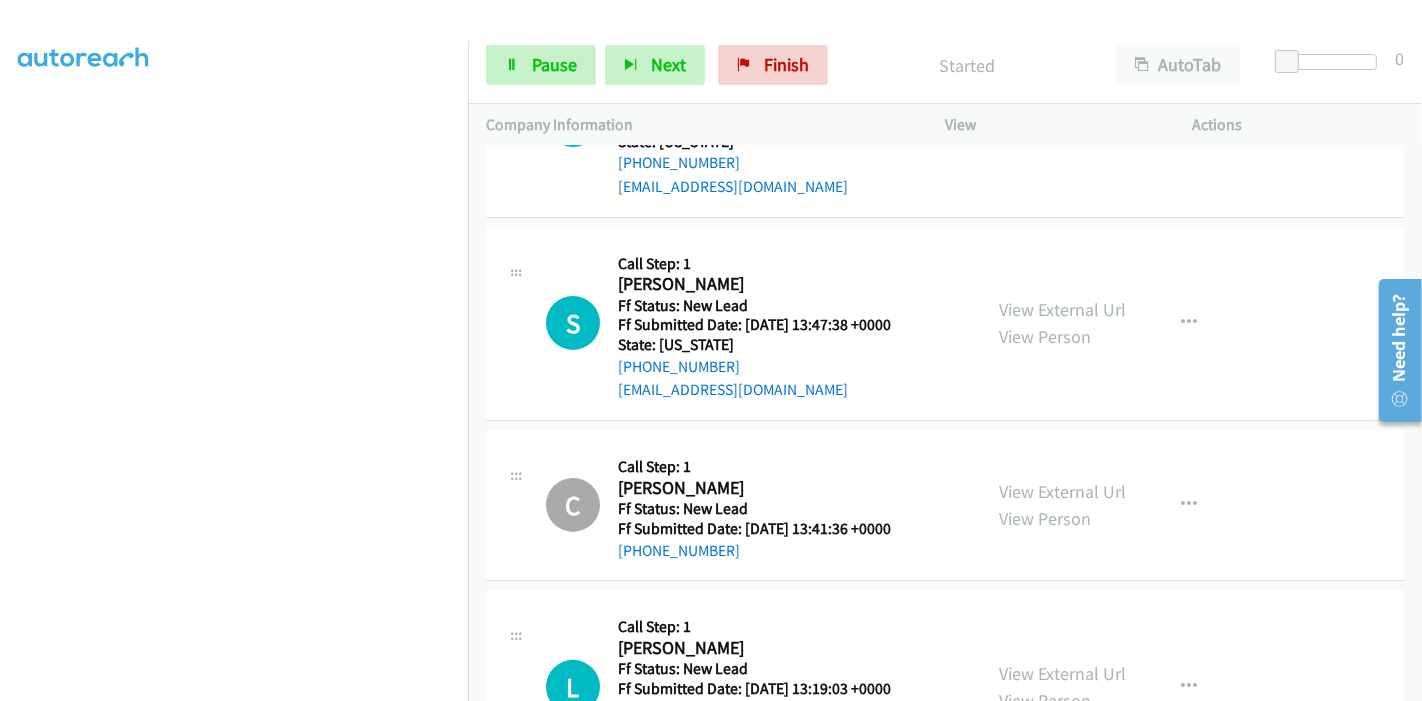 scroll, scrollTop: 222, scrollLeft: 0, axis: vertical 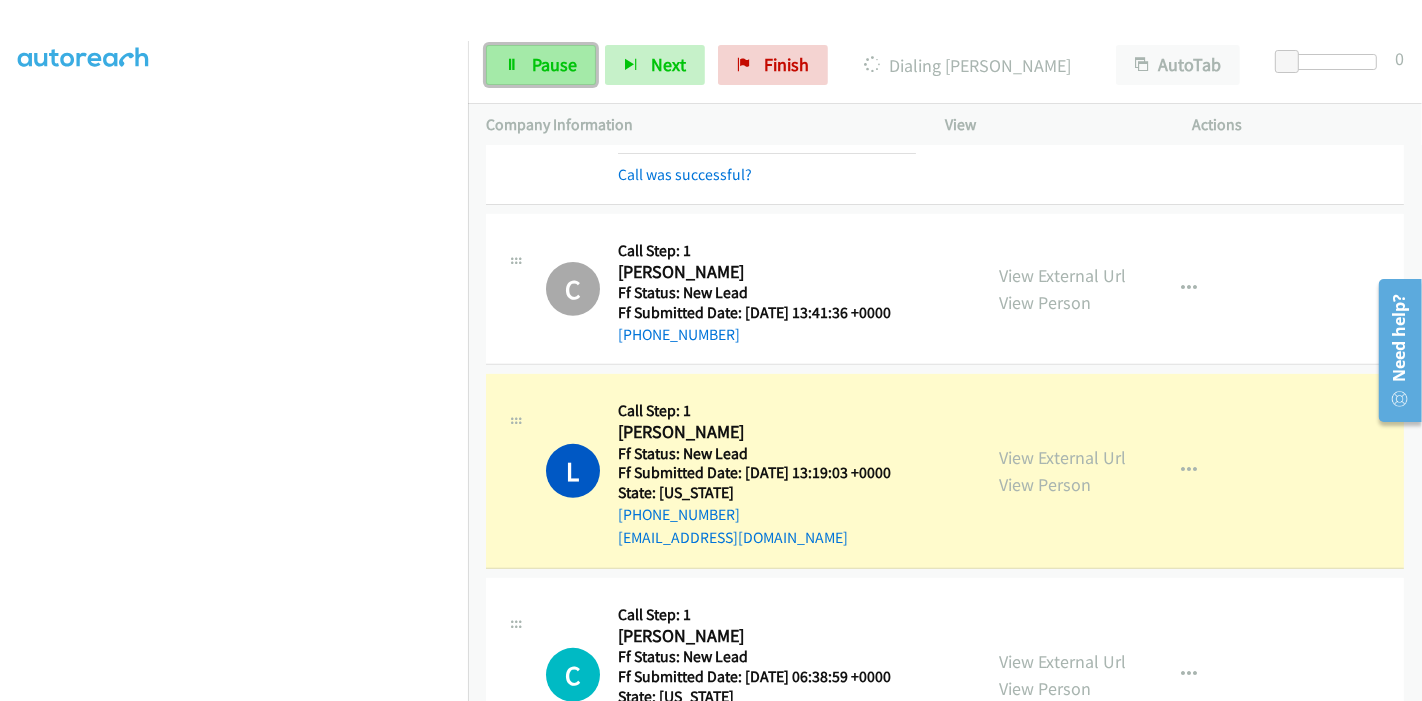 click on "Pause" at bounding box center [554, 64] 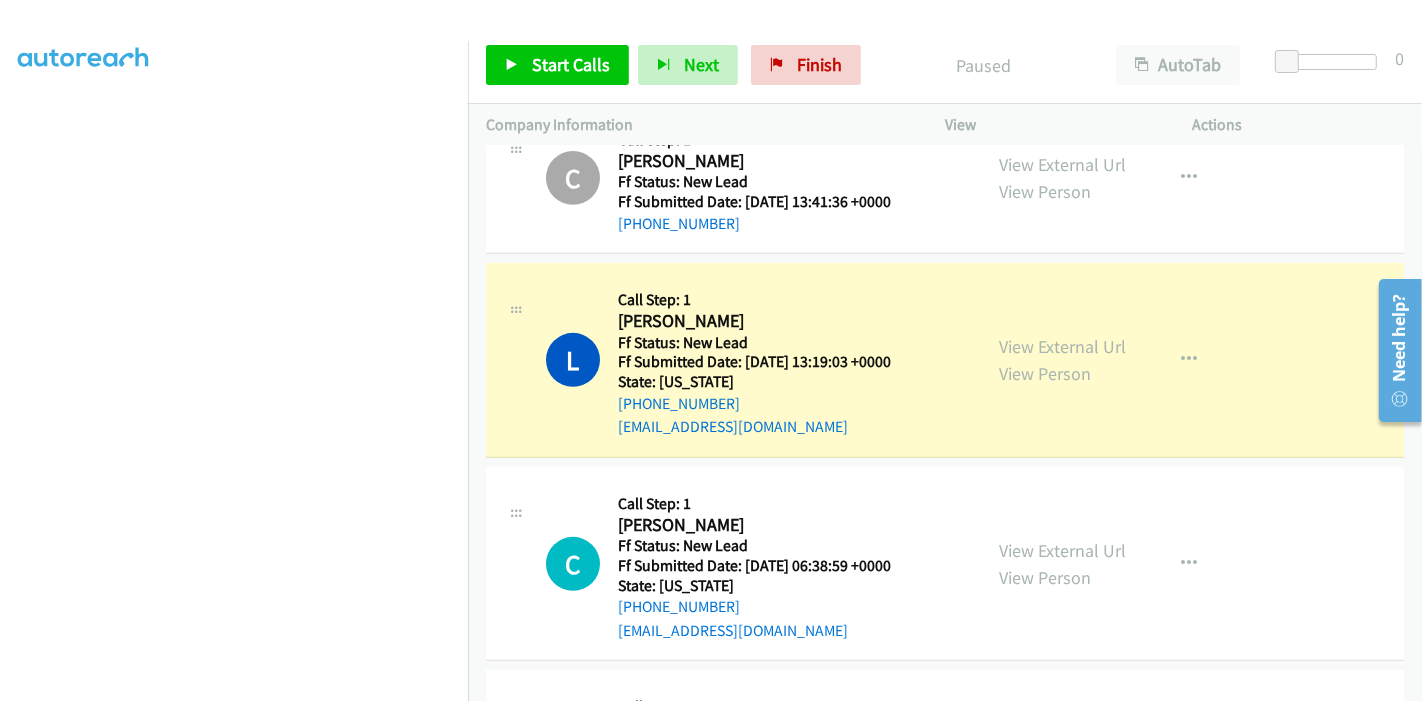 scroll, scrollTop: 632, scrollLeft: 0, axis: vertical 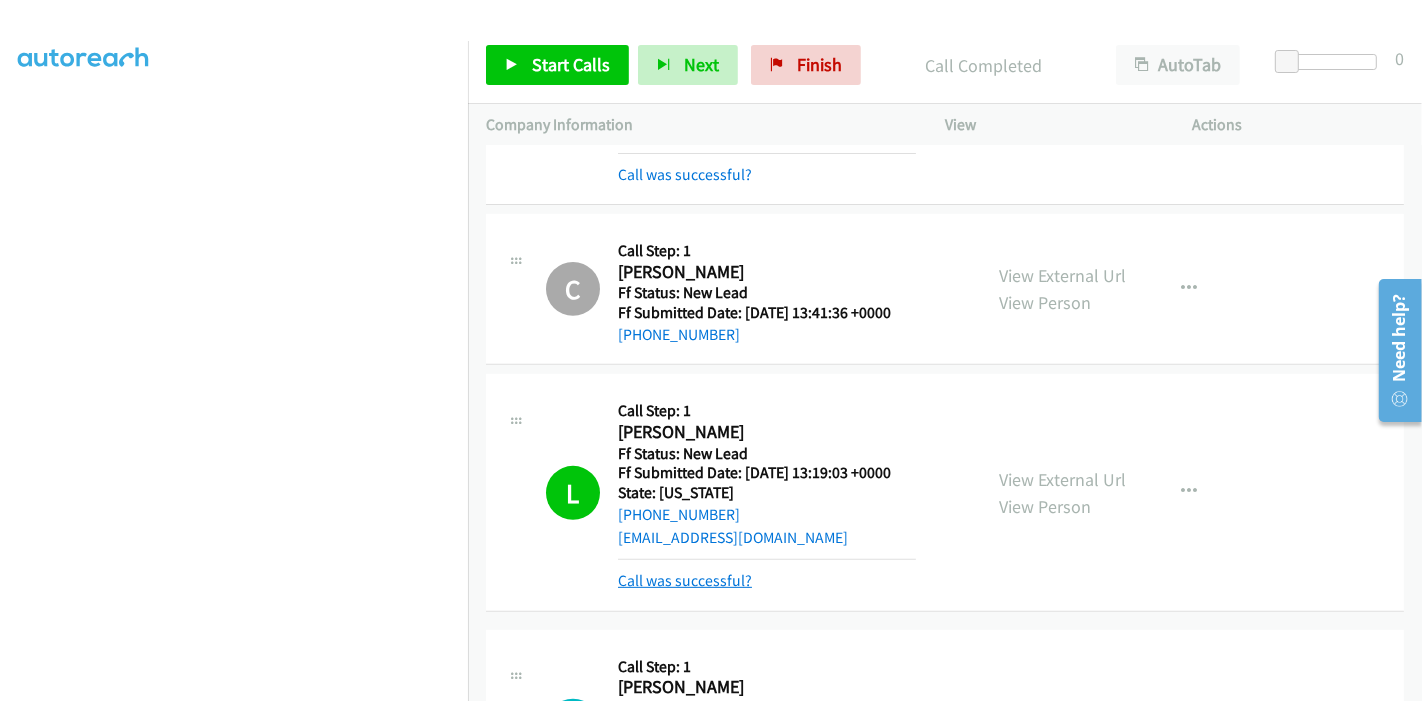 click on "Call was successful?" at bounding box center (685, 580) 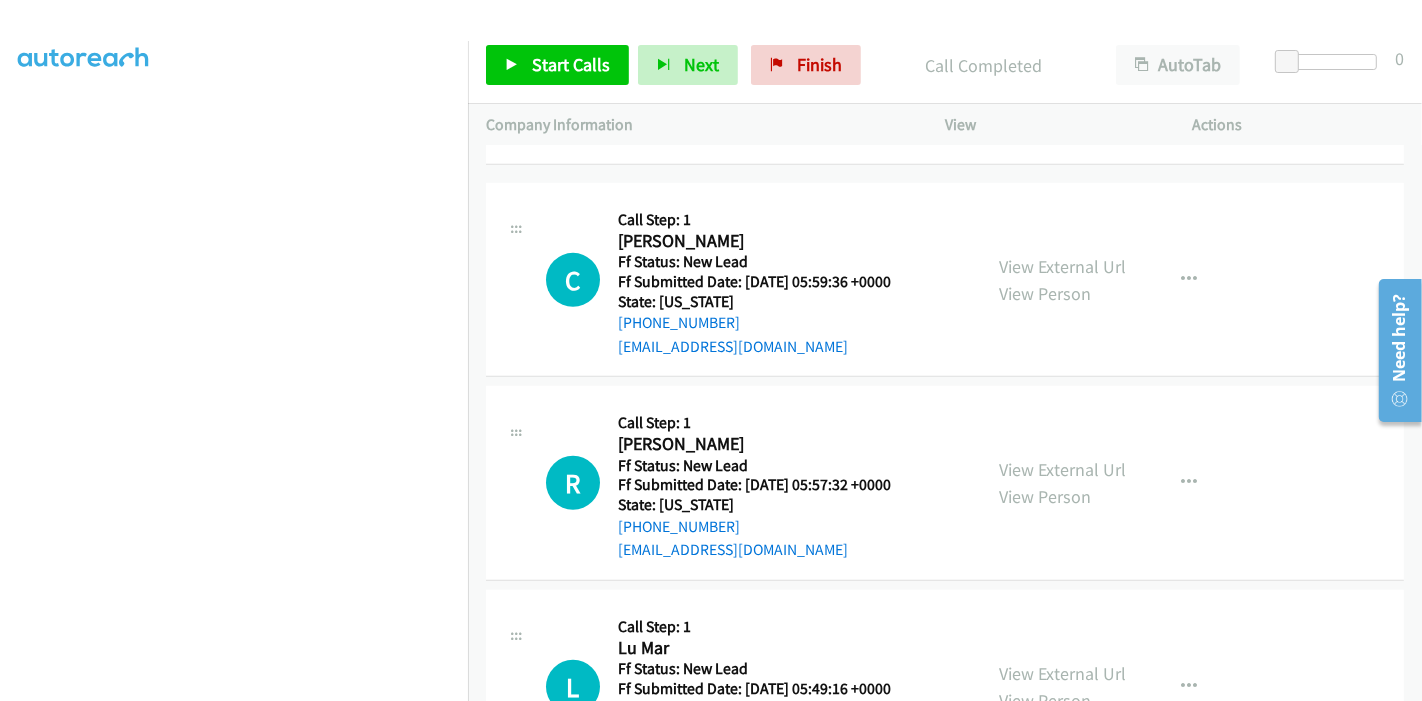 scroll, scrollTop: 925, scrollLeft: 0, axis: vertical 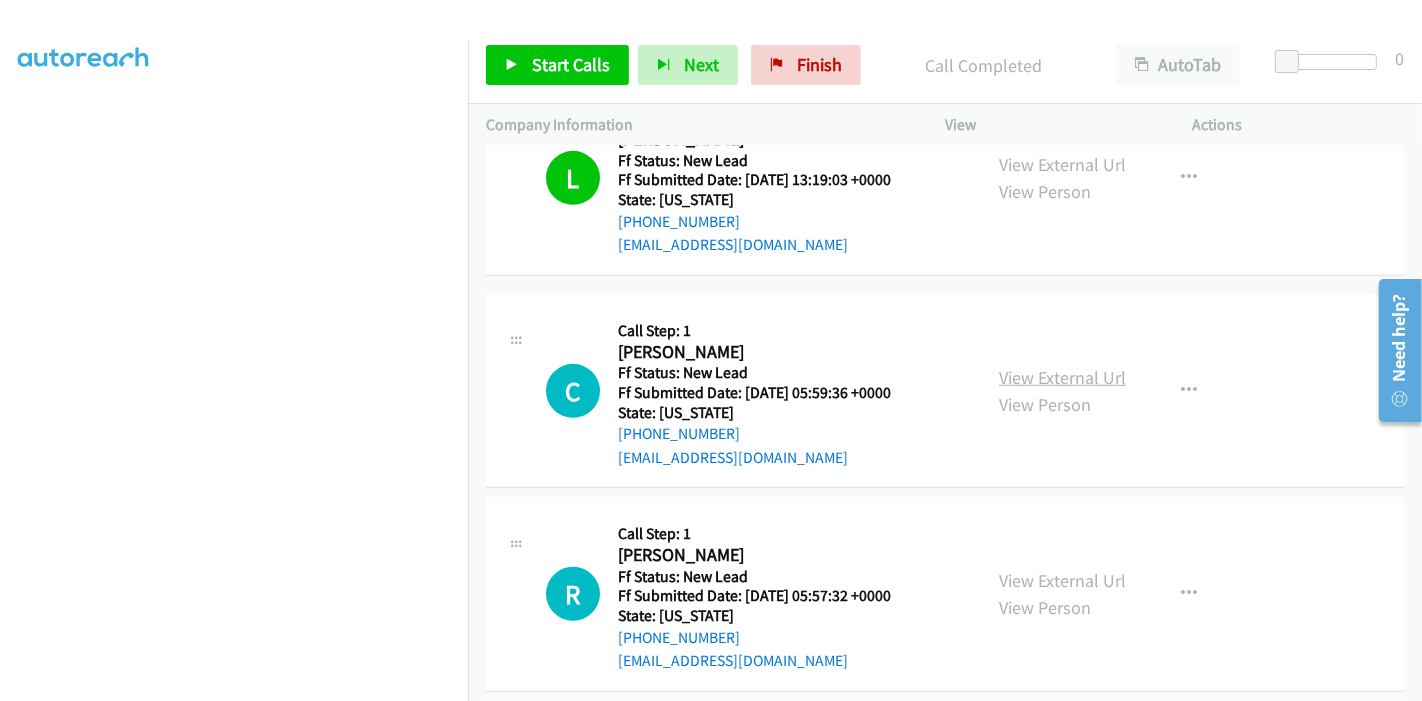 click on "View External Url" at bounding box center [1062, 377] 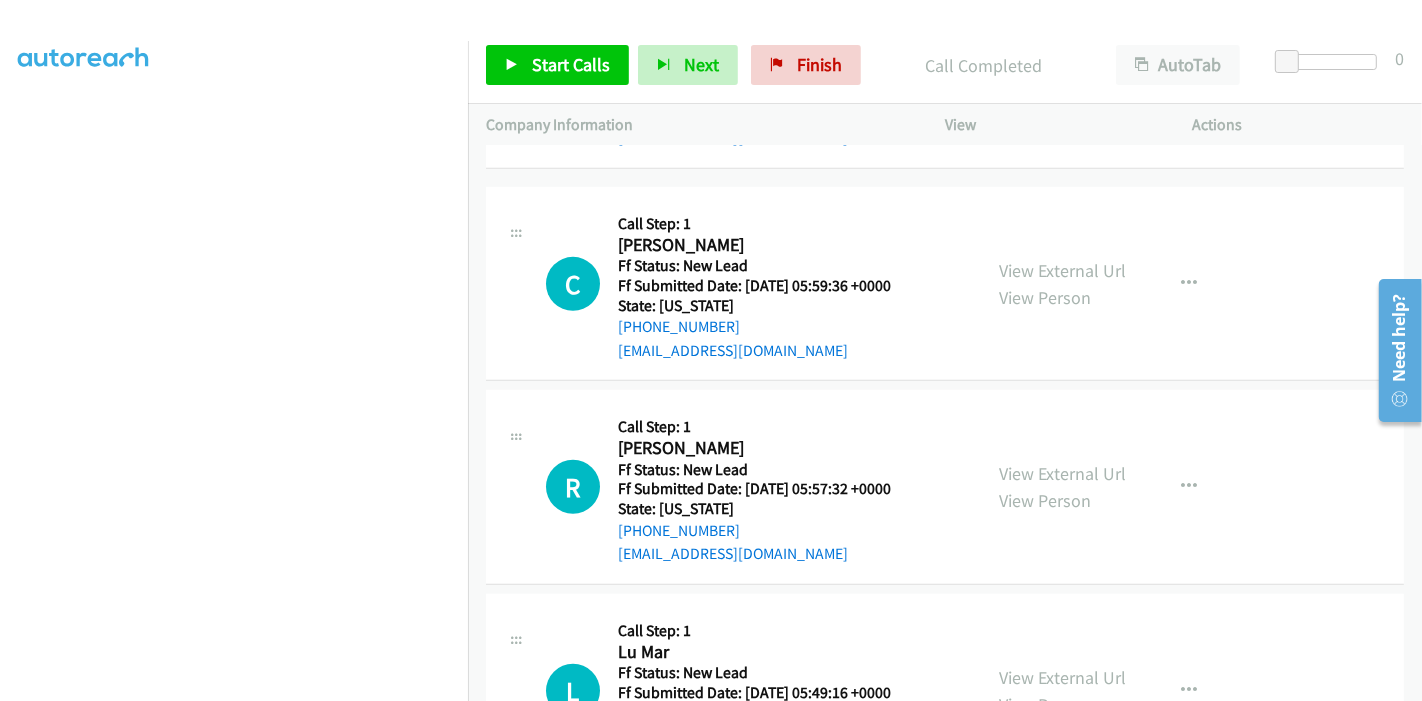 scroll, scrollTop: 1147, scrollLeft: 0, axis: vertical 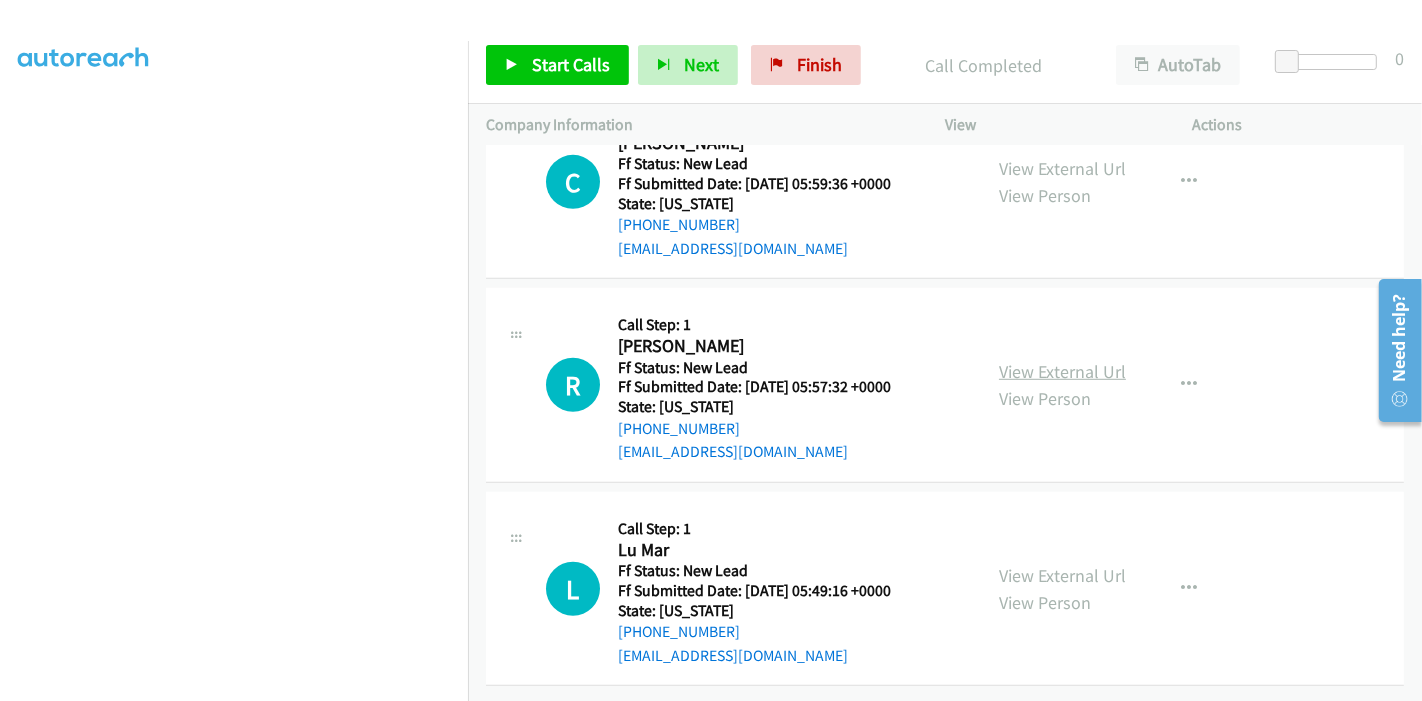 click on "View External Url" at bounding box center [1062, 371] 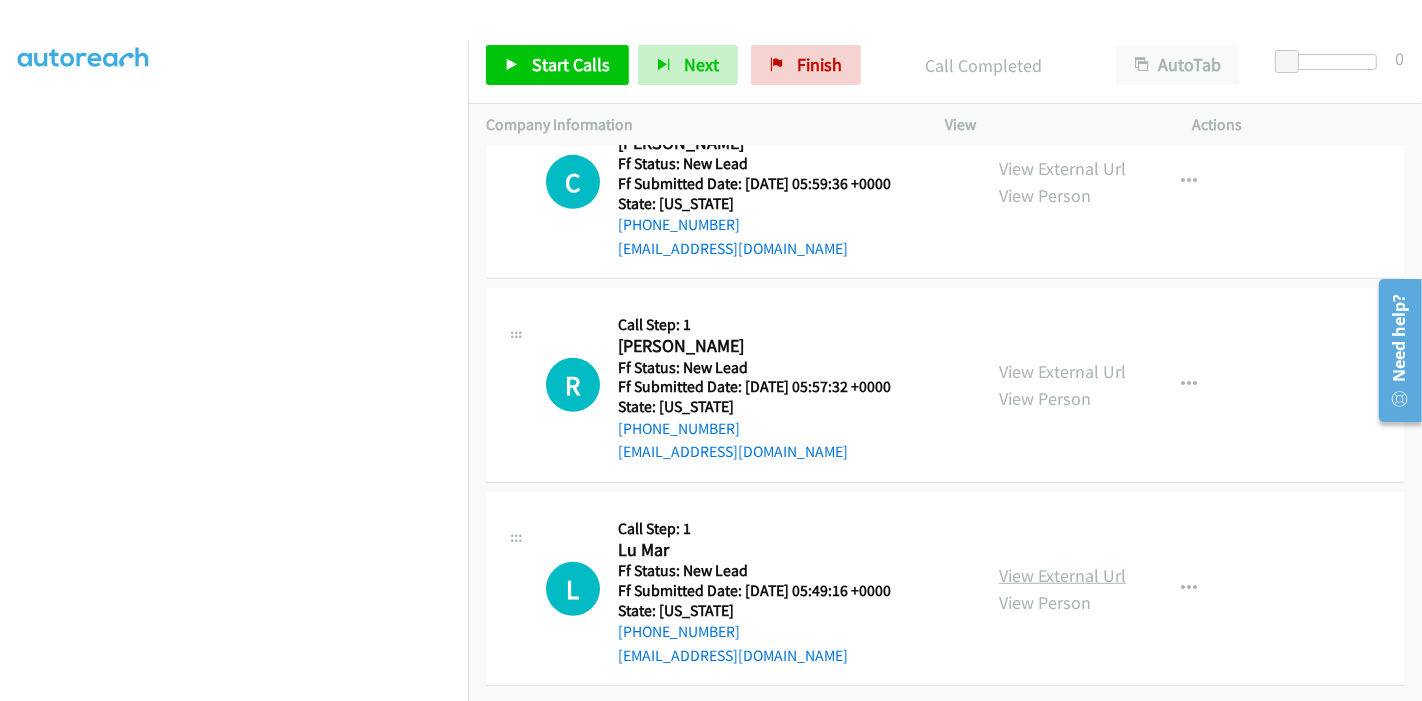 click on "View External Url" at bounding box center [1062, 575] 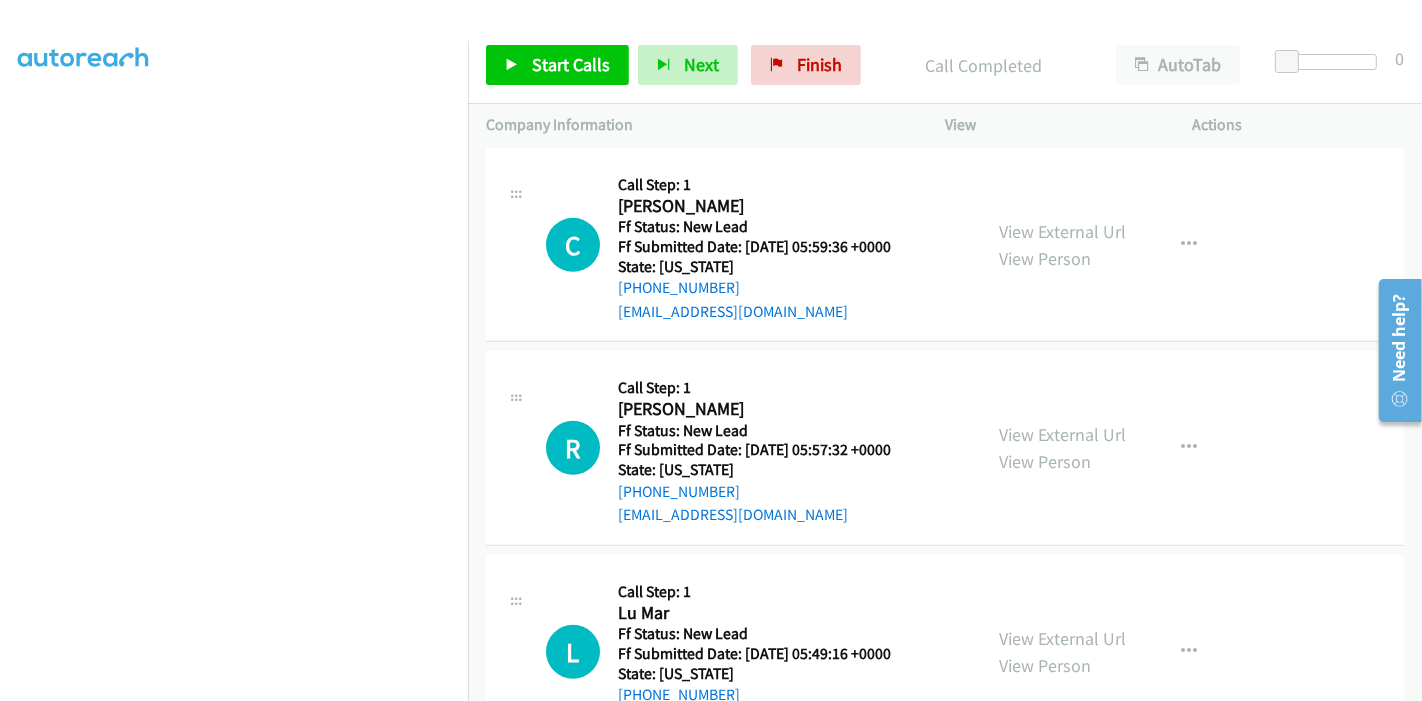 scroll, scrollTop: 1147, scrollLeft: 0, axis: vertical 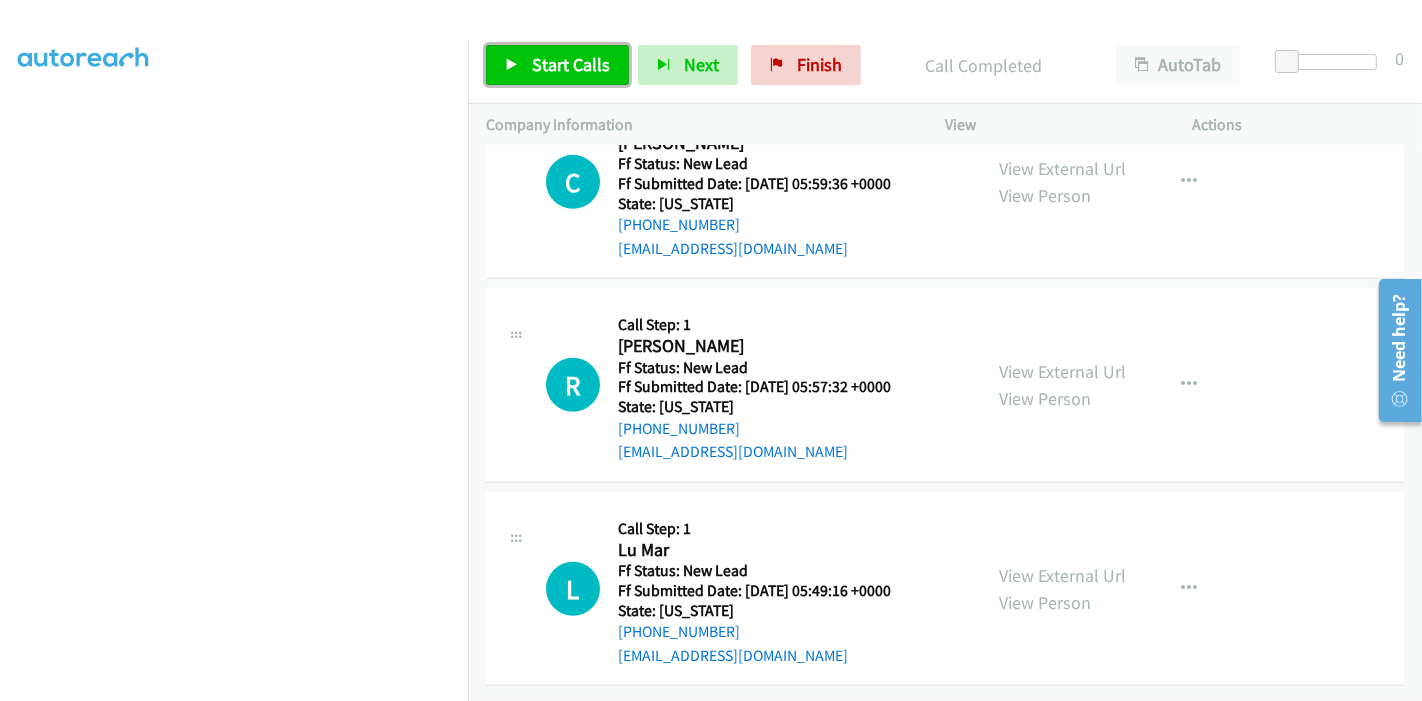 click on "Start Calls" at bounding box center [571, 64] 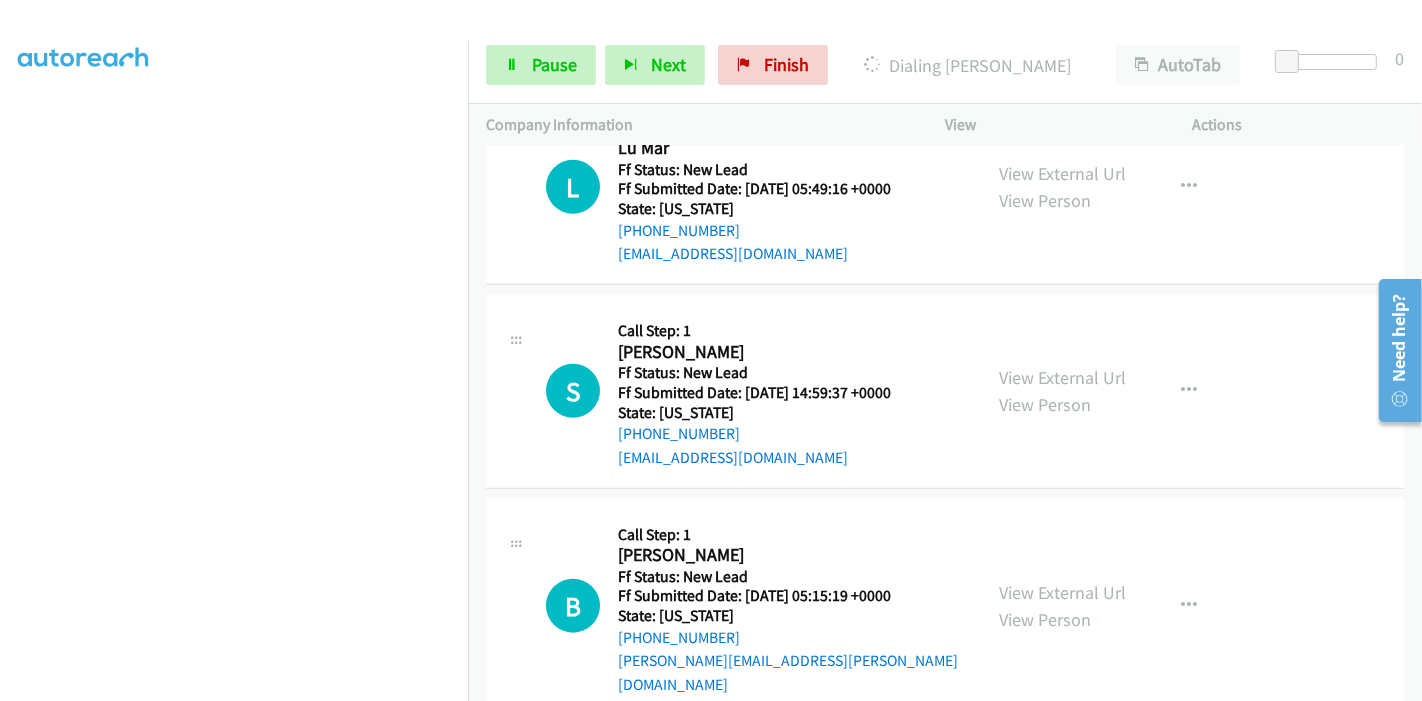 scroll, scrollTop: 1612, scrollLeft: 0, axis: vertical 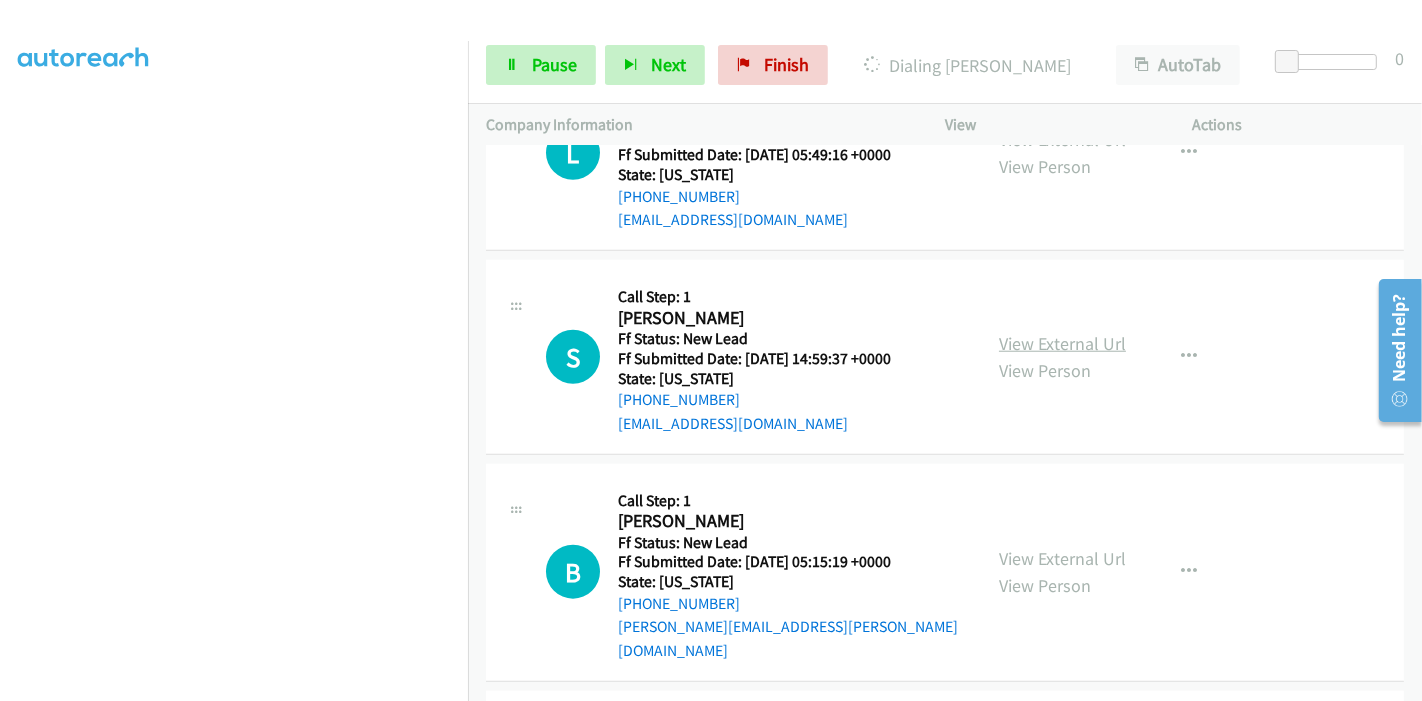 click on "View External Url" at bounding box center [1062, 343] 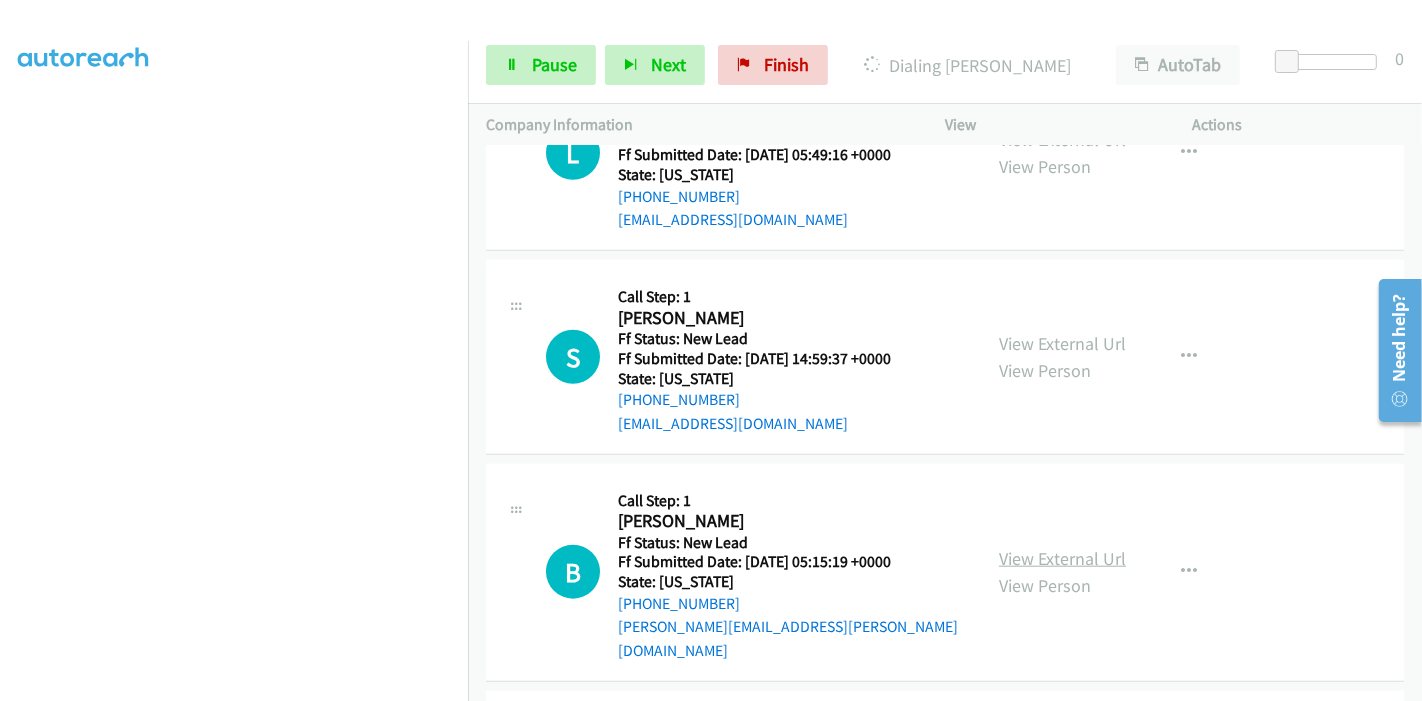 click on "View External Url" at bounding box center (1062, 558) 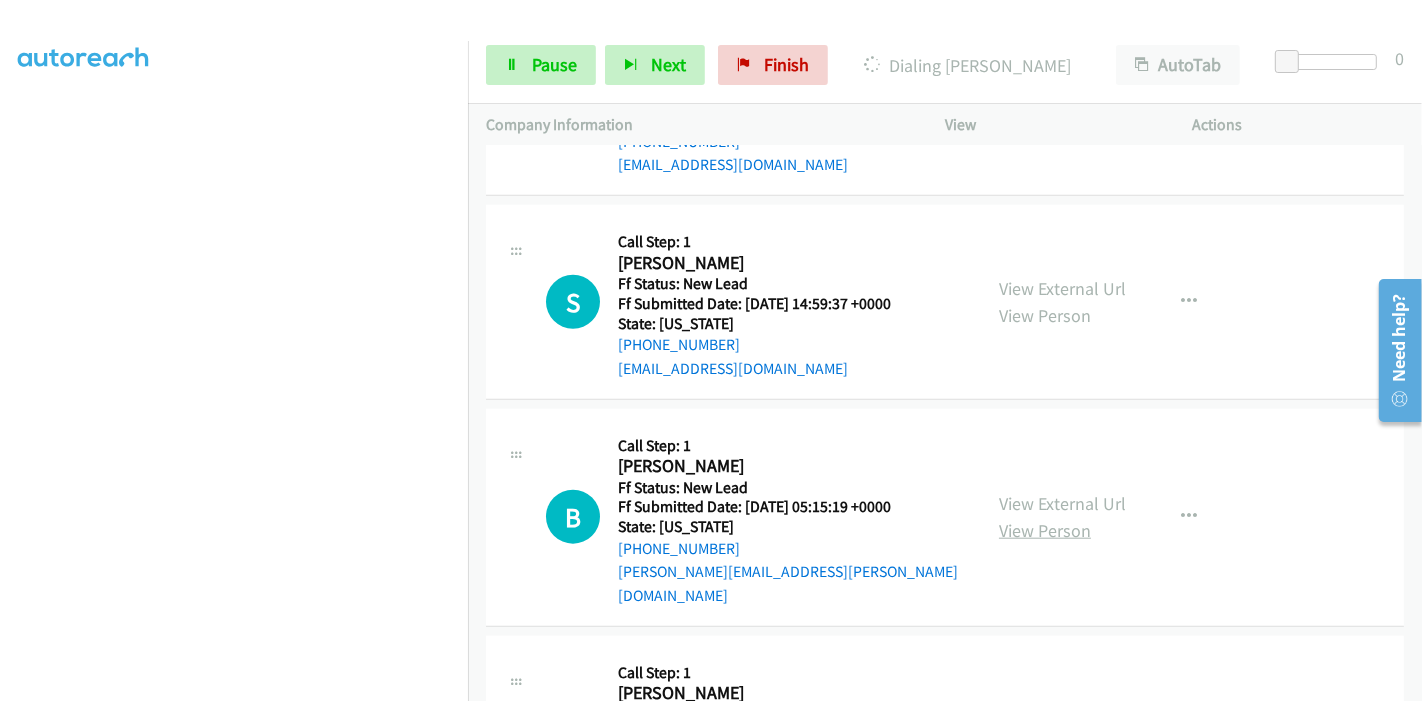 scroll, scrollTop: 1799, scrollLeft: 0, axis: vertical 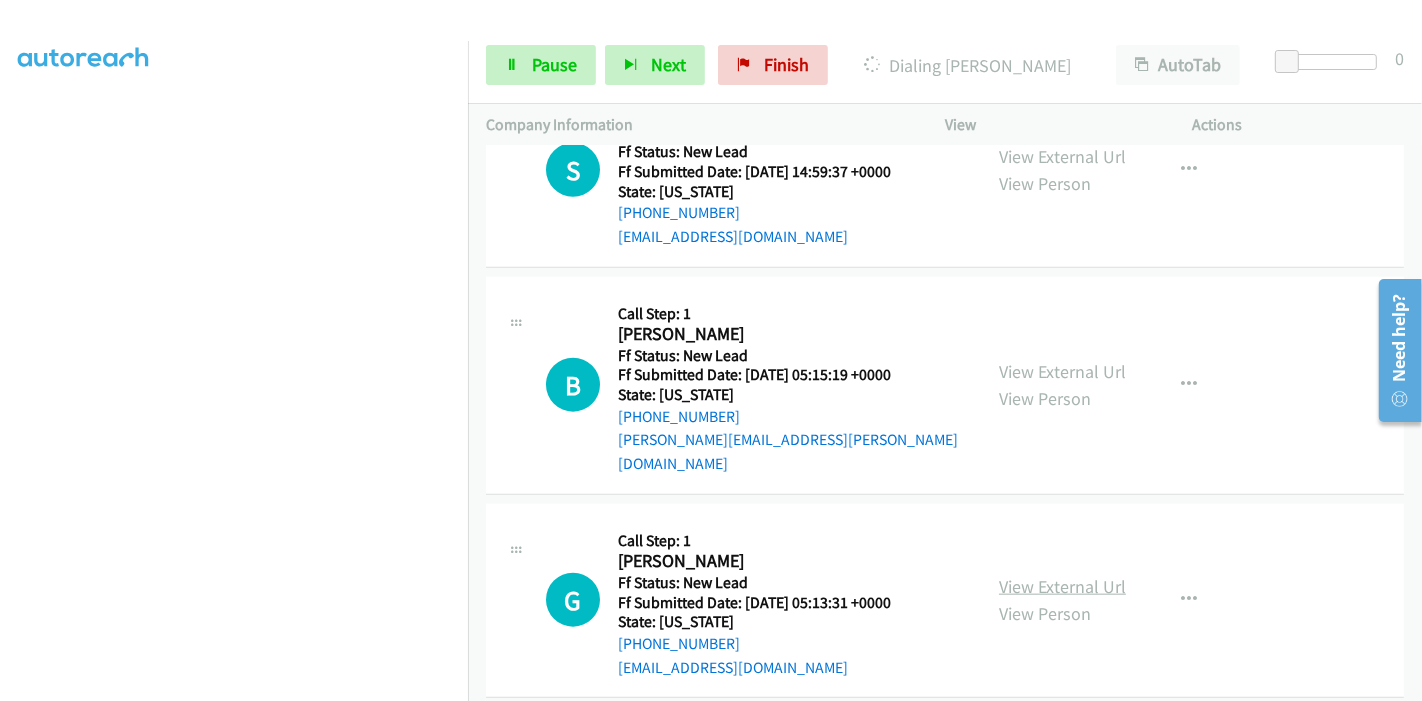 click on "View External Url" at bounding box center [1062, 586] 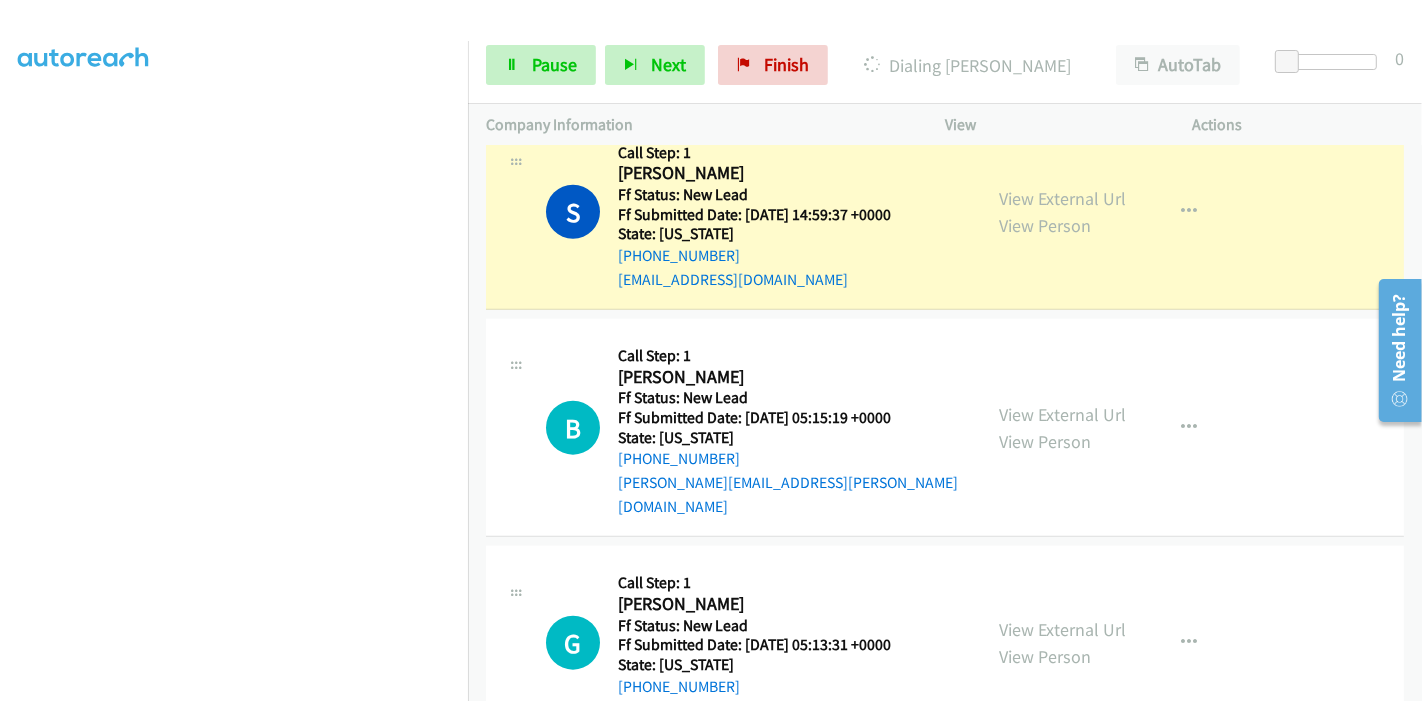 scroll, scrollTop: 1841, scrollLeft: 0, axis: vertical 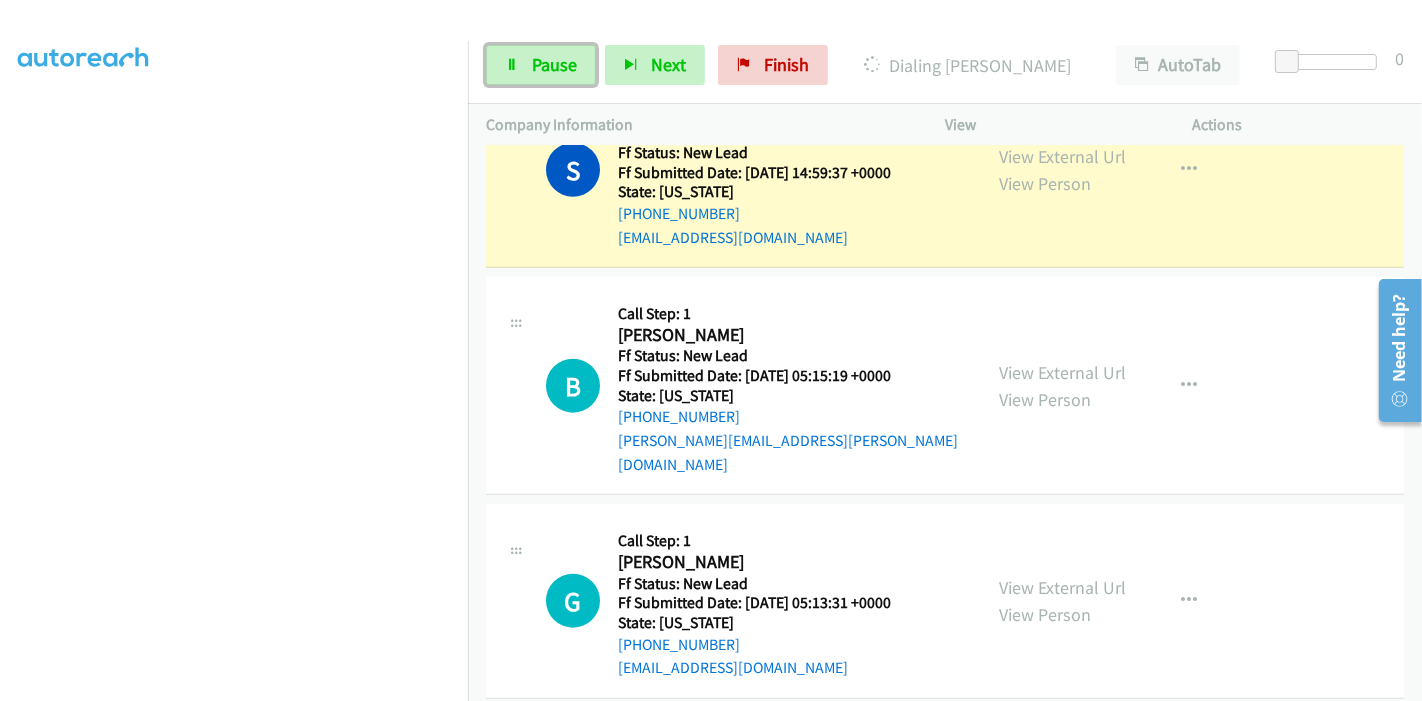 drag, startPoint x: 543, startPoint y: 65, endPoint x: 826, endPoint y: 60, distance: 283.04416 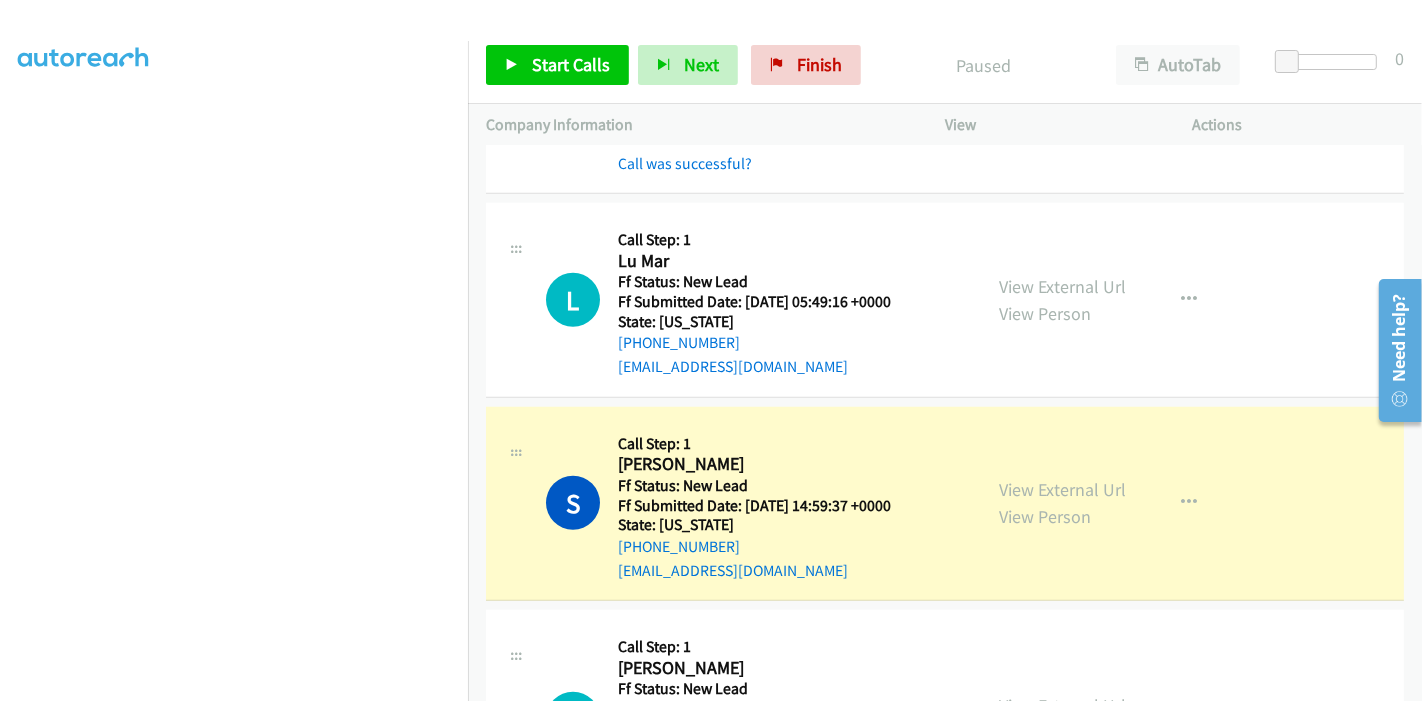 scroll, scrollTop: 1397, scrollLeft: 0, axis: vertical 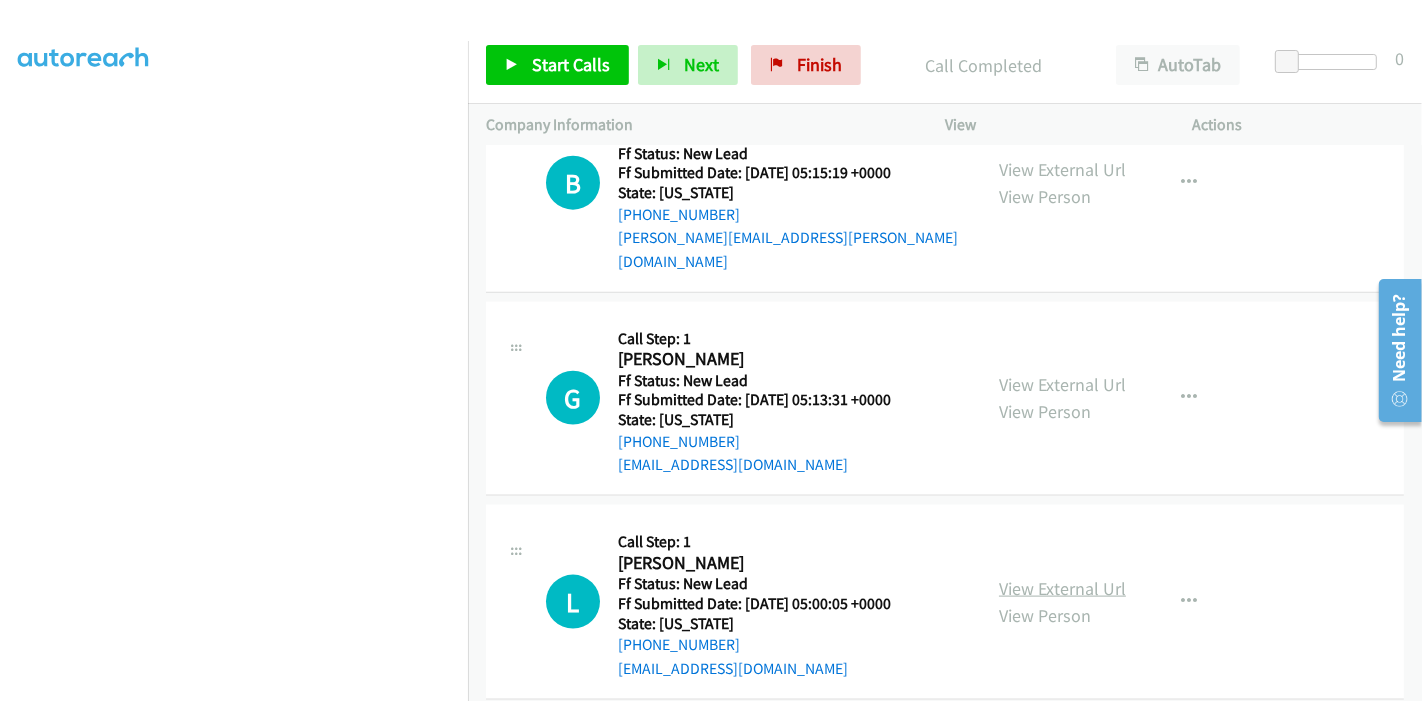 click on "View External Url" at bounding box center [1062, 588] 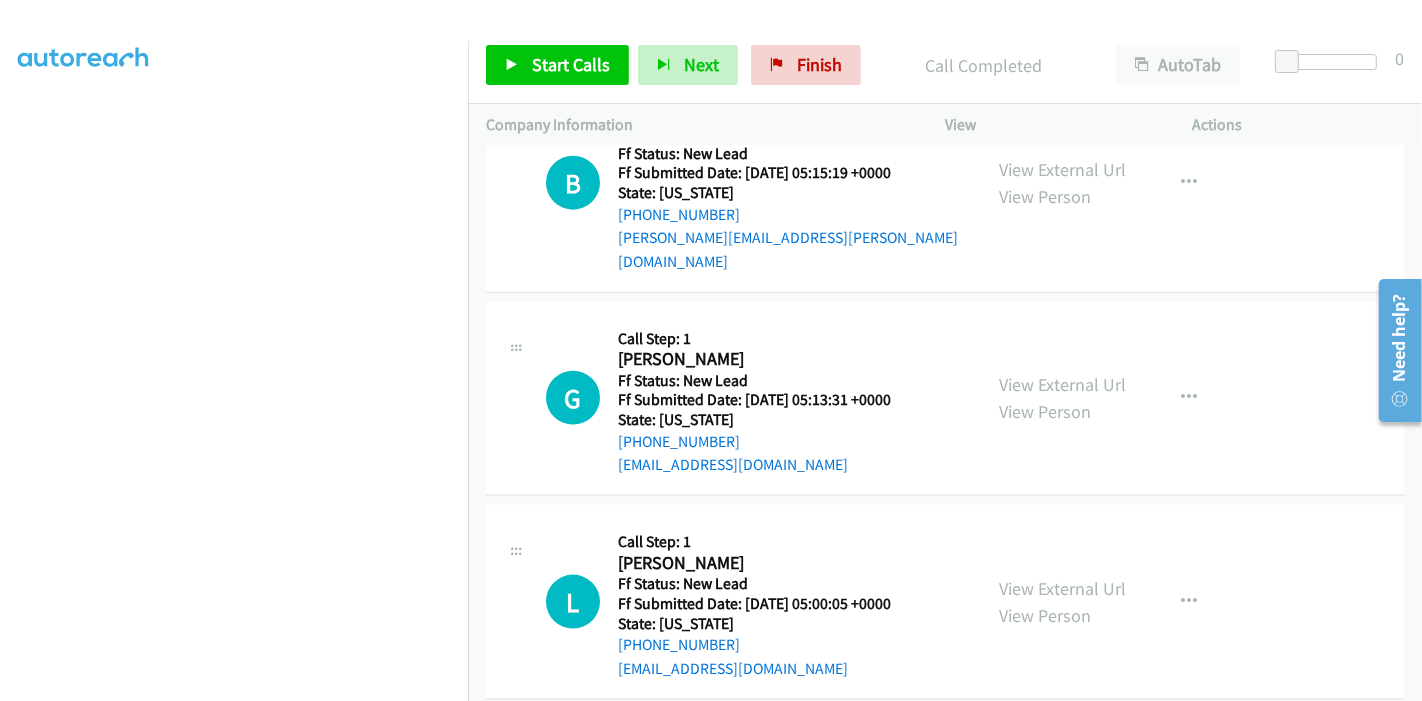 scroll, scrollTop: 1839, scrollLeft: 0, axis: vertical 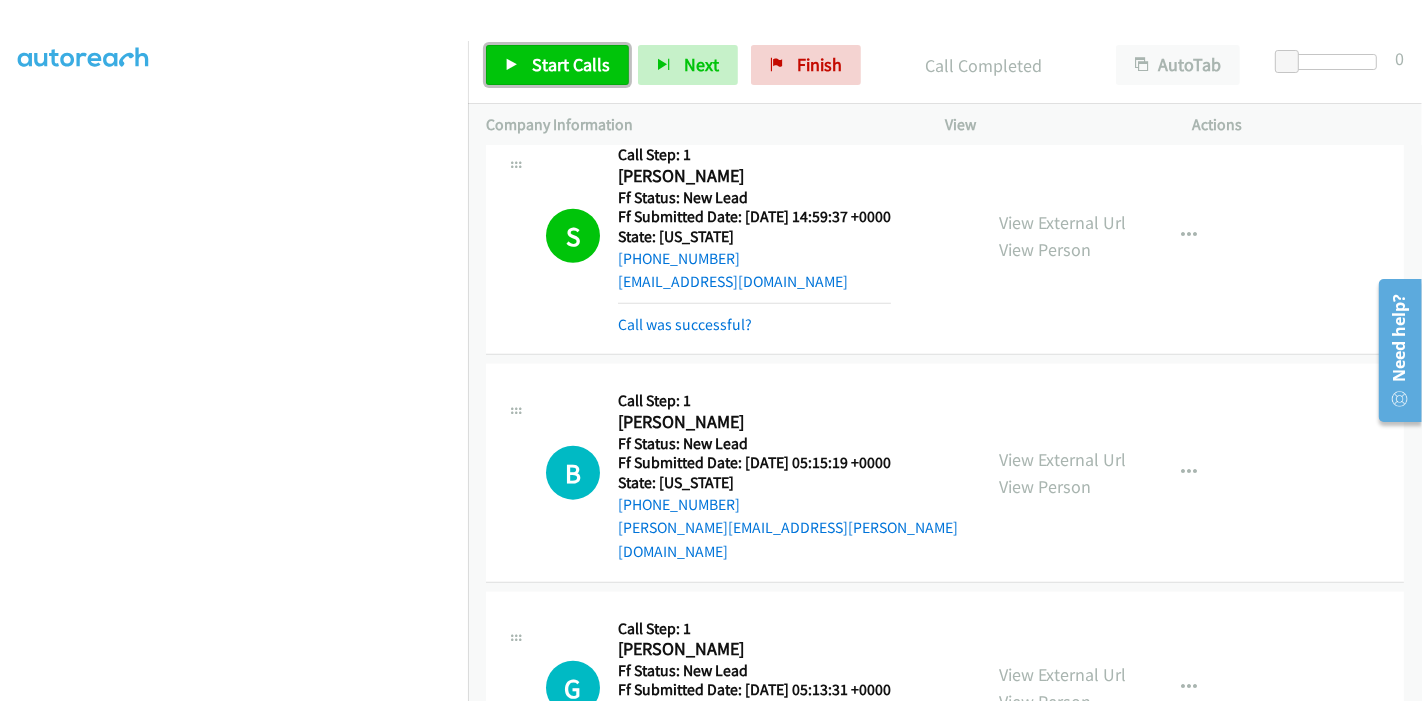 click on "Start Calls" at bounding box center [557, 65] 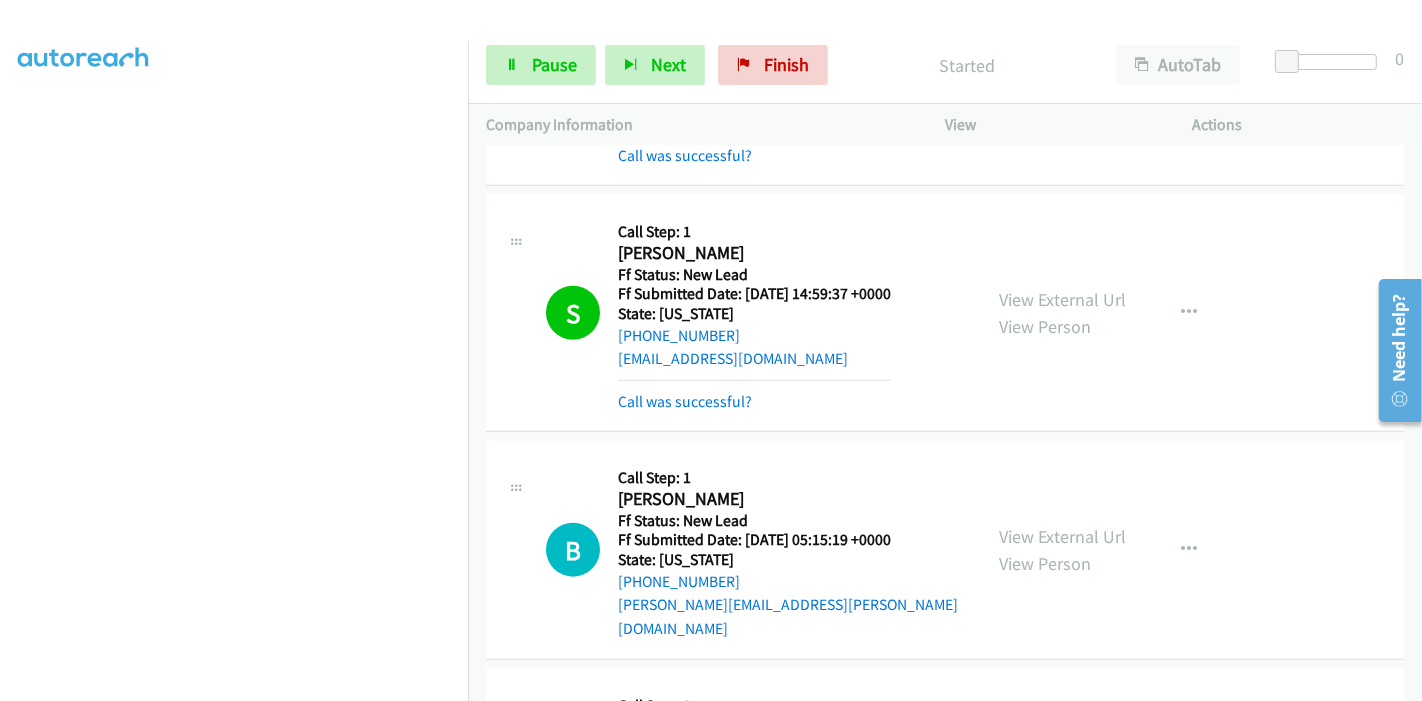 scroll, scrollTop: 1796, scrollLeft: 0, axis: vertical 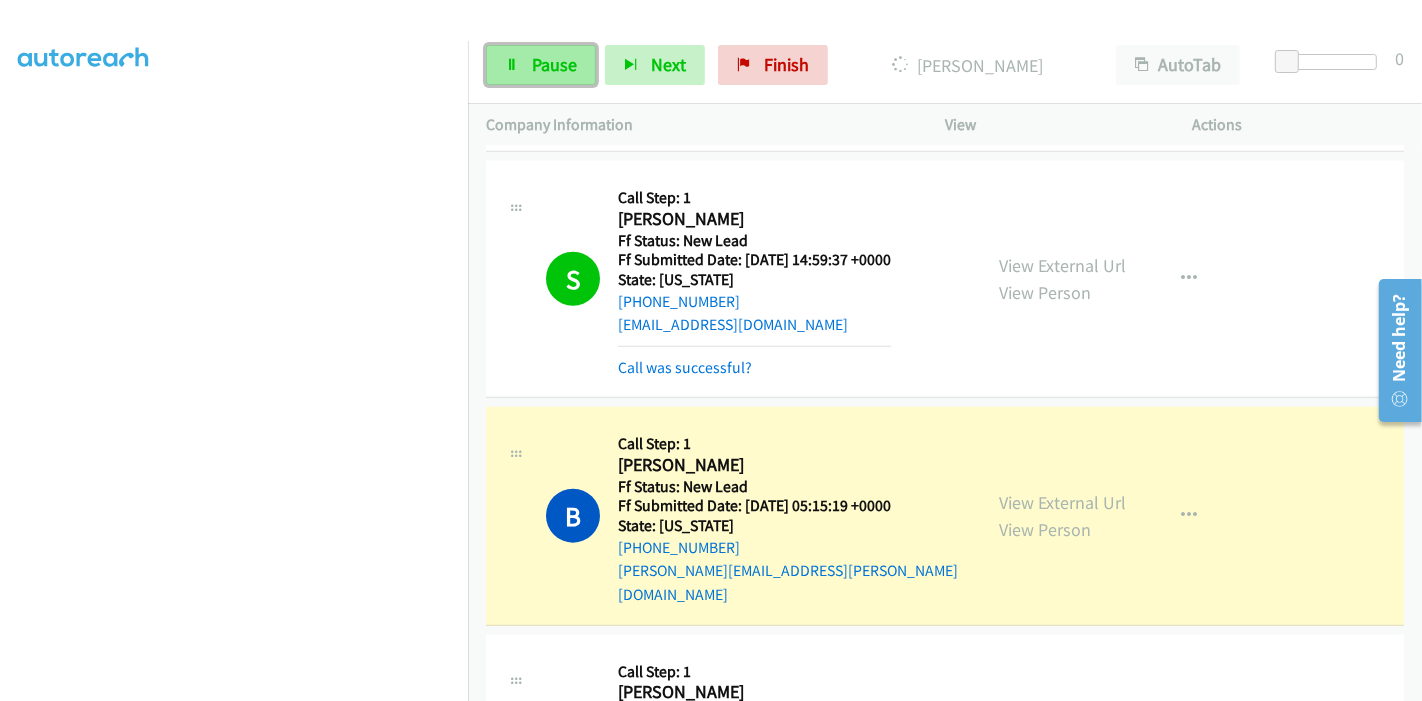 click on "Pause" at bounding box center (541, 65) 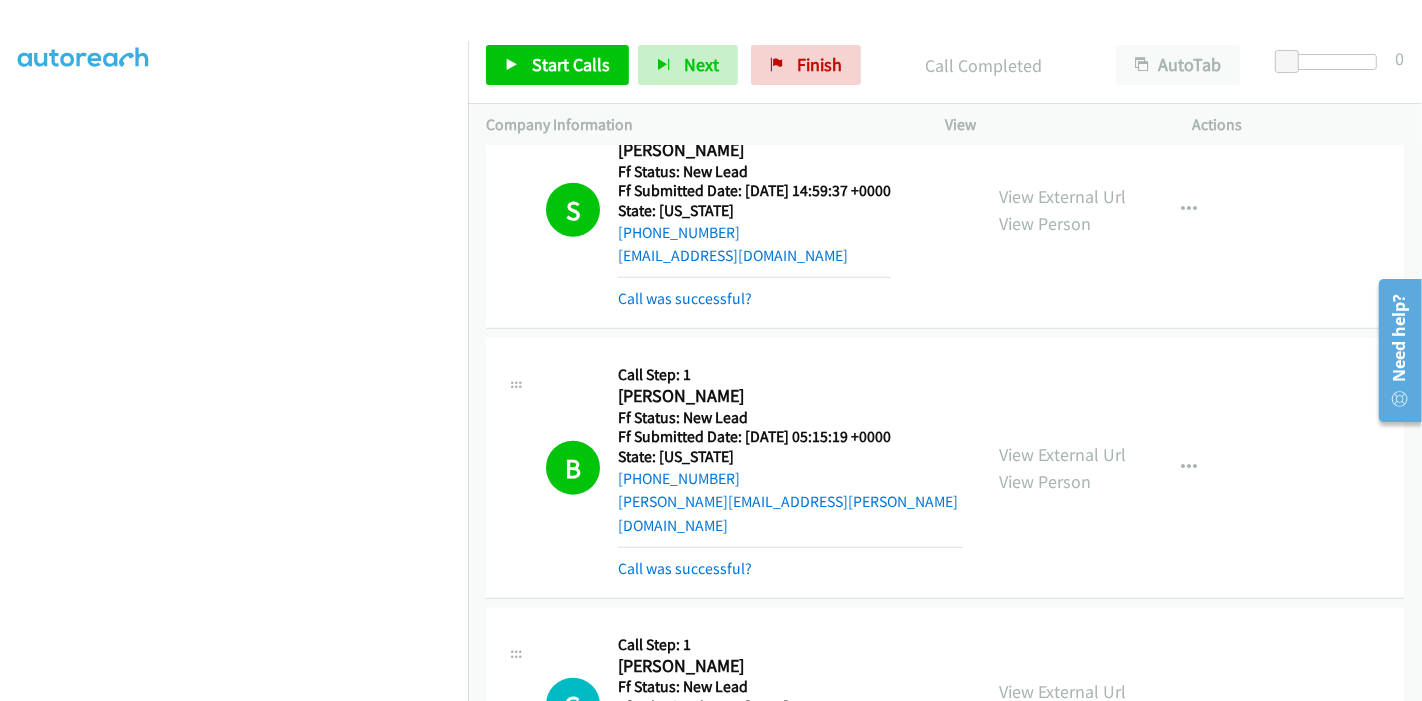 scroll, scrollTop: 2018, scrollLeft: 0, axis: vertical 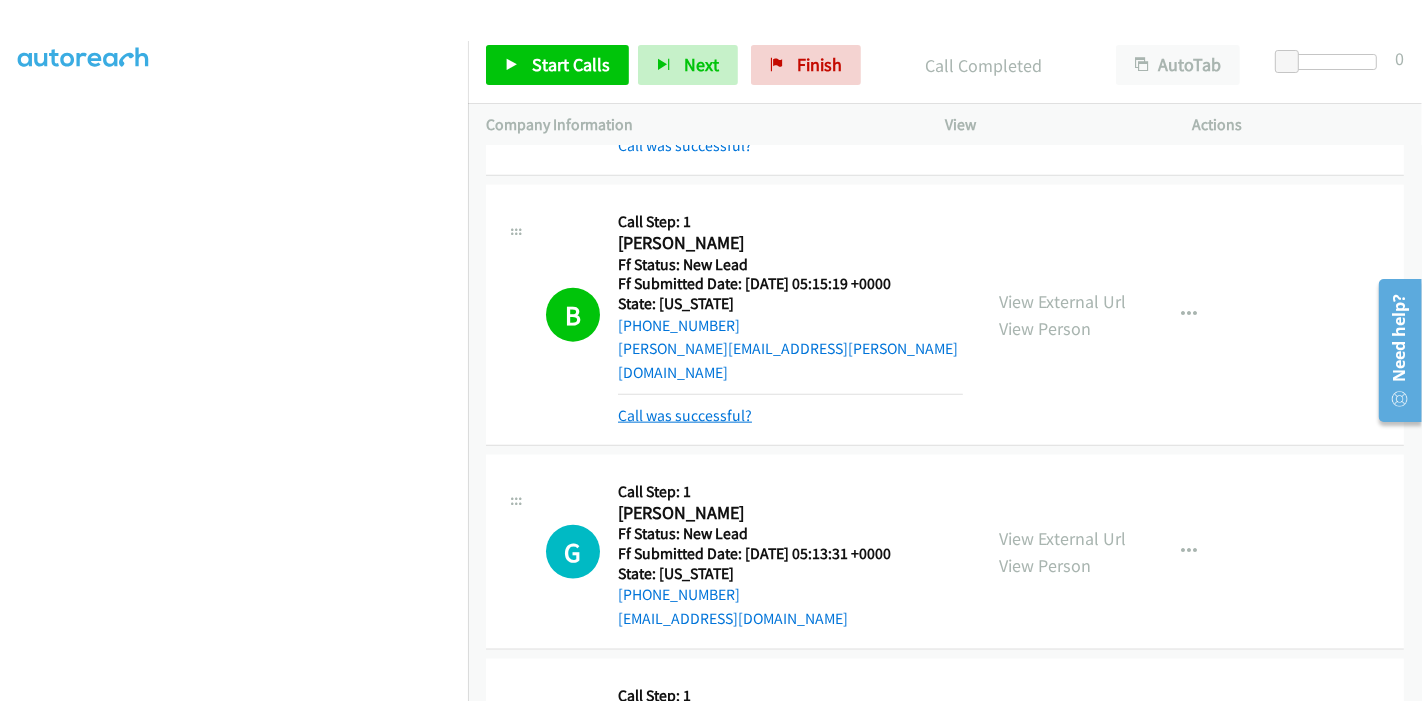 click on "Call was successful?" at bounding box center (685, 415) 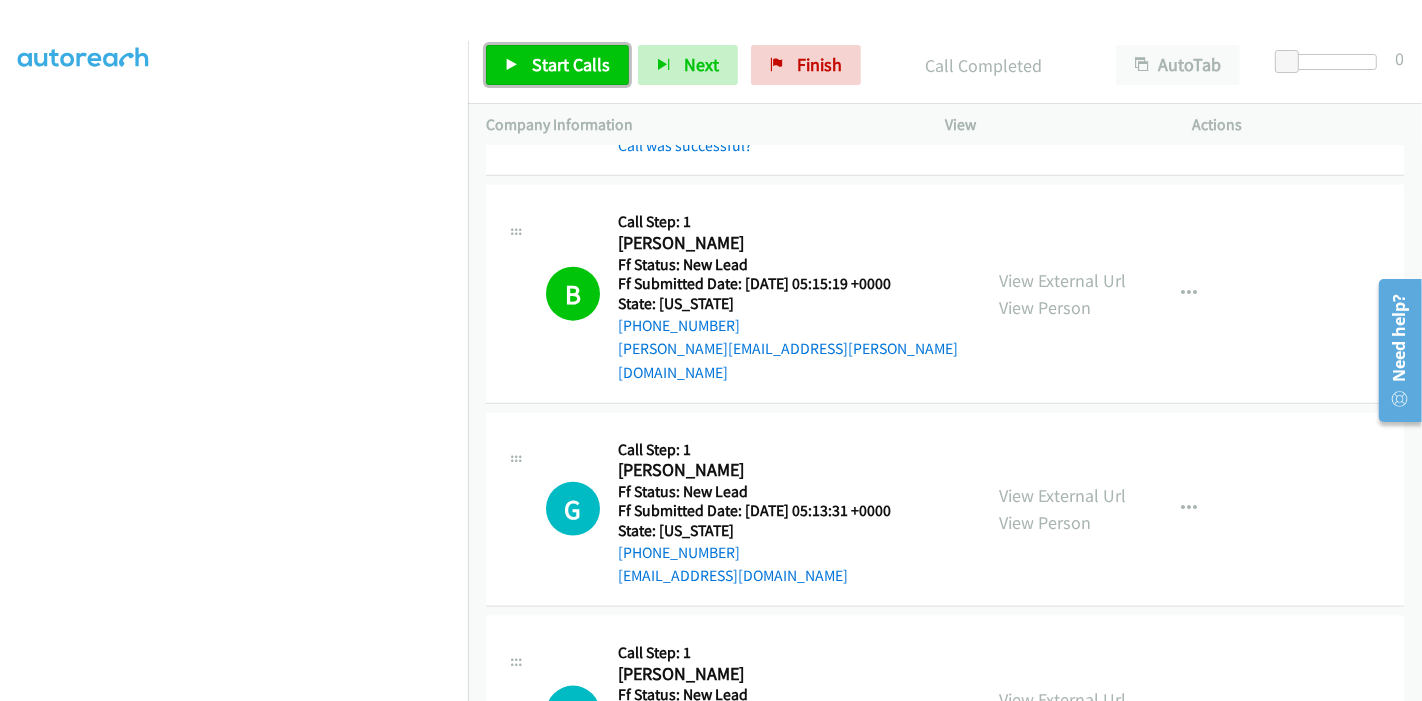 click on "Start Calls" at bounding box center [571, 64] 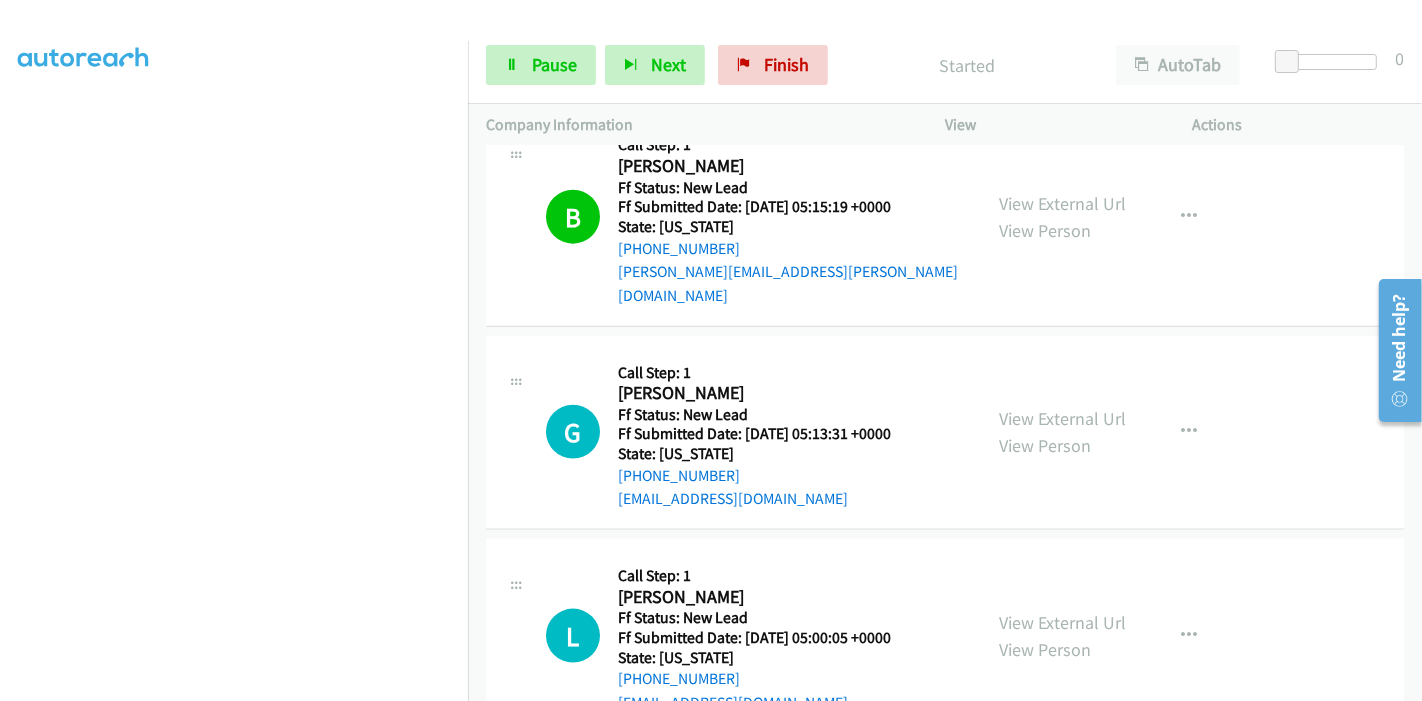 scroll, scrollTop: 2129, scrollLeft: 0, axis: vertical 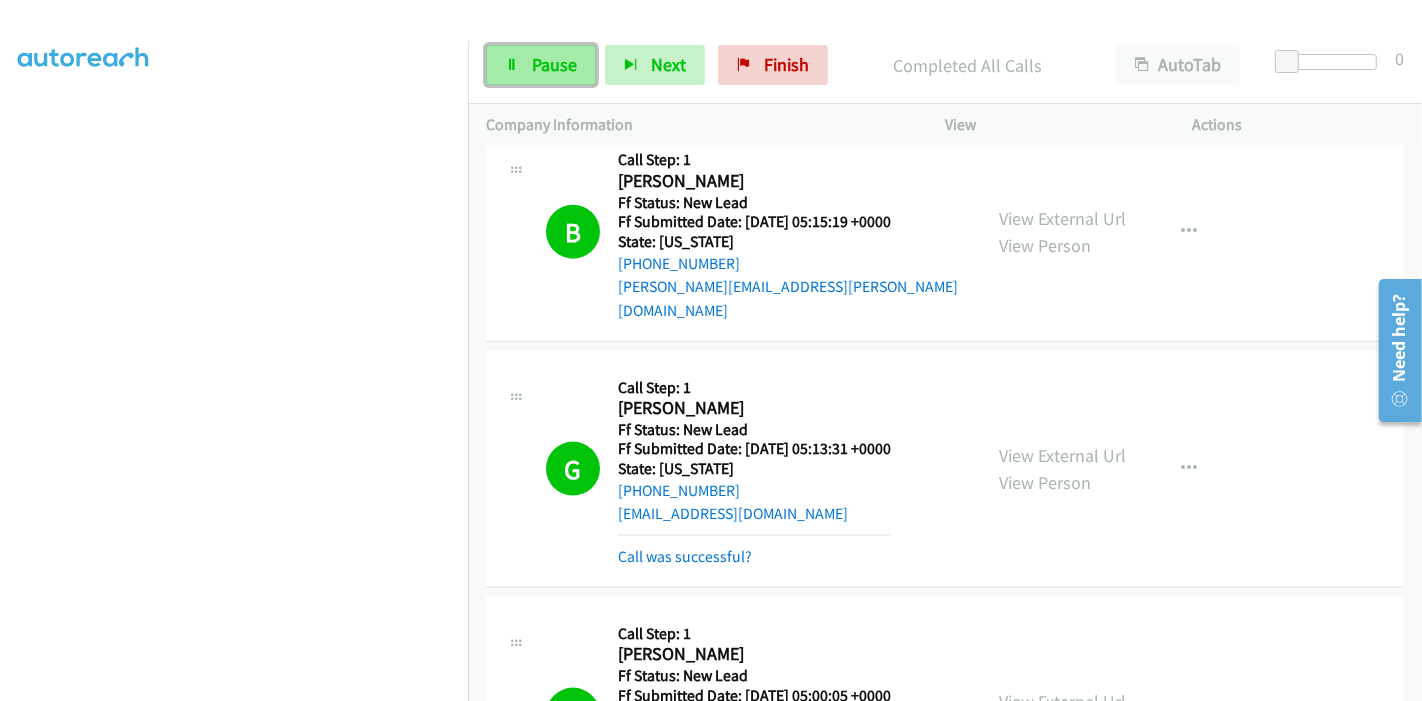 click on "Pause" at bounding box center [554, 64] 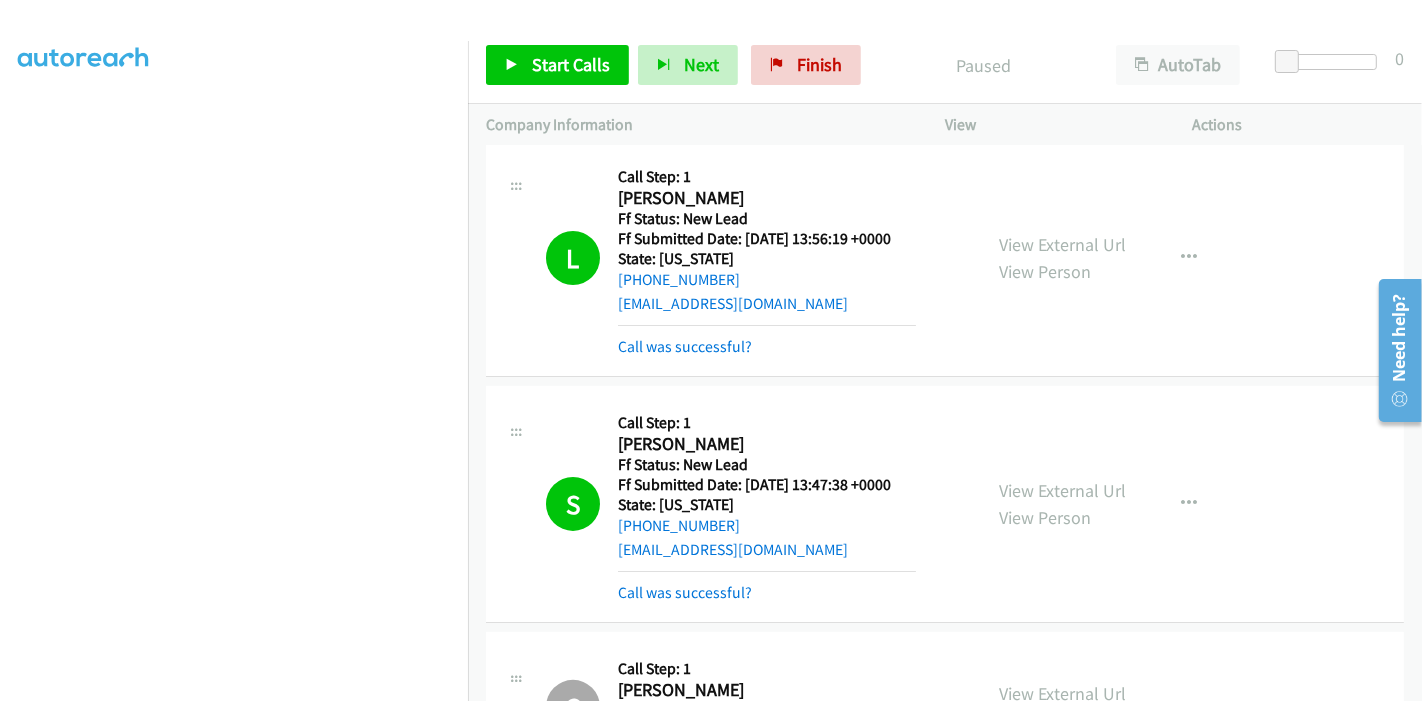 scroll, scrollTop: 0, scrollLeft: 0, axis: both 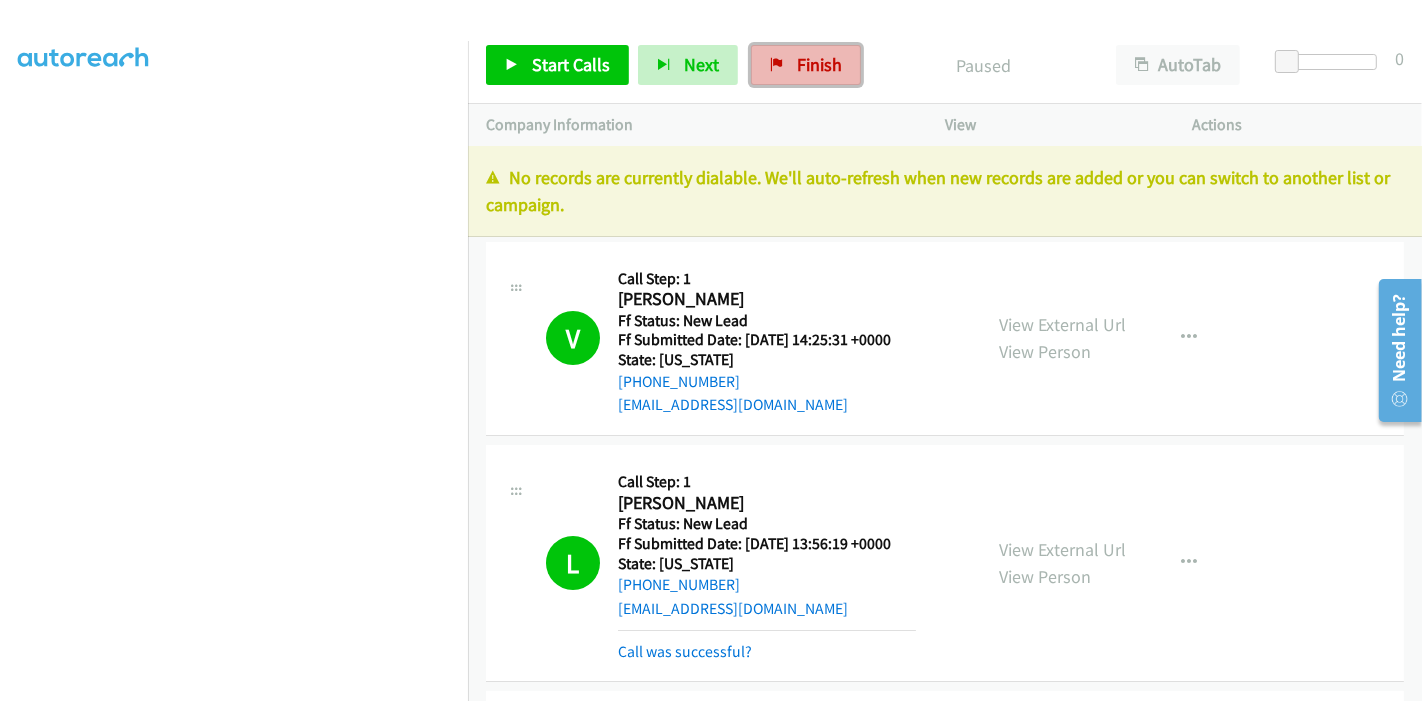 click on "Finish" at bounding box center [806, 65] 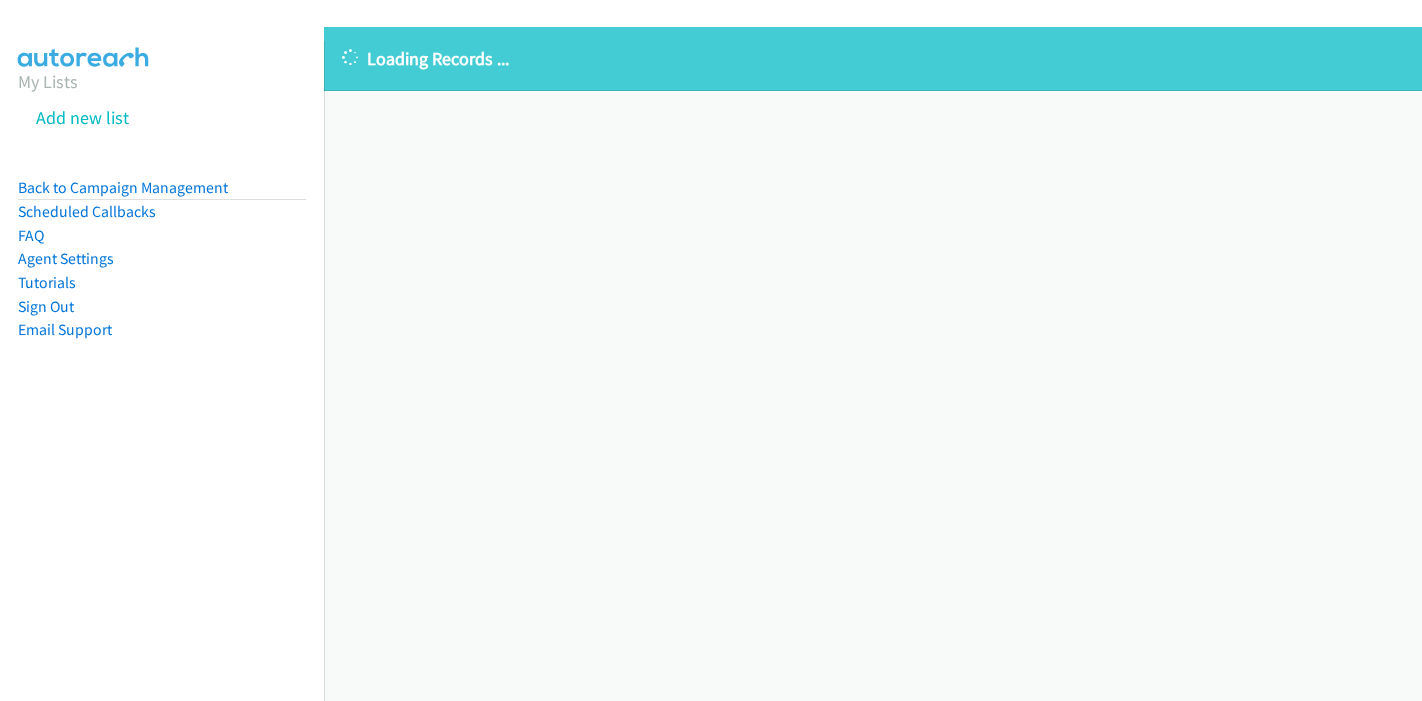 scroll, scrollTop: 0, scrollLeft: 0, axis: both 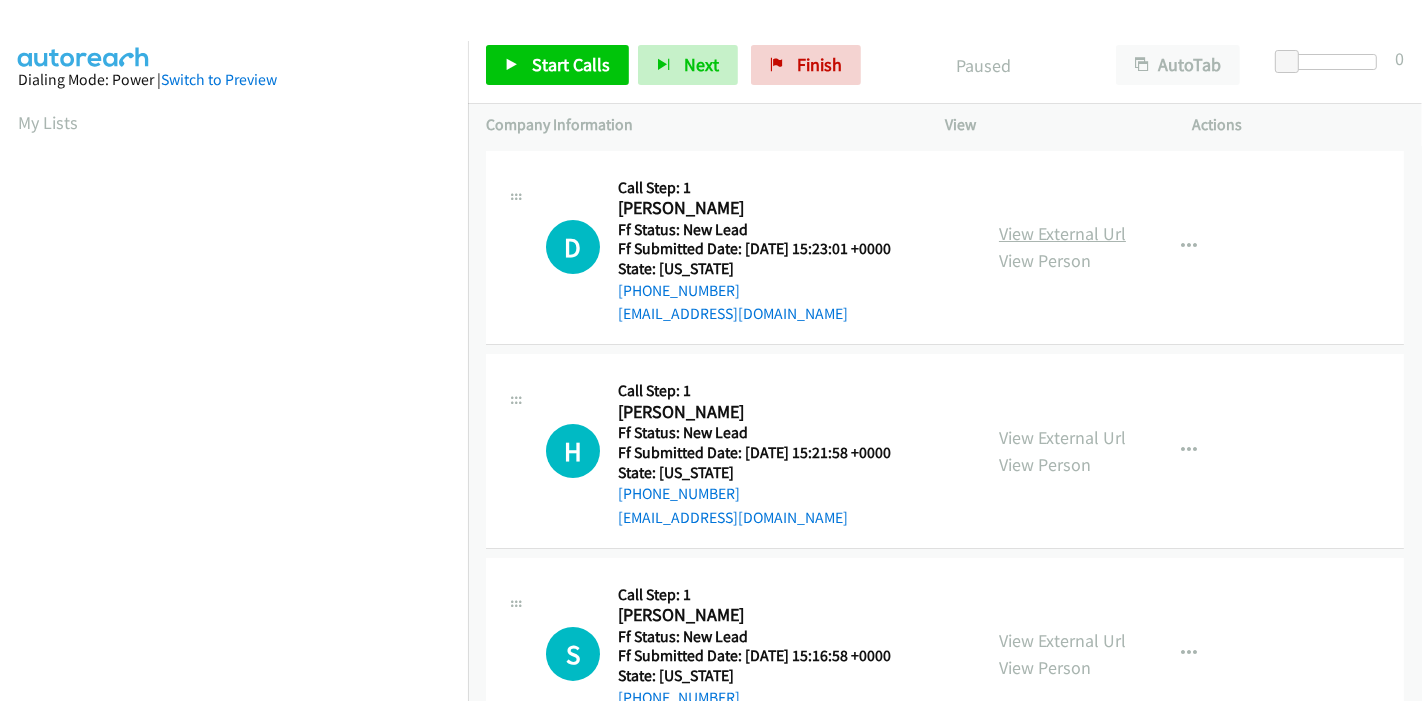 click on "View External Url" at bounding box center (1062, 233) 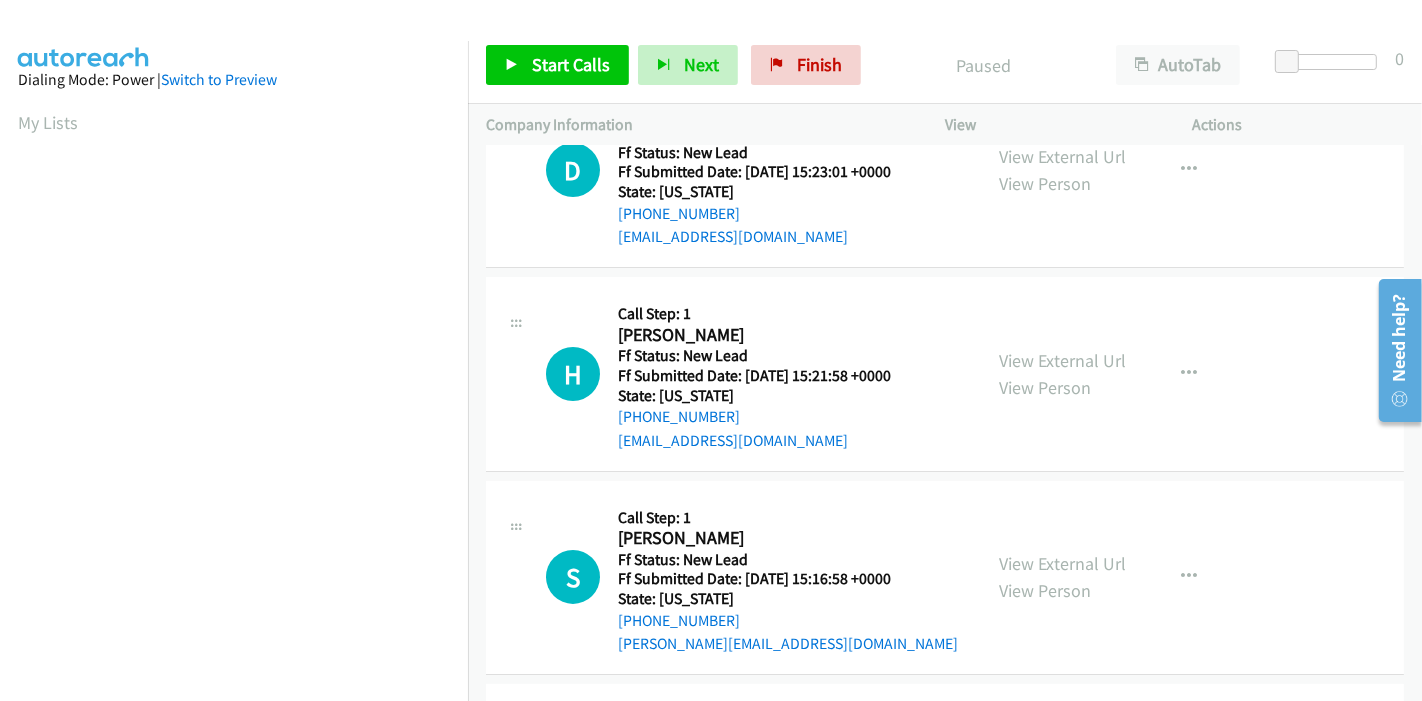 scroll, scrollTop: 111, scrollLeft: 0, axis: vertical 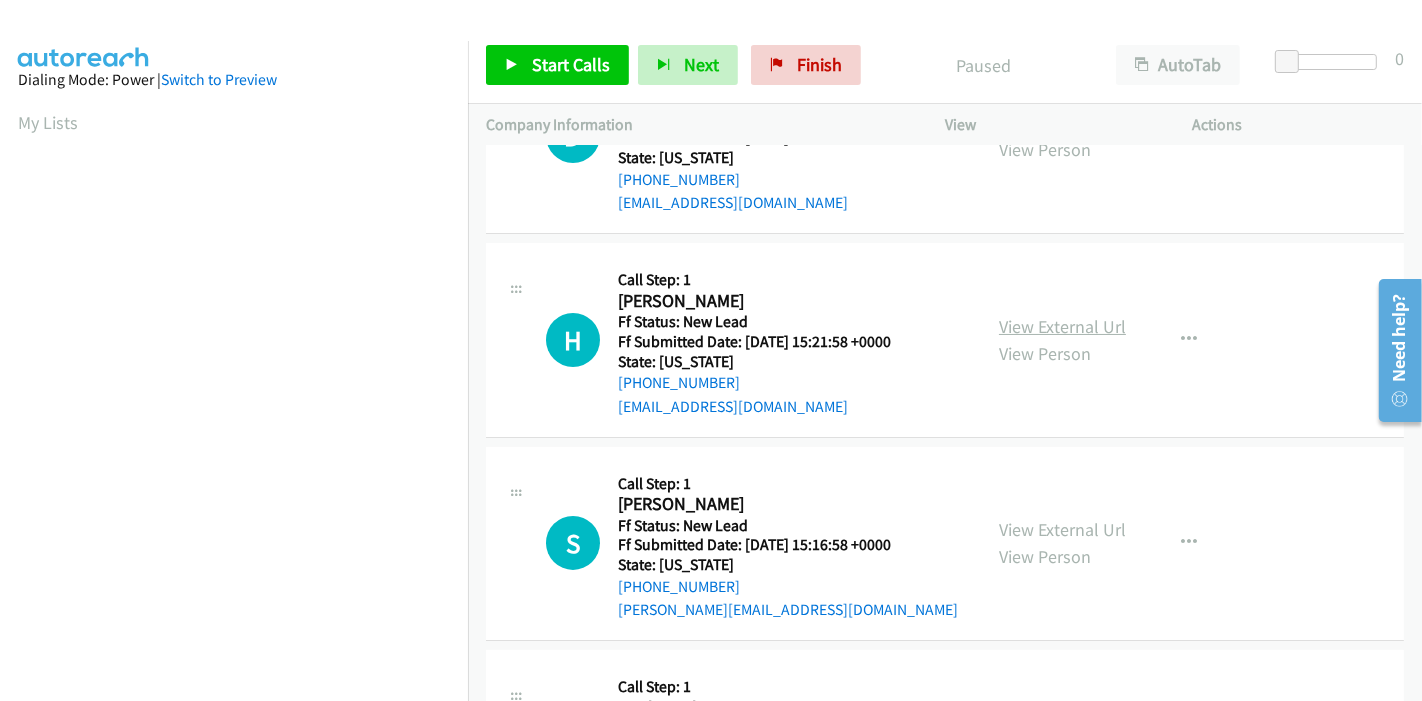 click on "View External Url" at bounding box center [1062, 326] 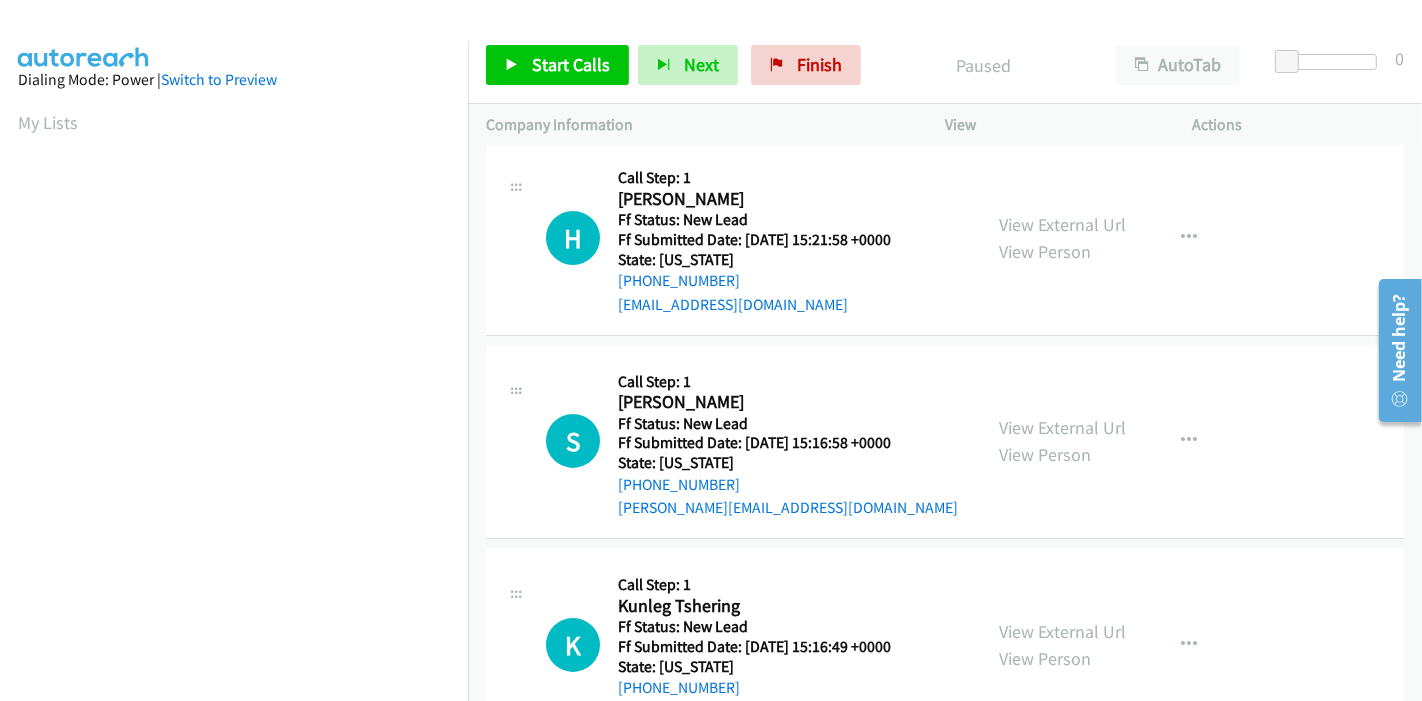 scroll, scrollTop: 284, scrollLeft: 0, axis: vertical 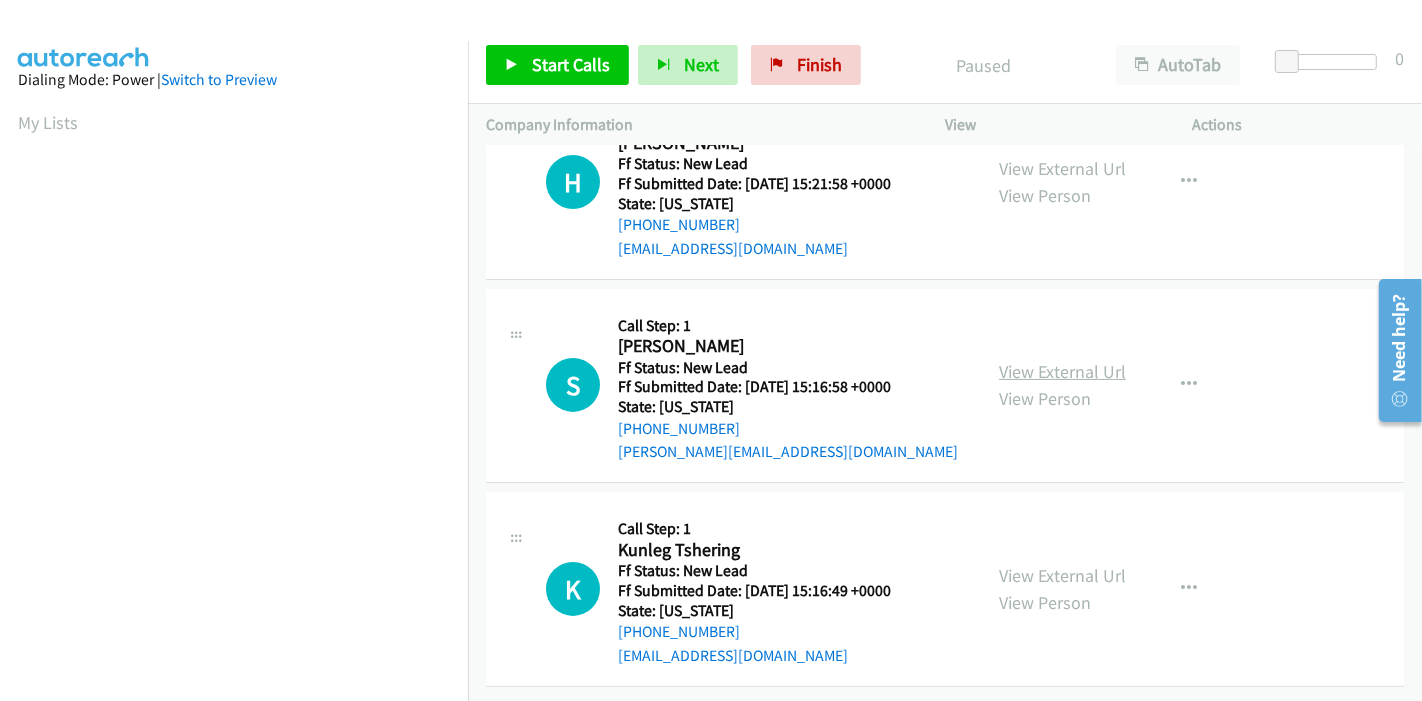 click on "View External Url" at bounding box center [1062, 371] 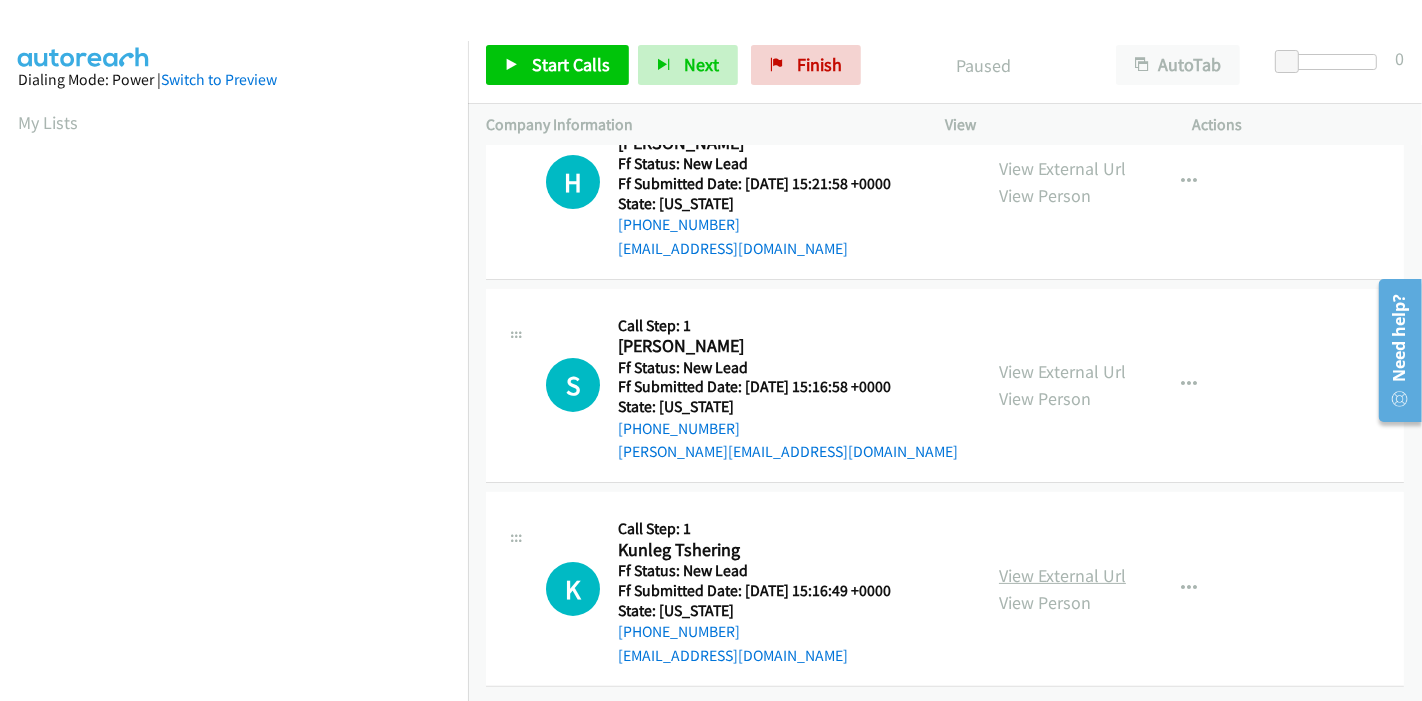 click on "View External Url" at bounding box center [1062, 575] 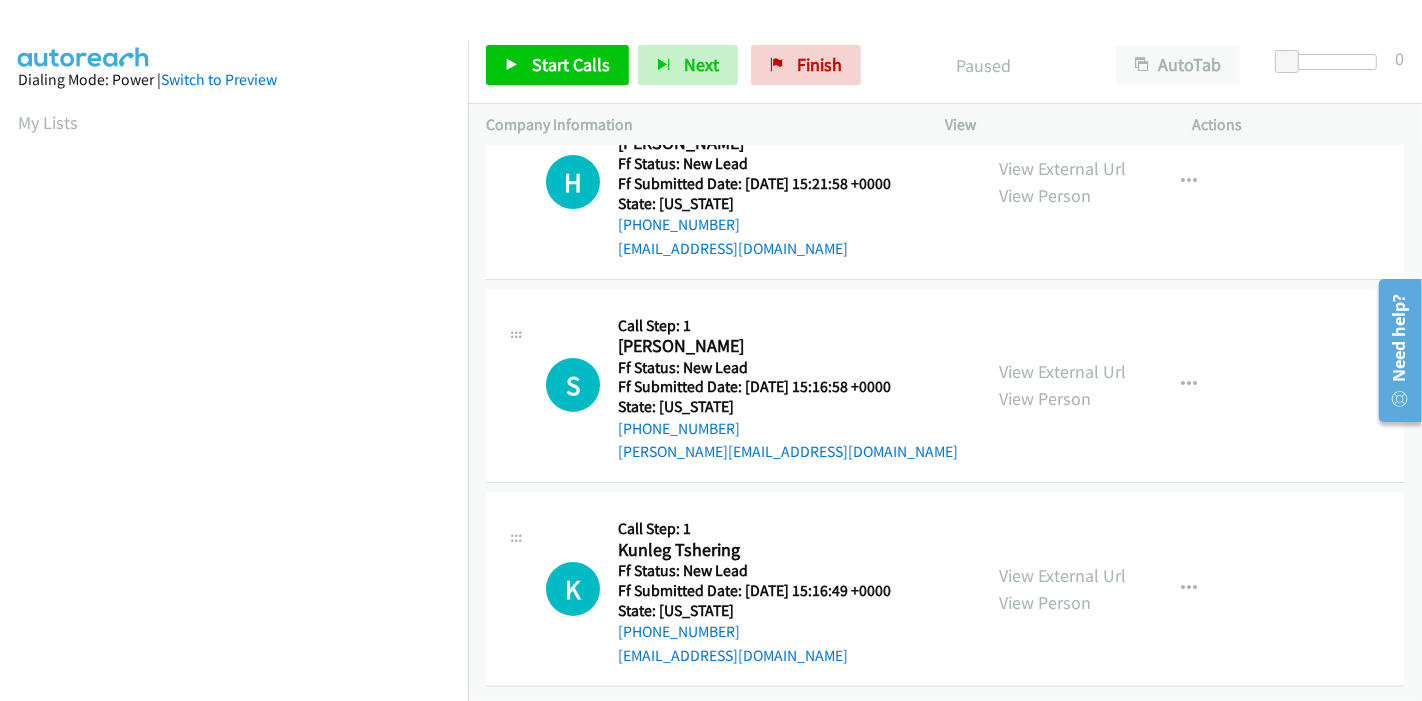 scroll, scrollTop: 0, scrollLeft: 0, axis: both 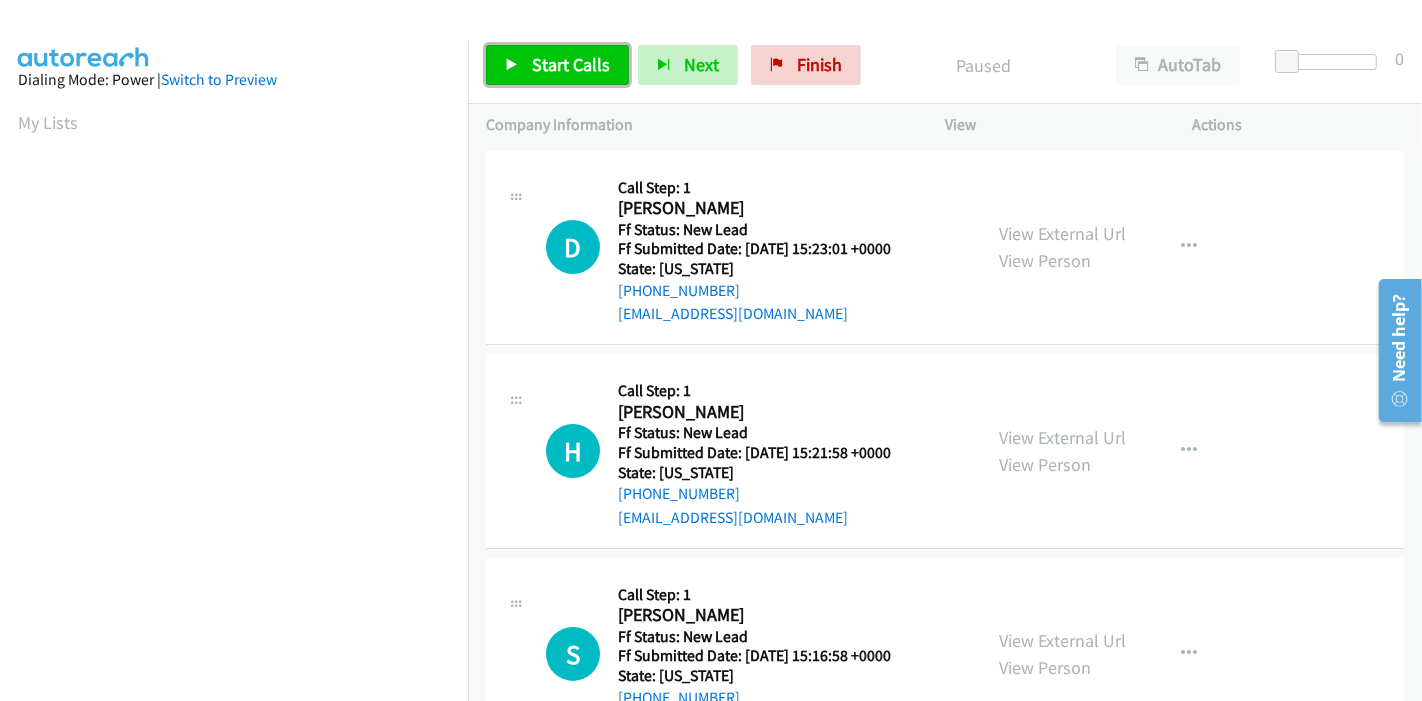 click on "Start Calls" at bounding box center (571, 64) 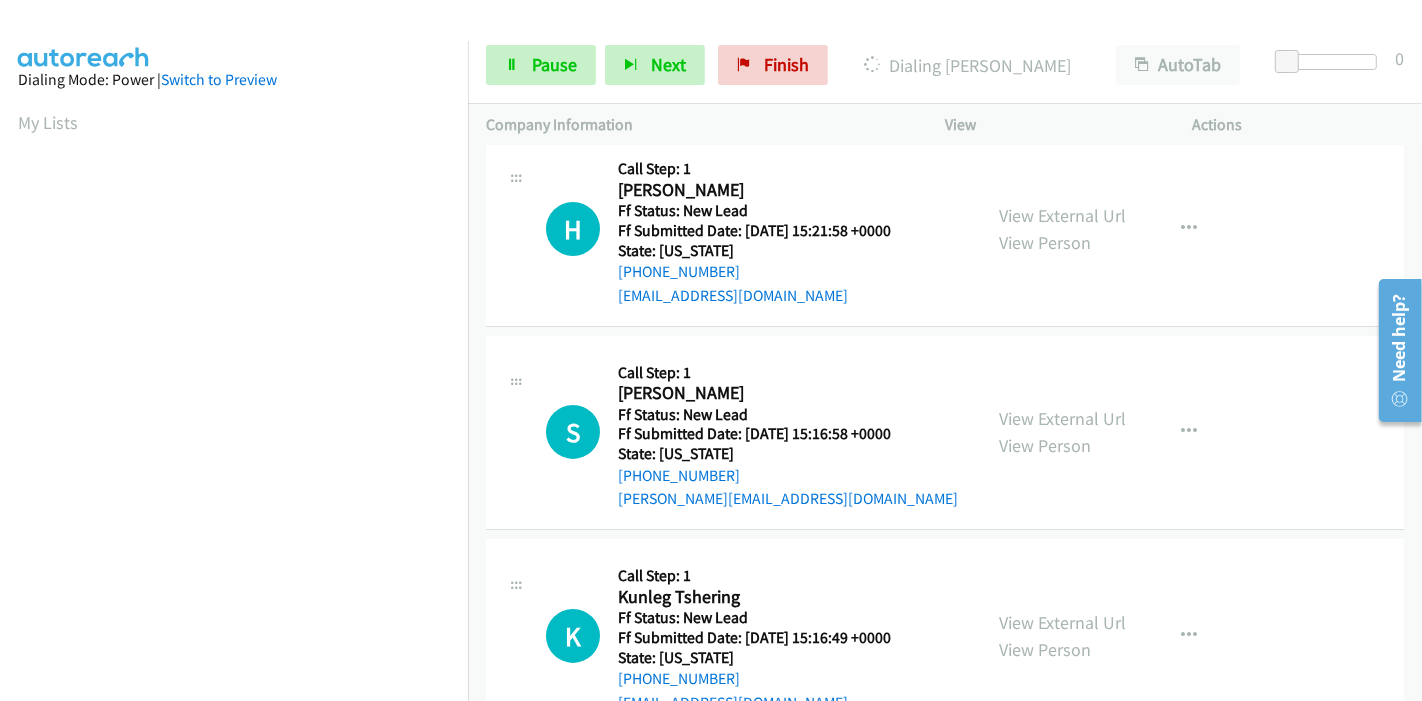 scroll, scrollTop: 284, scrollLeft: 0, axis: vertical 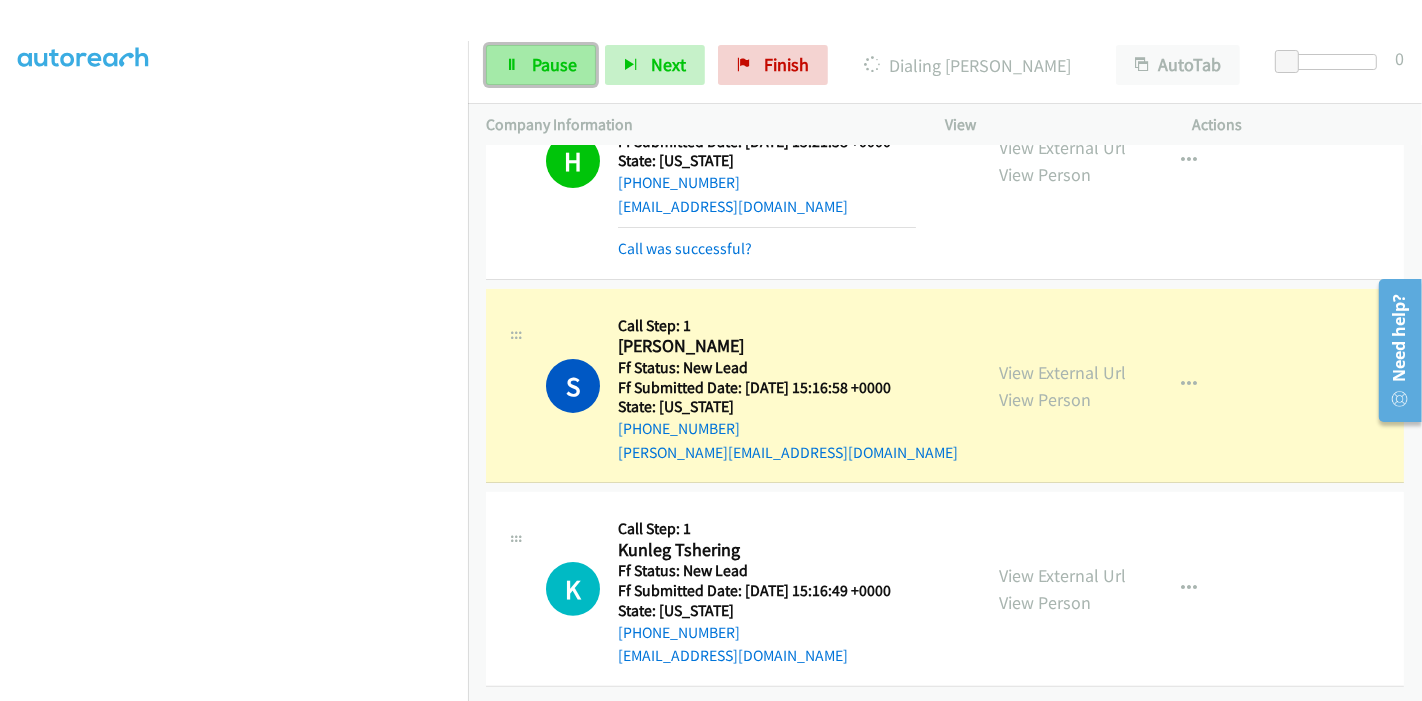 click on "Pause" at bounding box center (554, 64) 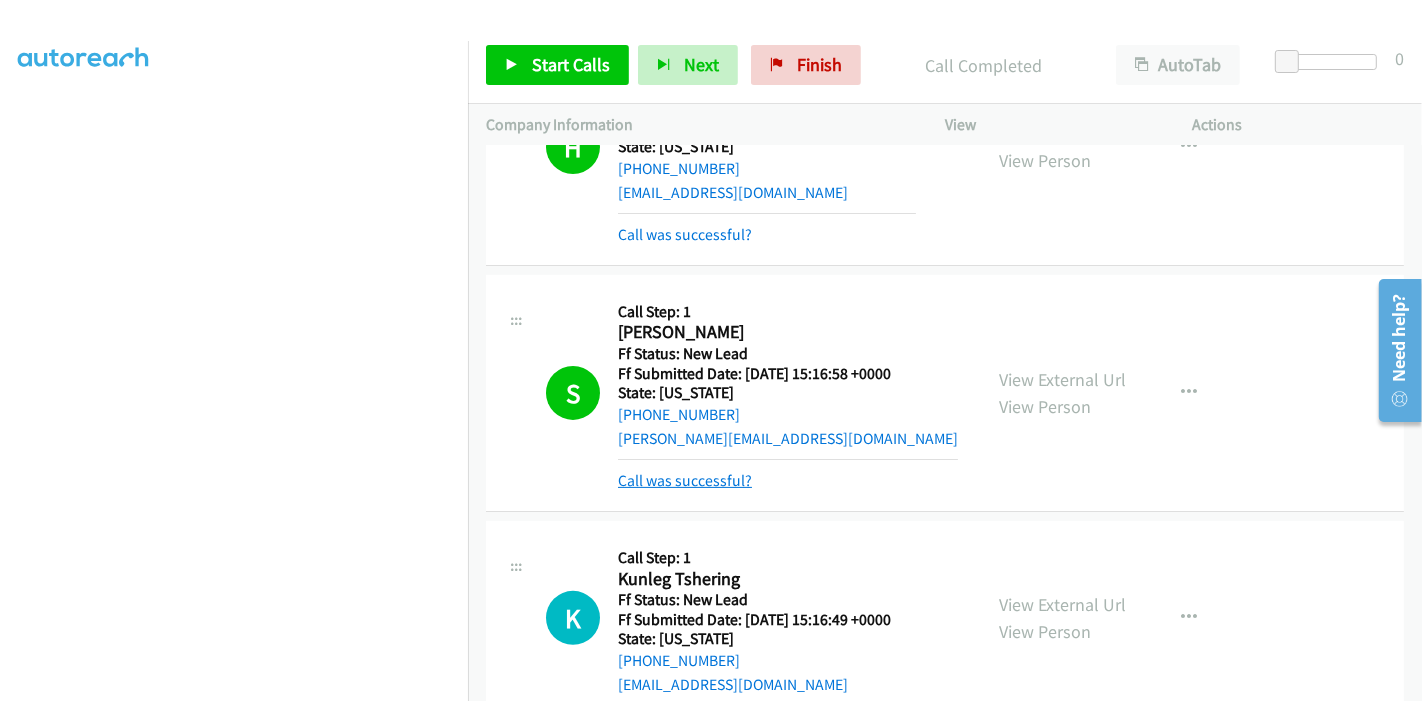 click on "Call was successful?" at bounding box center [685, 480] 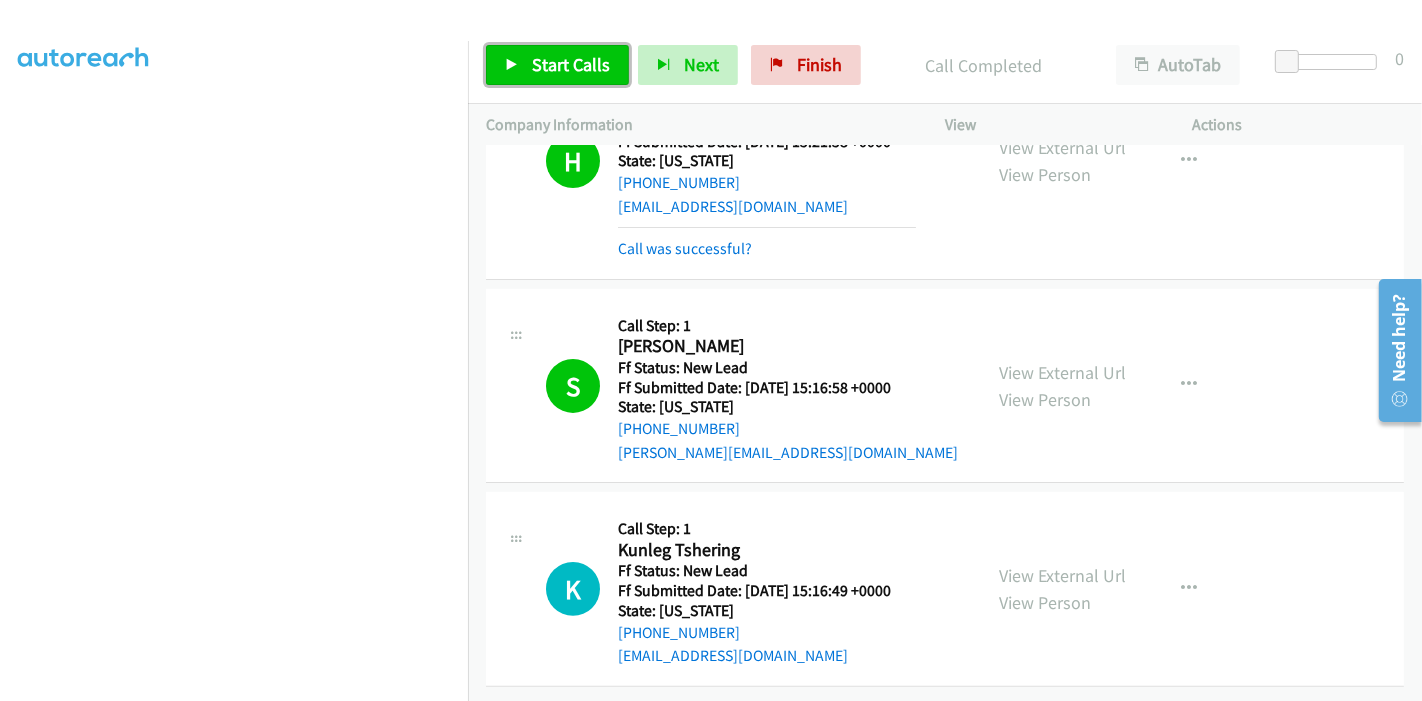 click on "Start Calls" at bounding box center [571, 64] 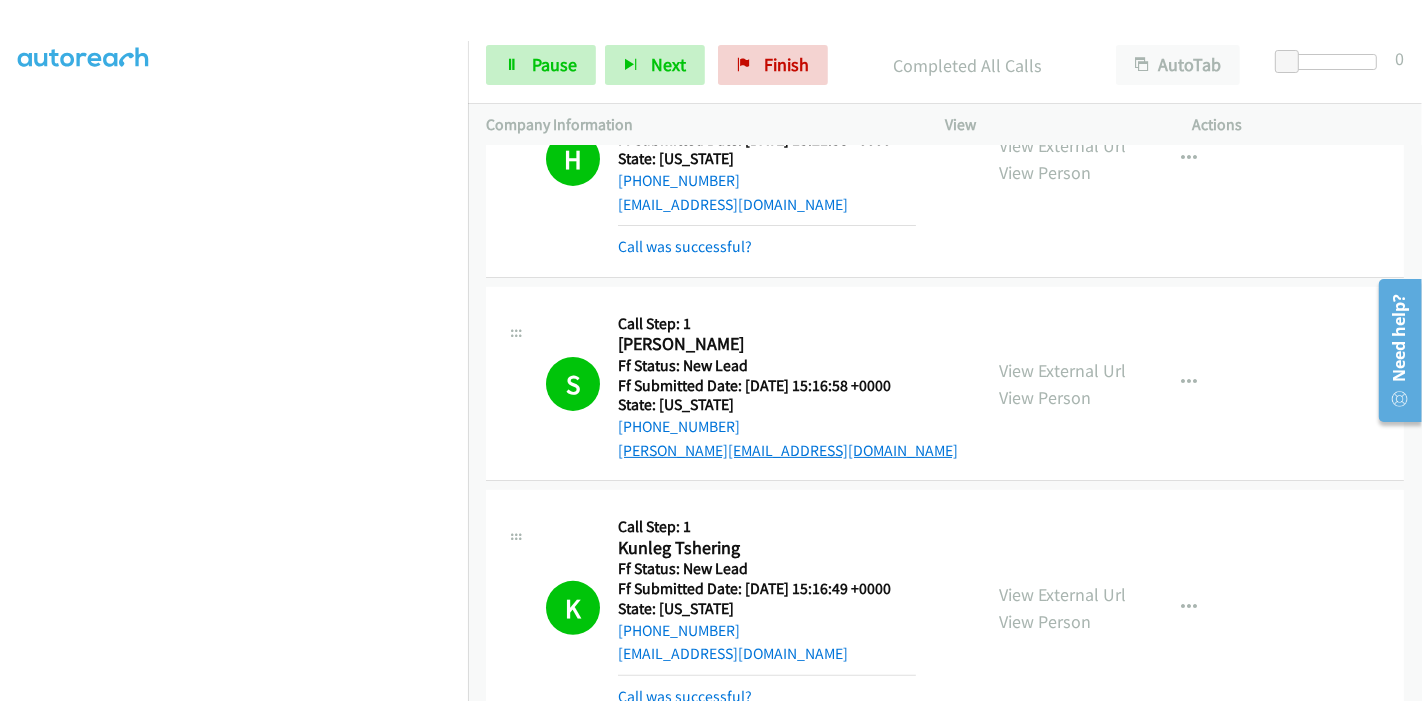 scroll, scrollTop: 502, scrollLeft: 0, axis: vertical 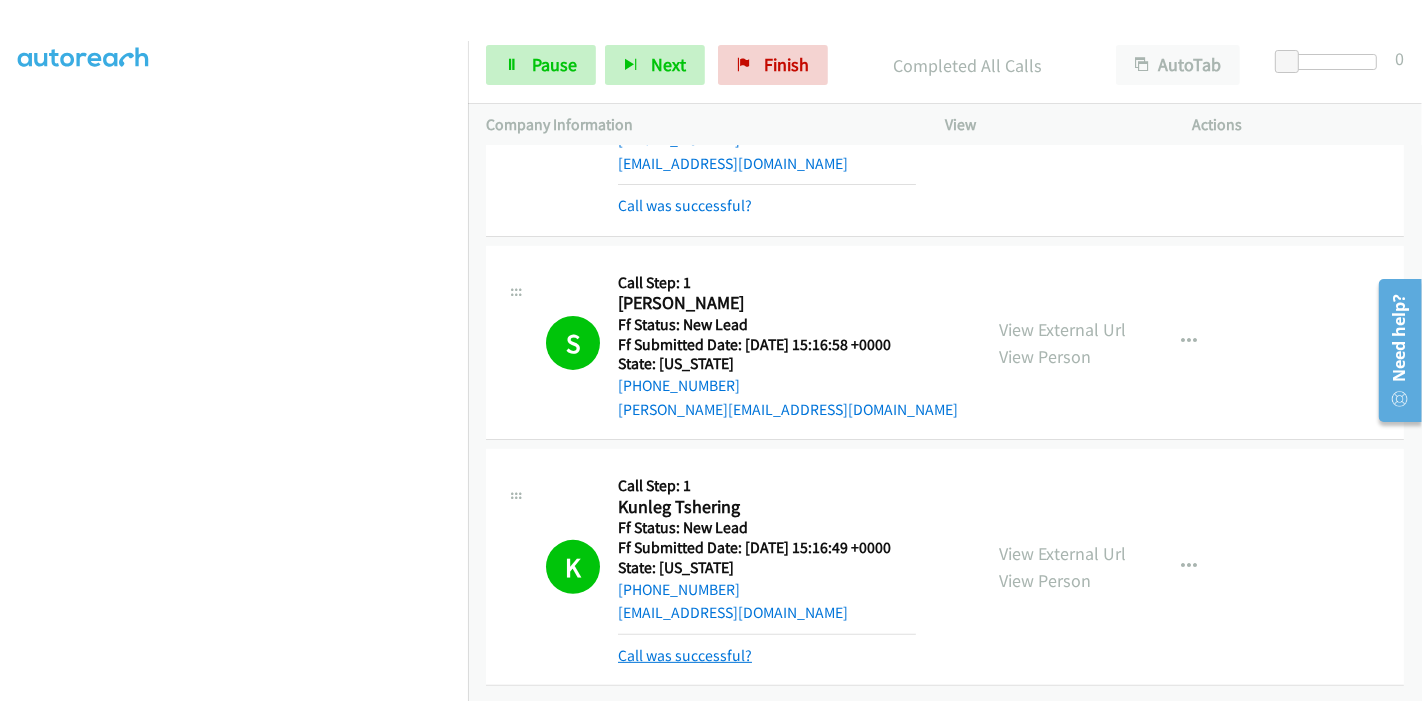 click on "Call was successful?" at bounding box center [685, 655] 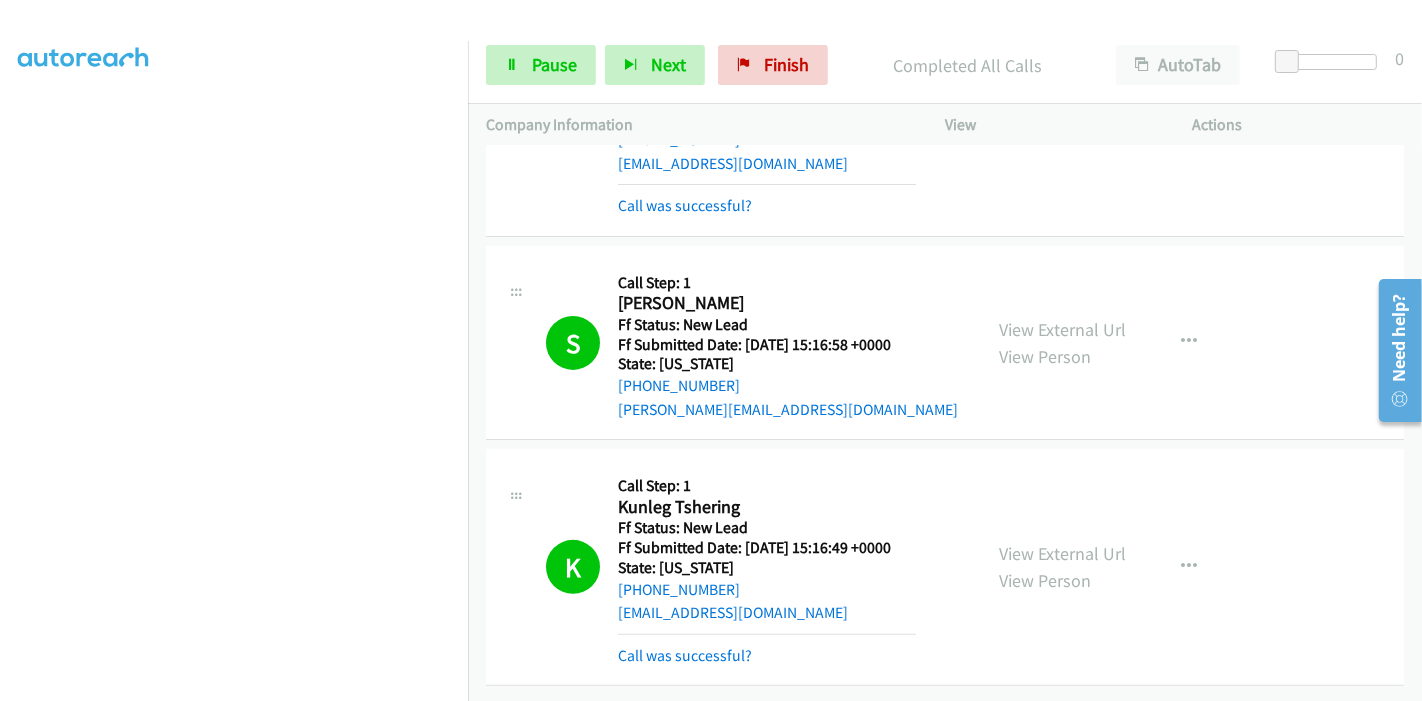 scroll, scrollTop: 460, scrollLeft: 0, axis: vertical 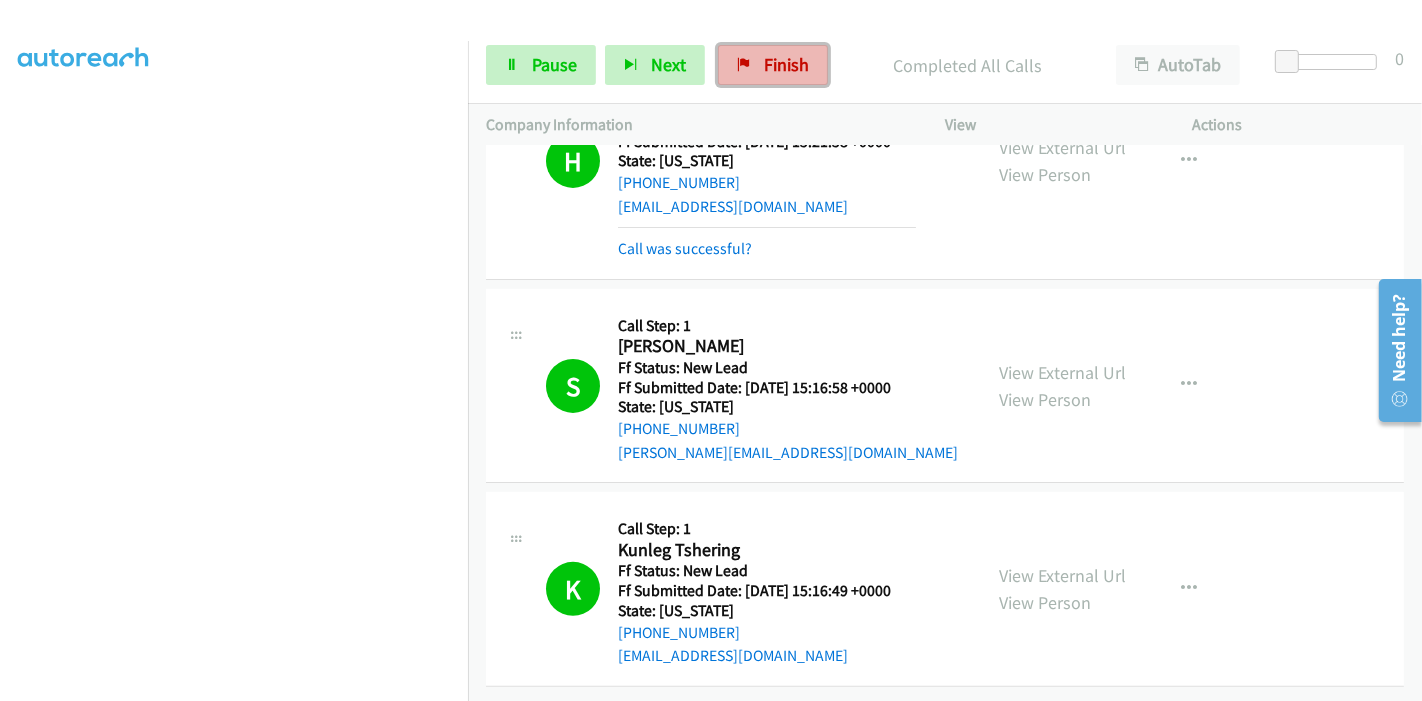 click on "Finish" at bounding box center (786, 64) 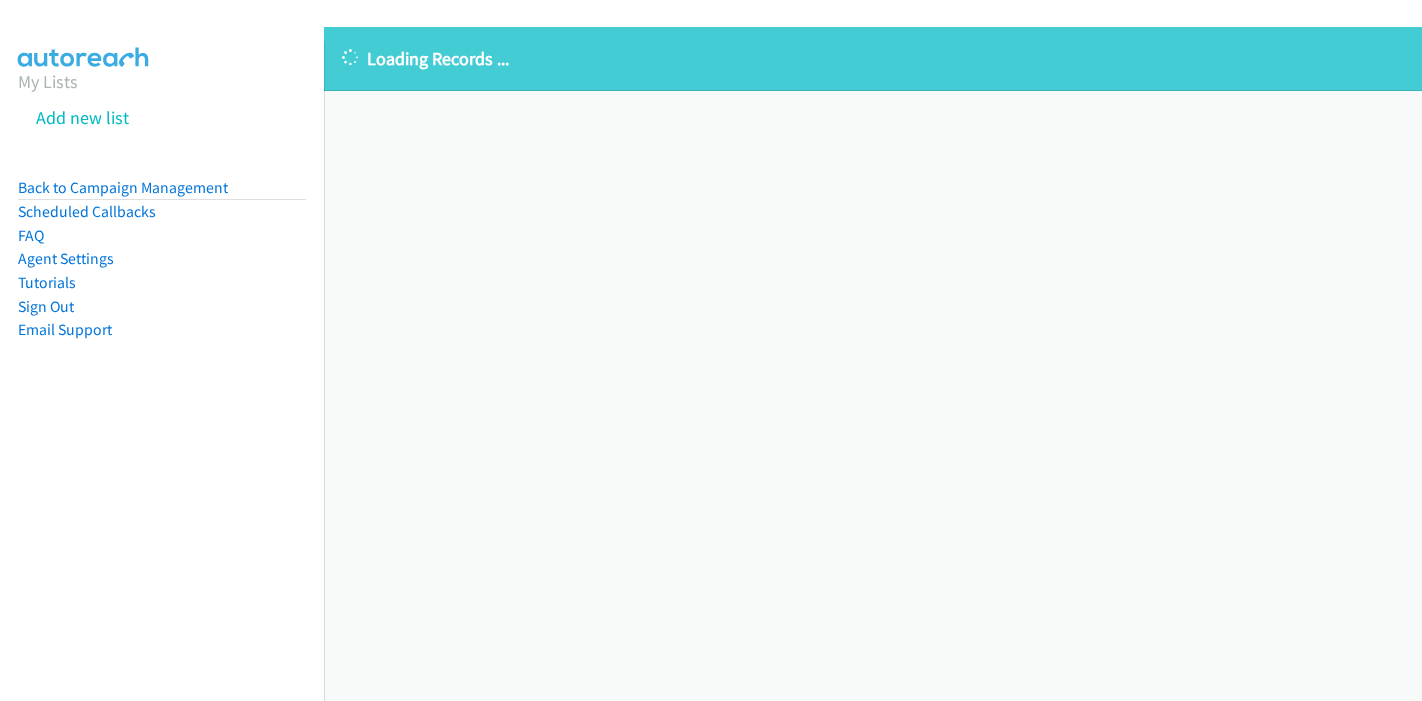 scroll, scrollTop: 0, scrollLeft: 0, axis: both 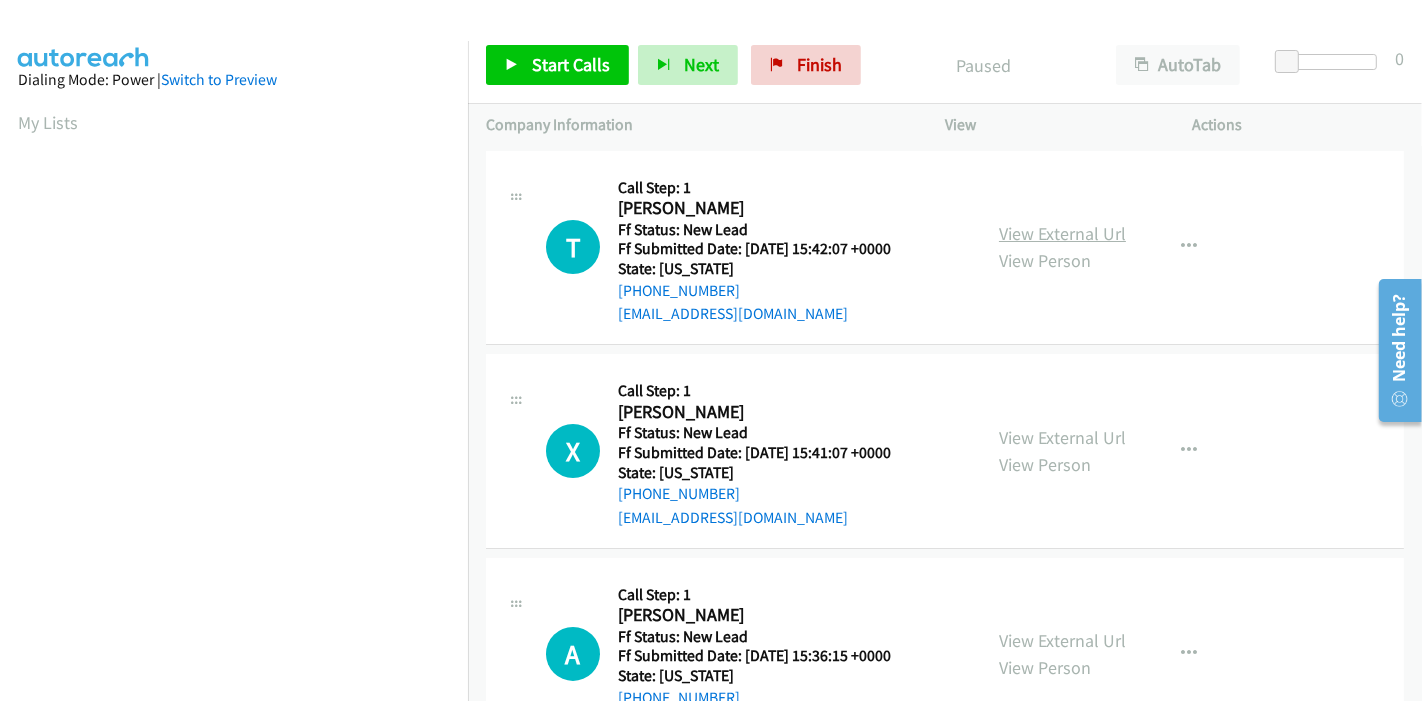 click on "View External Url" at bounding box center (1062, 233) 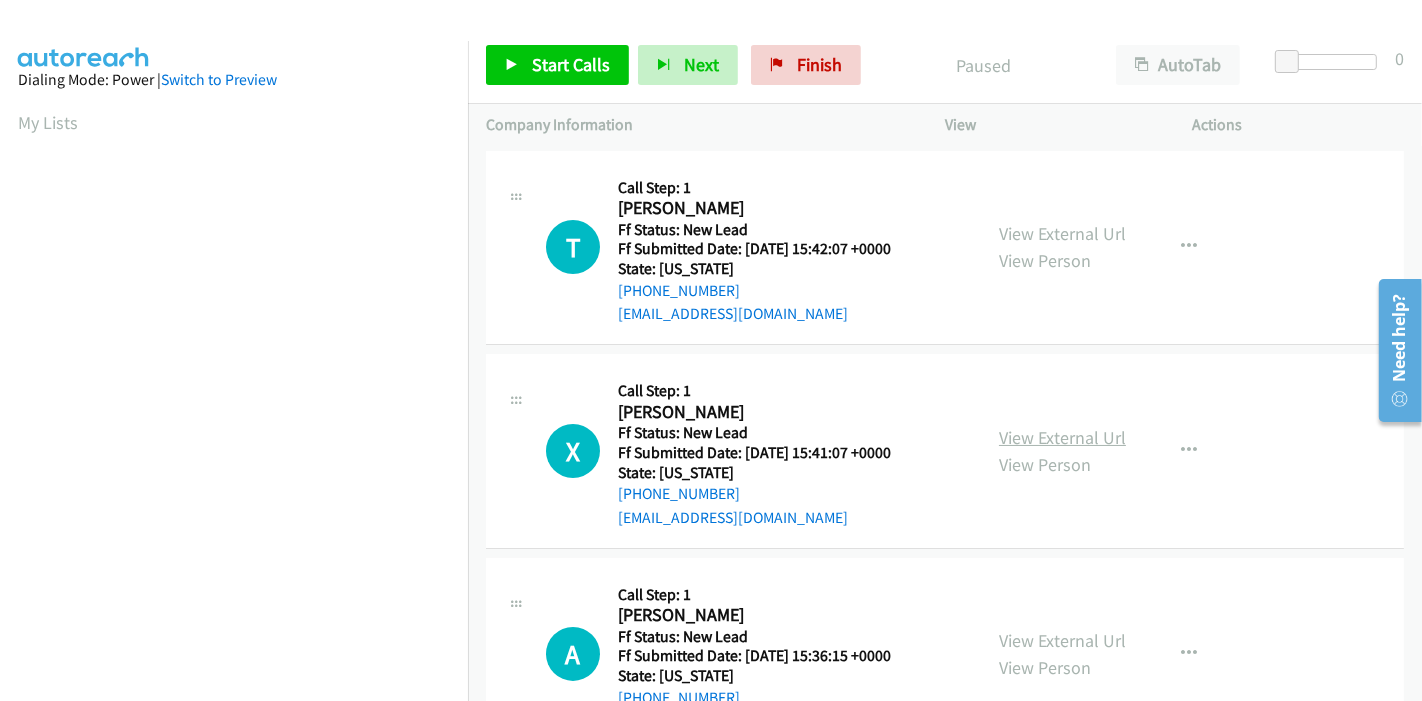 click on "View External Url" at bounding box center (1062, 437) 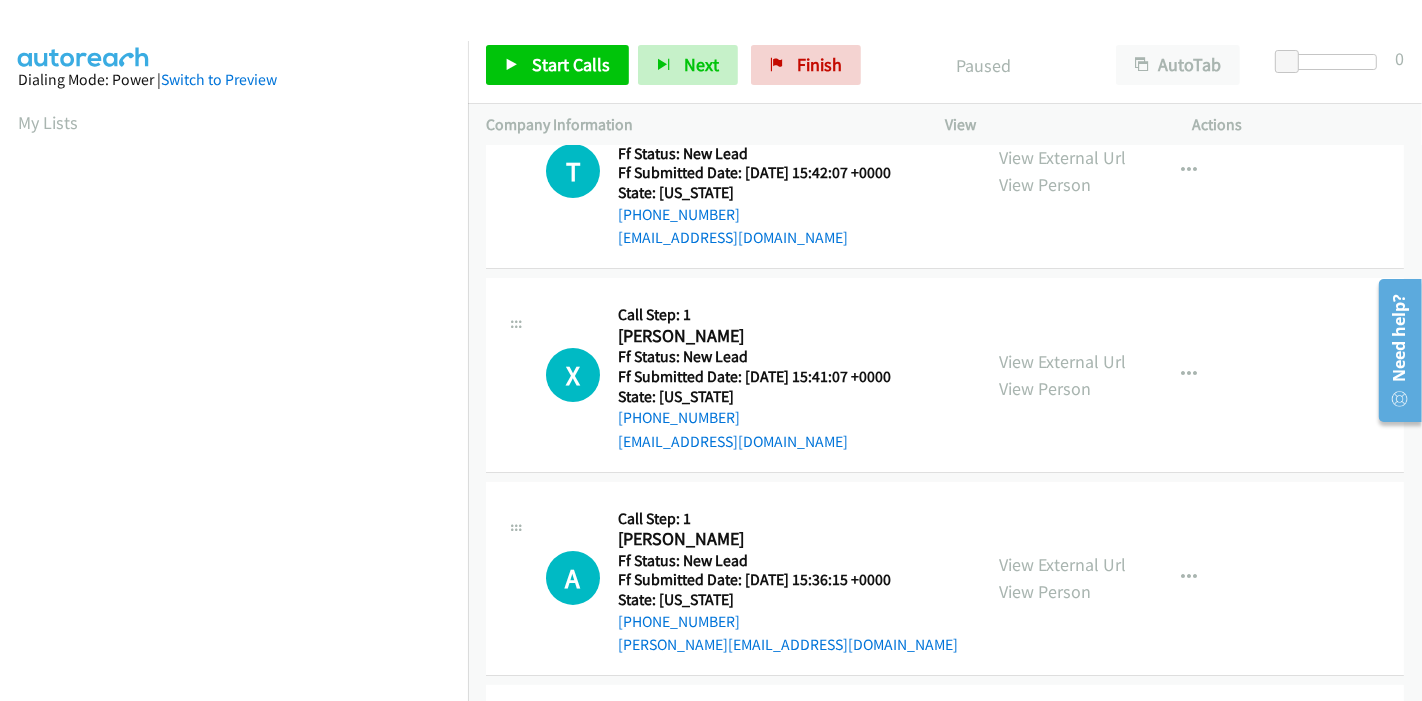 scroll, scrollTop: 111, scrollLeft: 0, axis: vertical 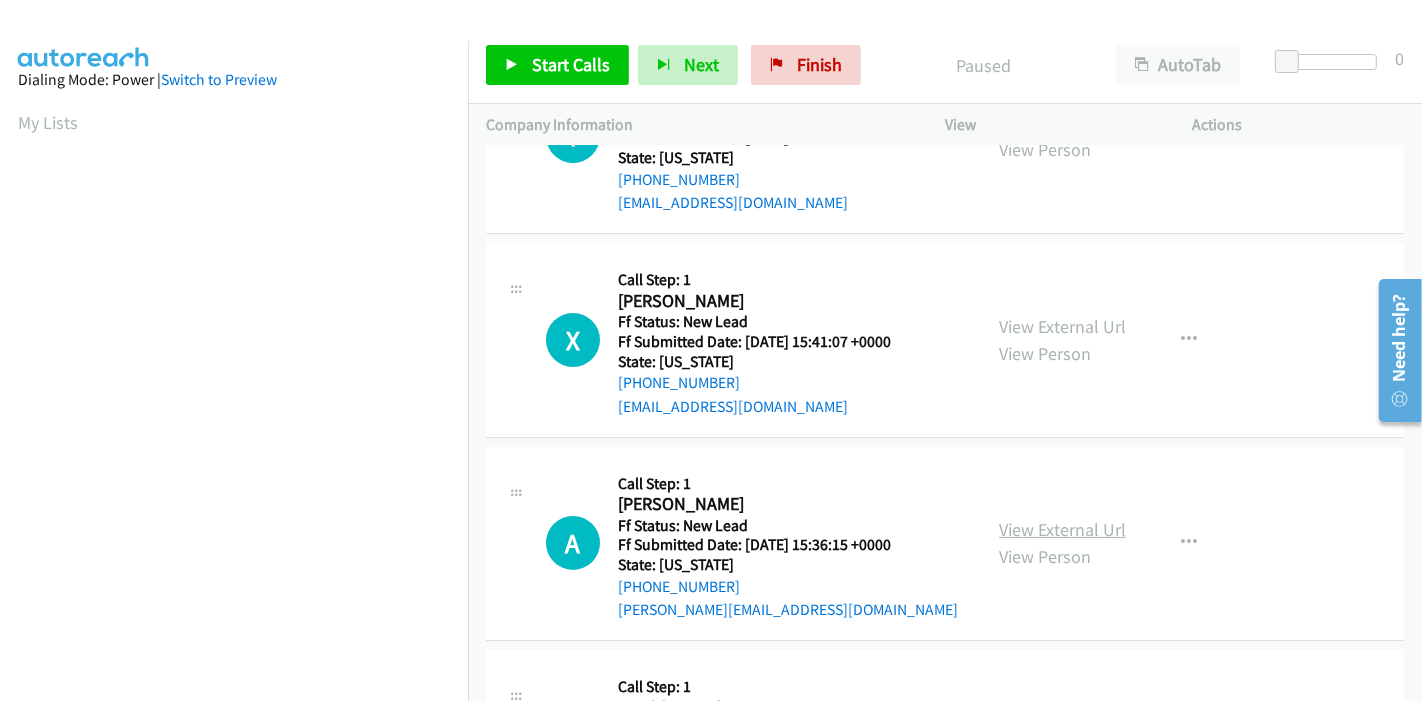 click on "View External Url" at bounding box center (1062, 529) 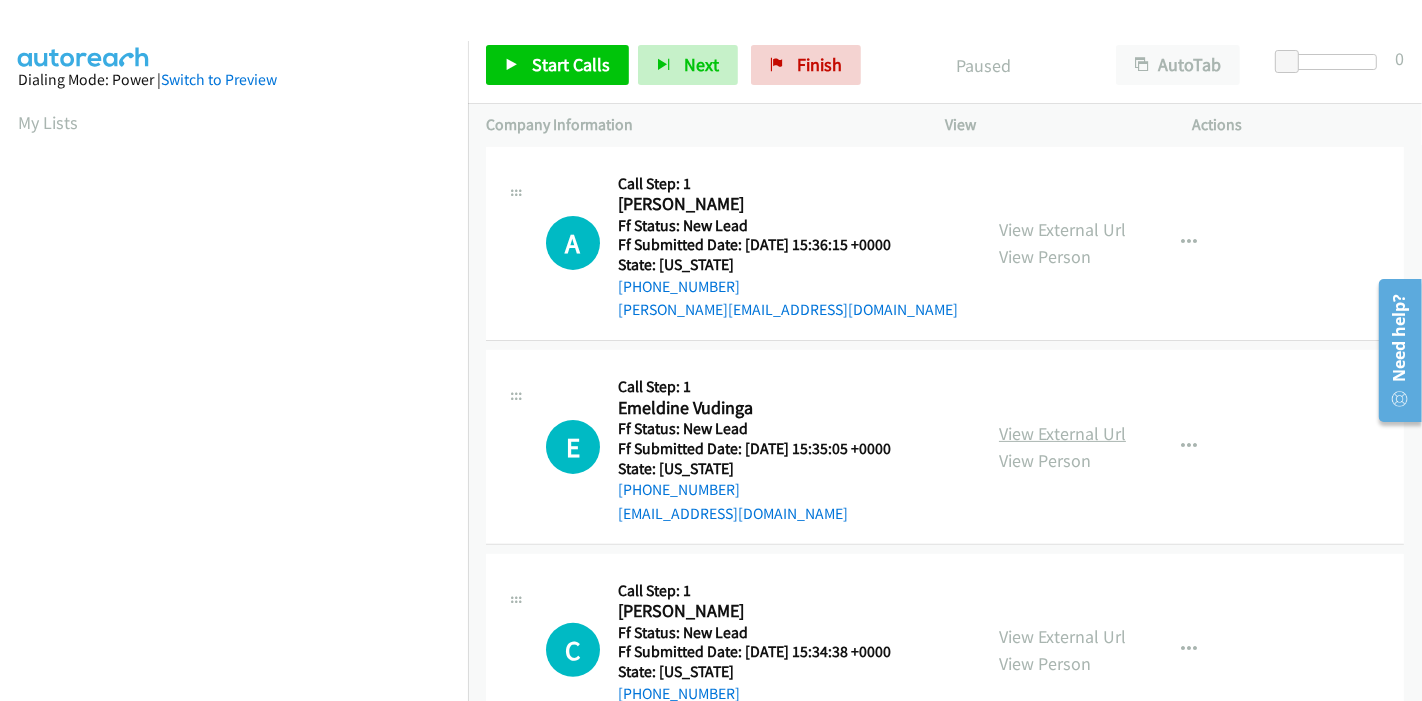 scroll, scrollTop: 444, scrollLeft: 0, axis: vertical 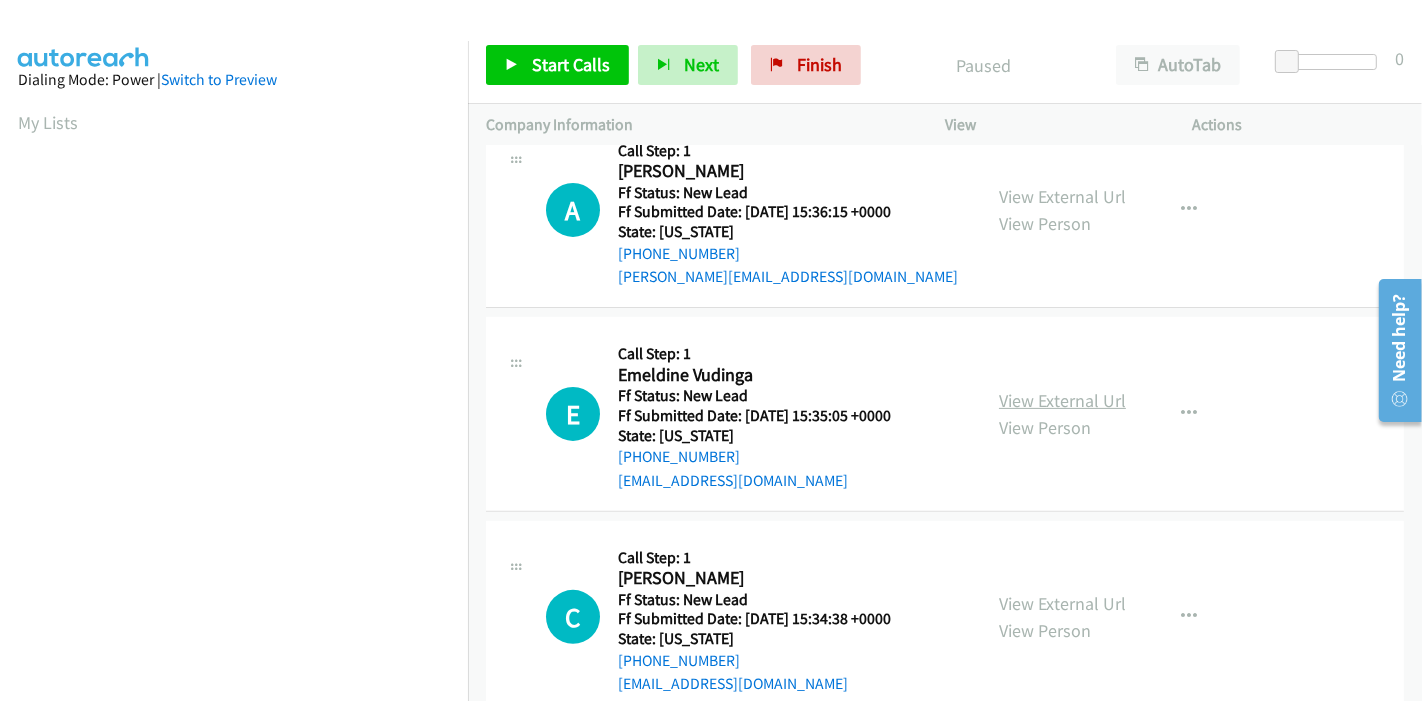 click on "View External Url" at bounding box center (1062, 400) 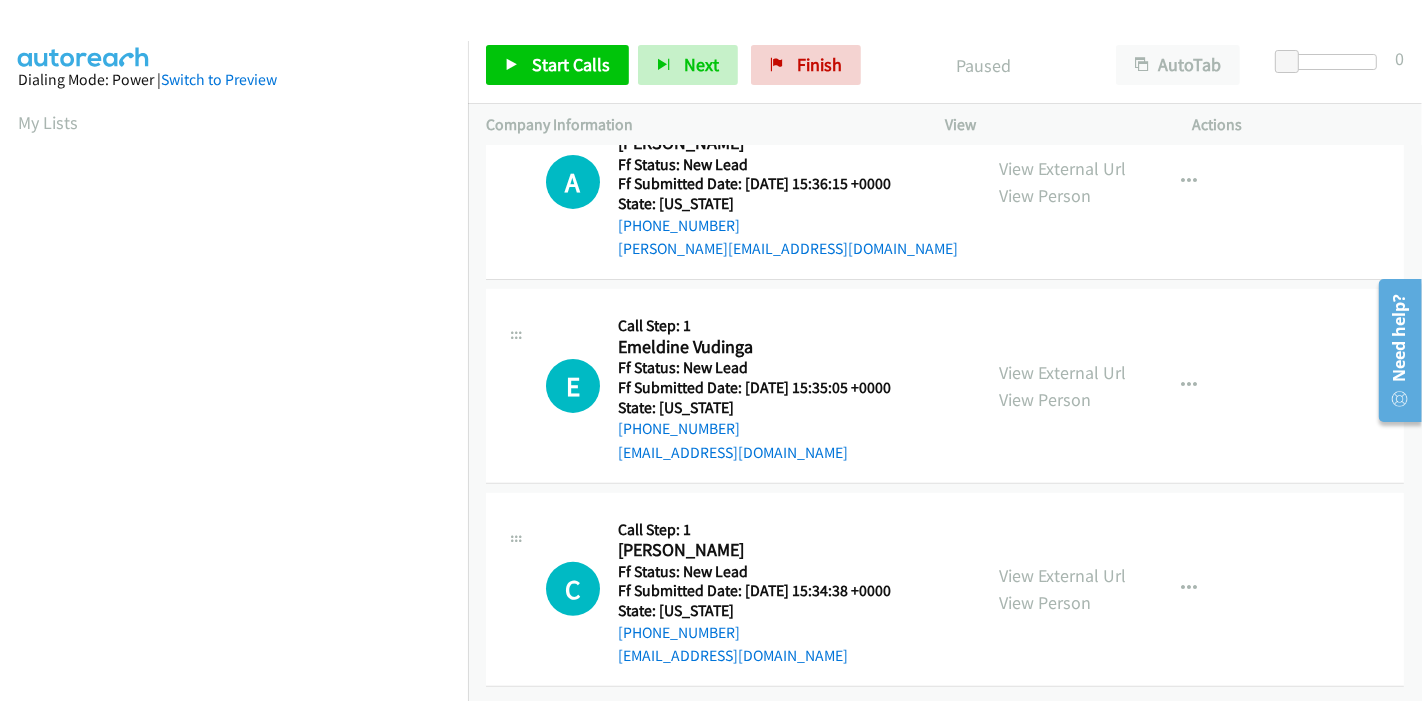 scroll, scrollTop: 487, scrollLeft: 0, axis: vertical 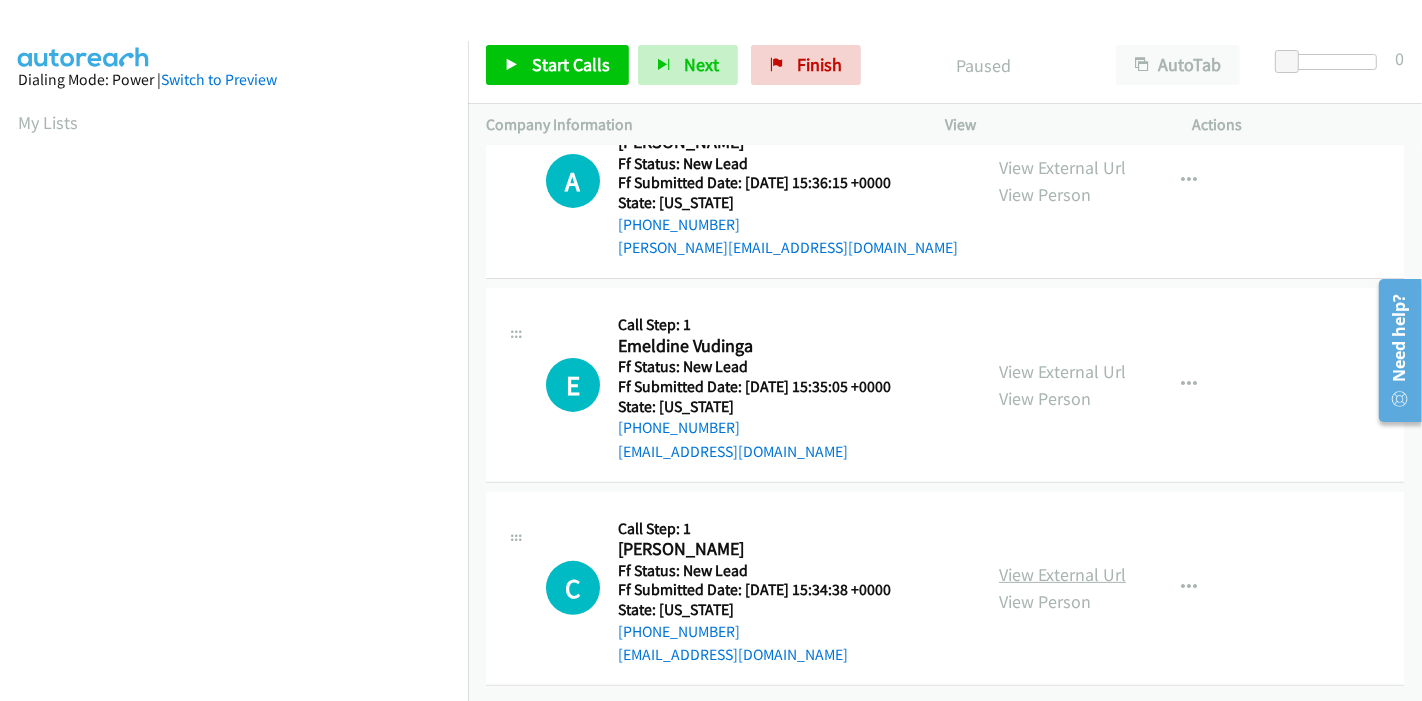 click on "View External Url" at bounding box center (1062, 574) 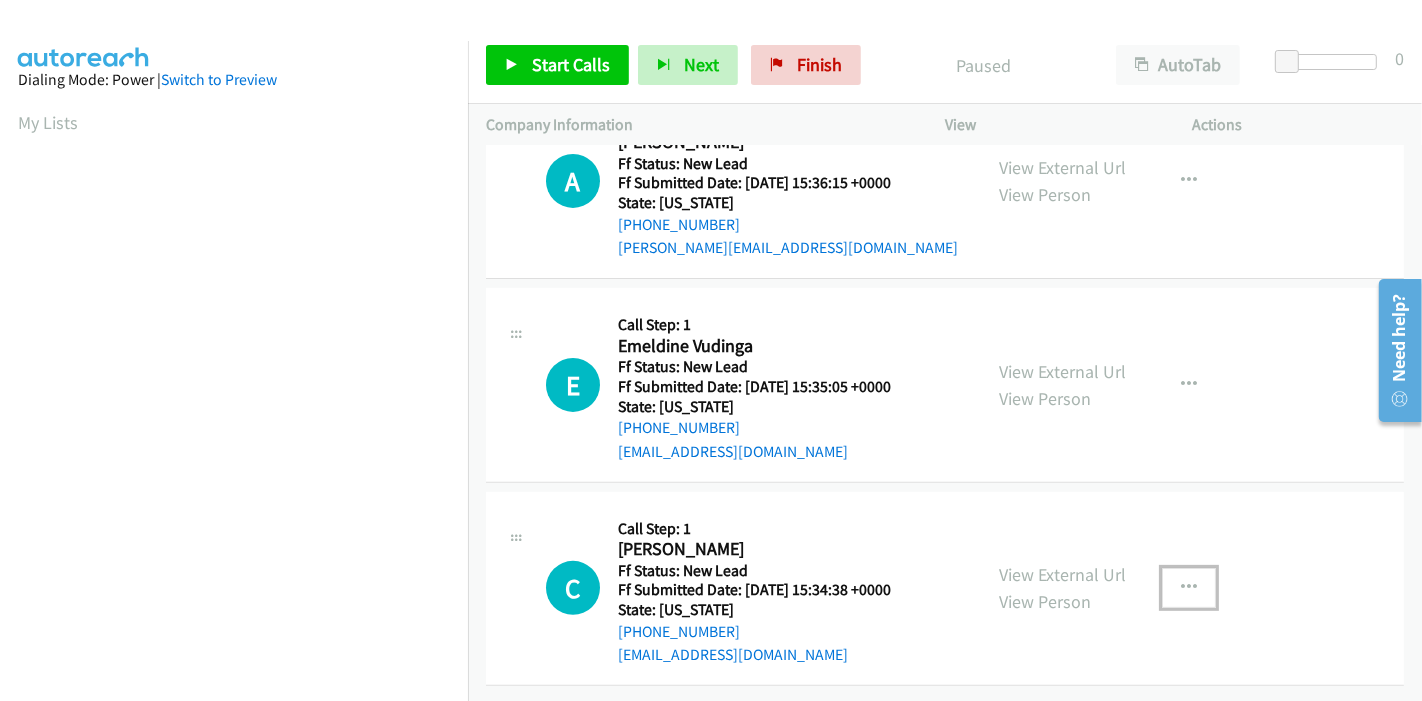 click at bounding box center [1189, 588] 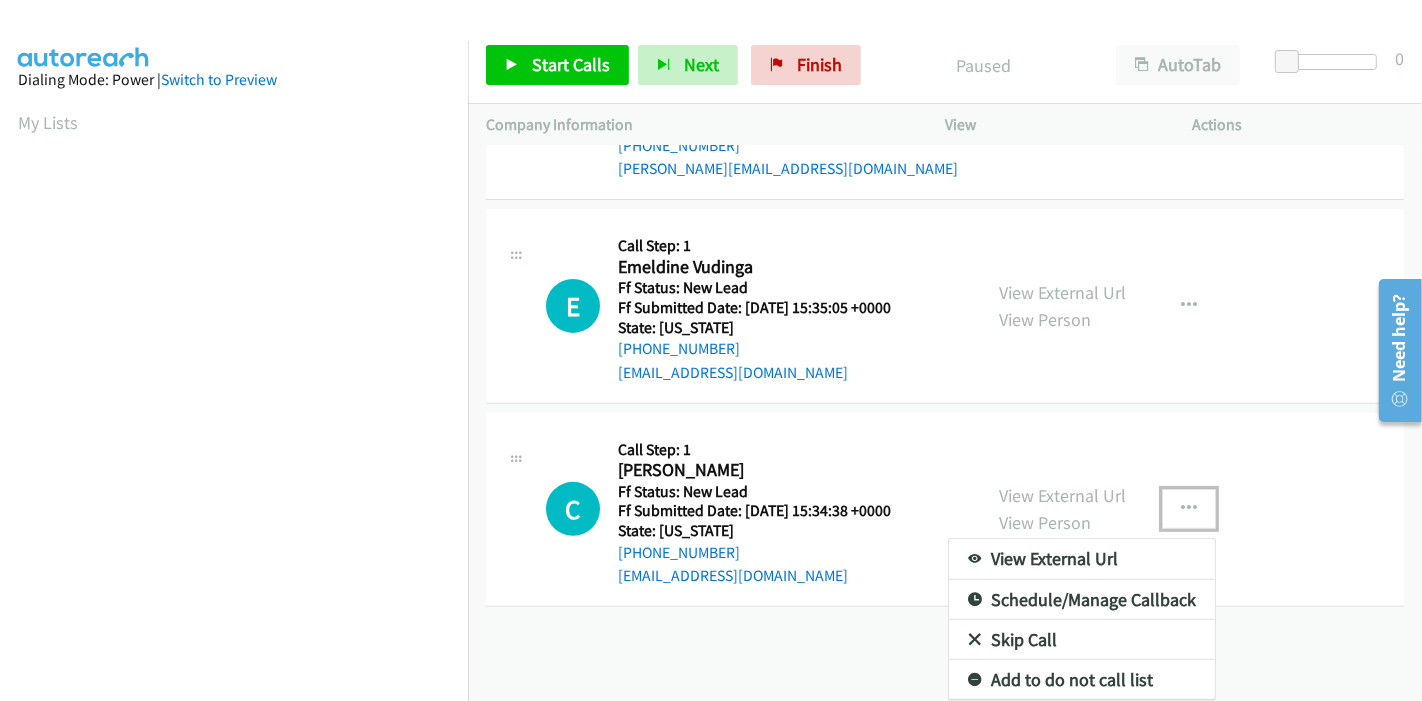 click on "Skip Call" at bounding box center (1082, 640) 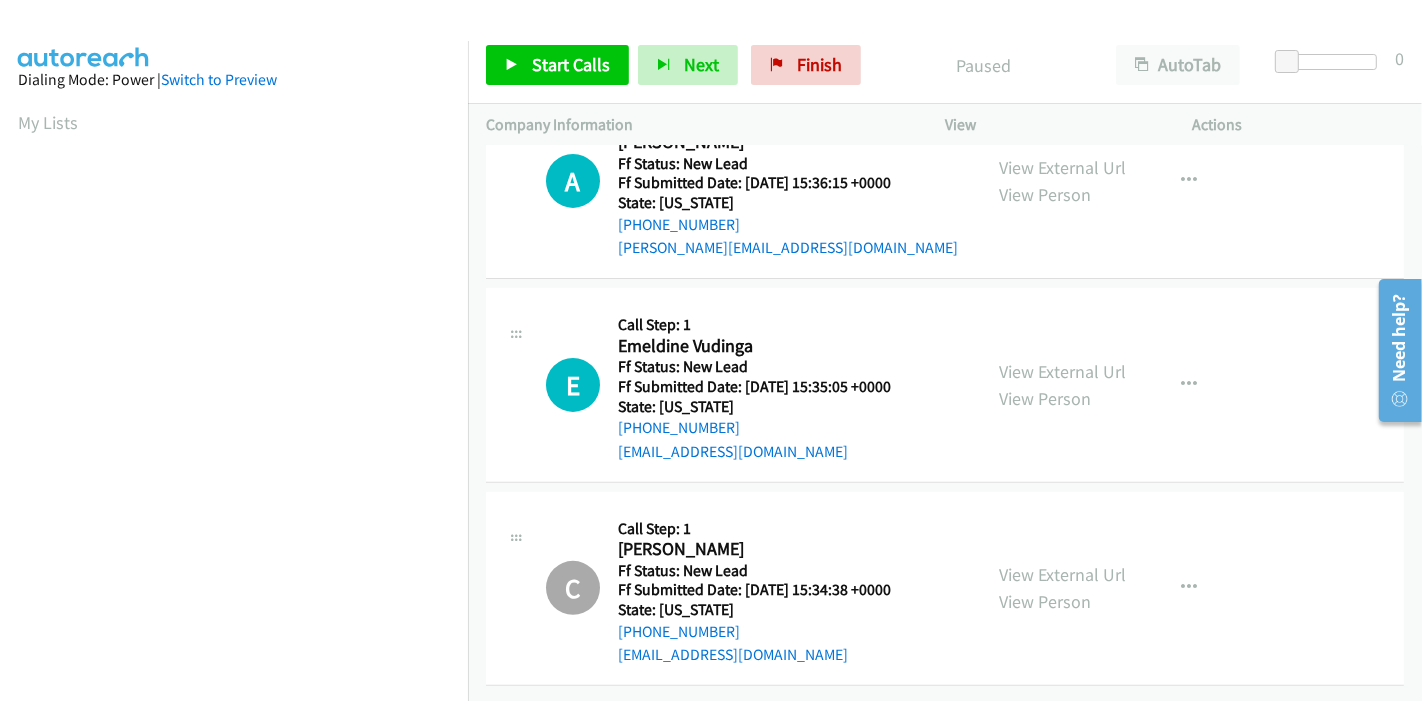scroll, scrollTop: 422, scrollLeft: 0, axis: vertical 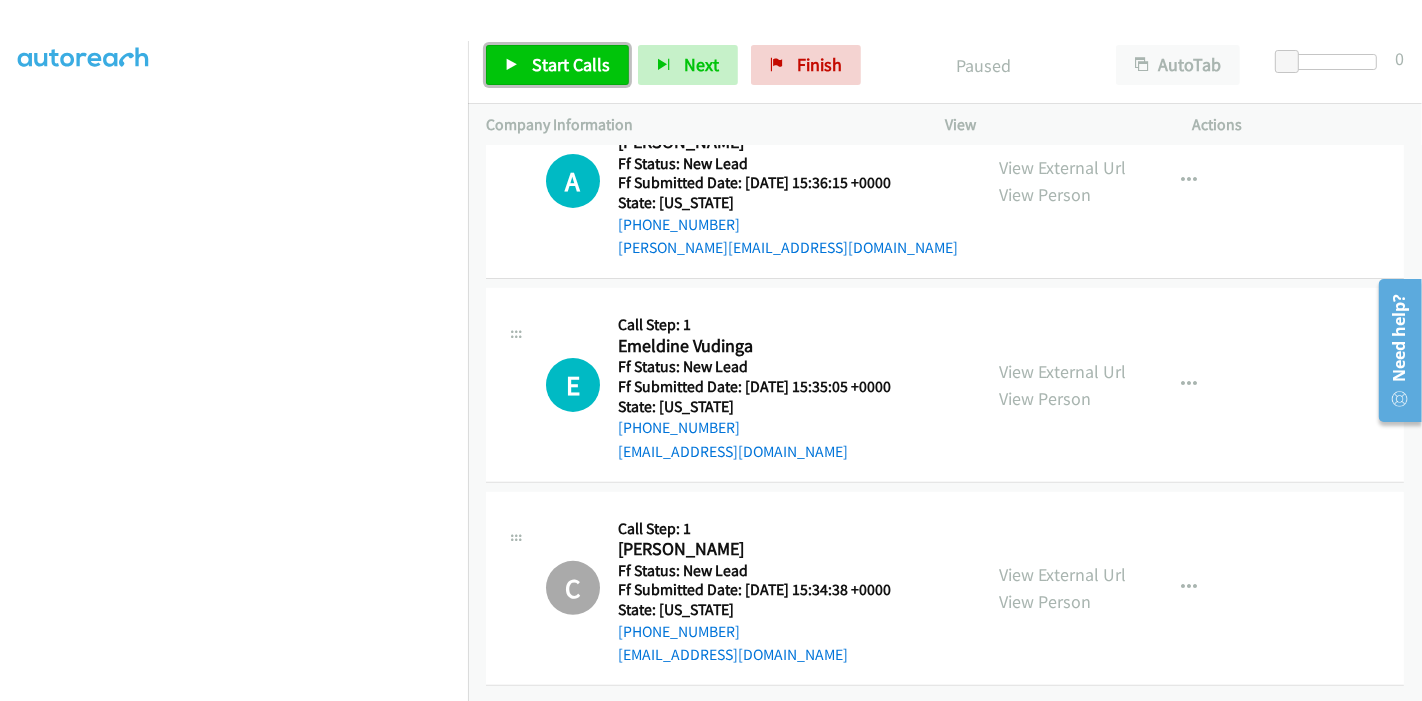 click on "Start Calls" at bounding box center (571, 64) 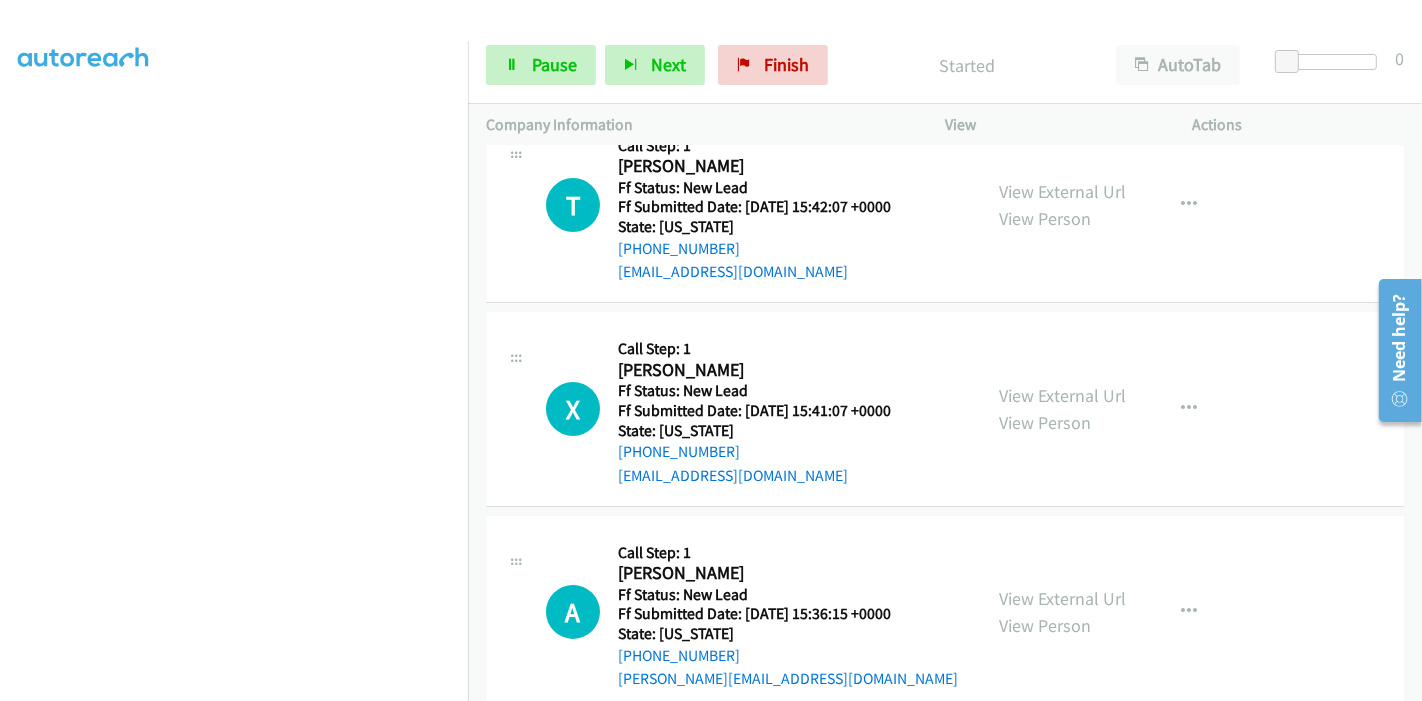 scroll, scrollTop: 0, scrollLeft: 0, axis: both 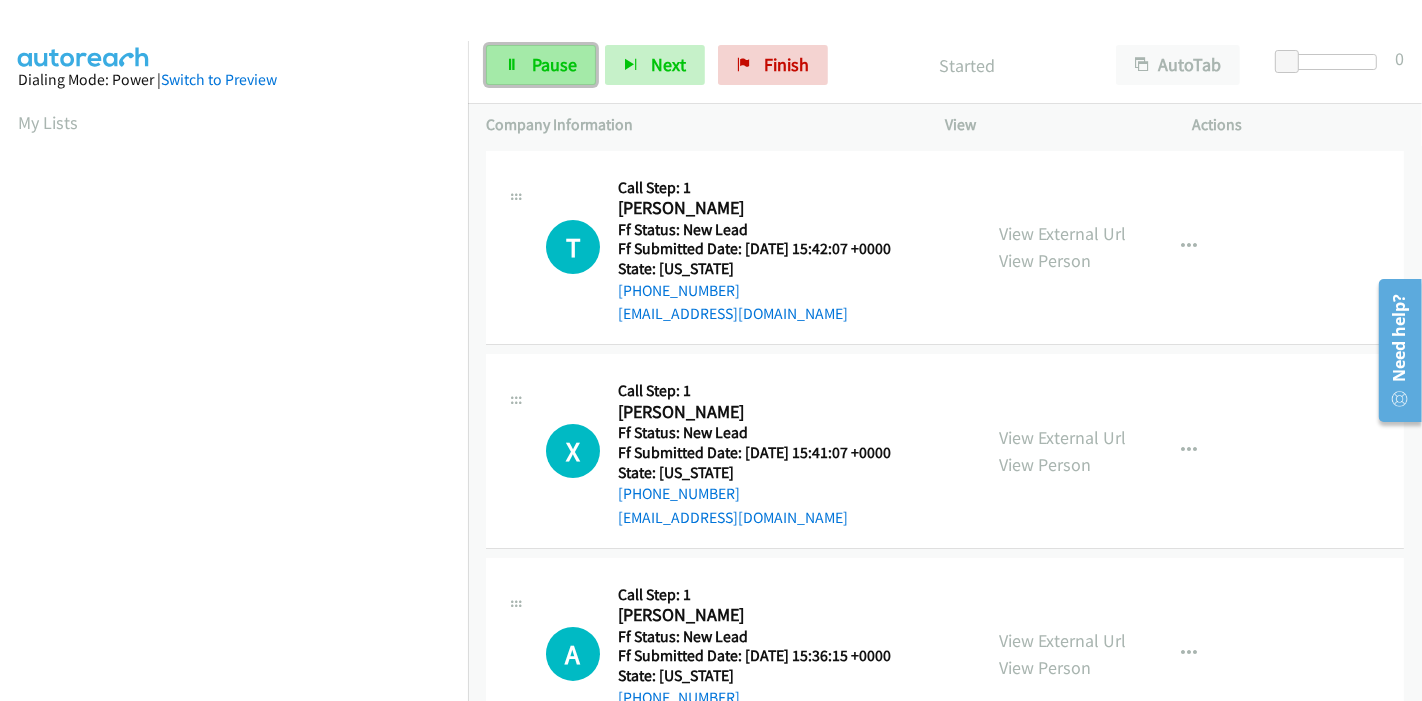 click on "Pause" at bounding box center [541, 65] 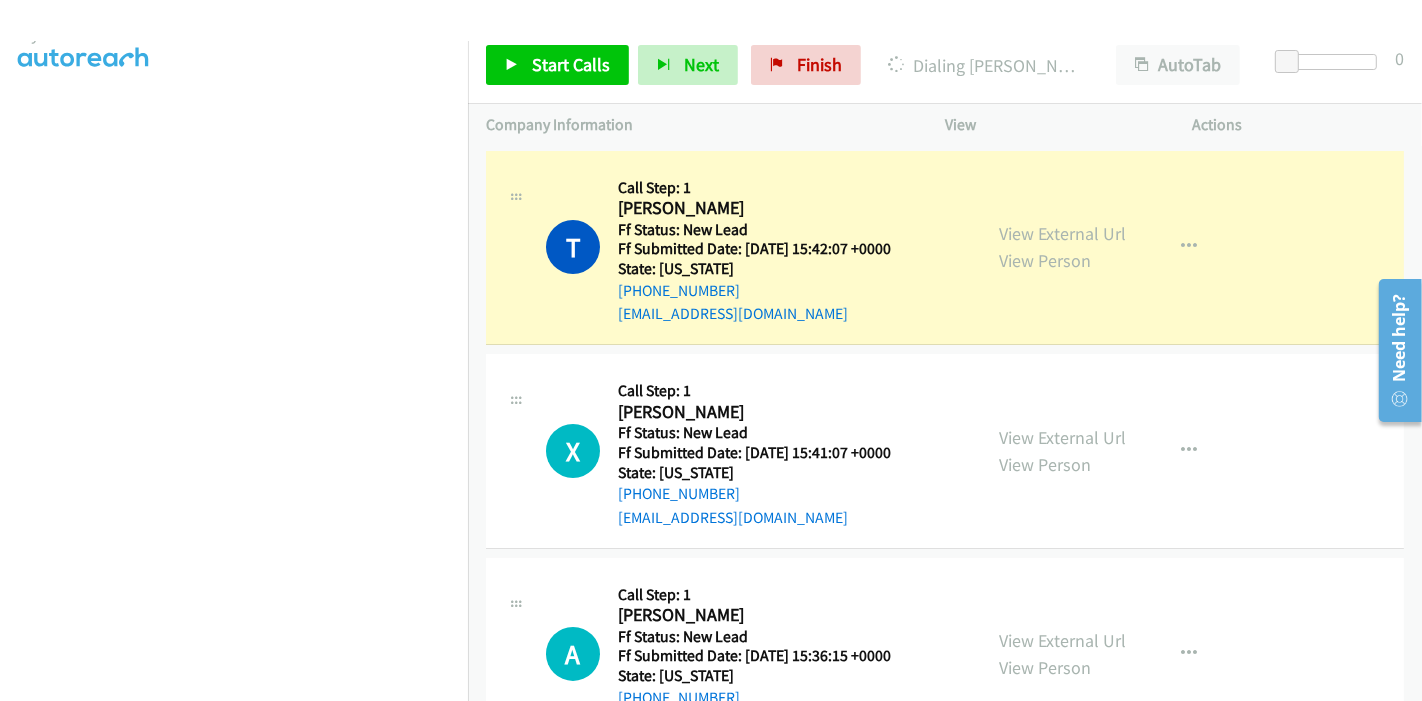 scroll, scrollTop: 422, scrollLeft: 0, axis: vertical 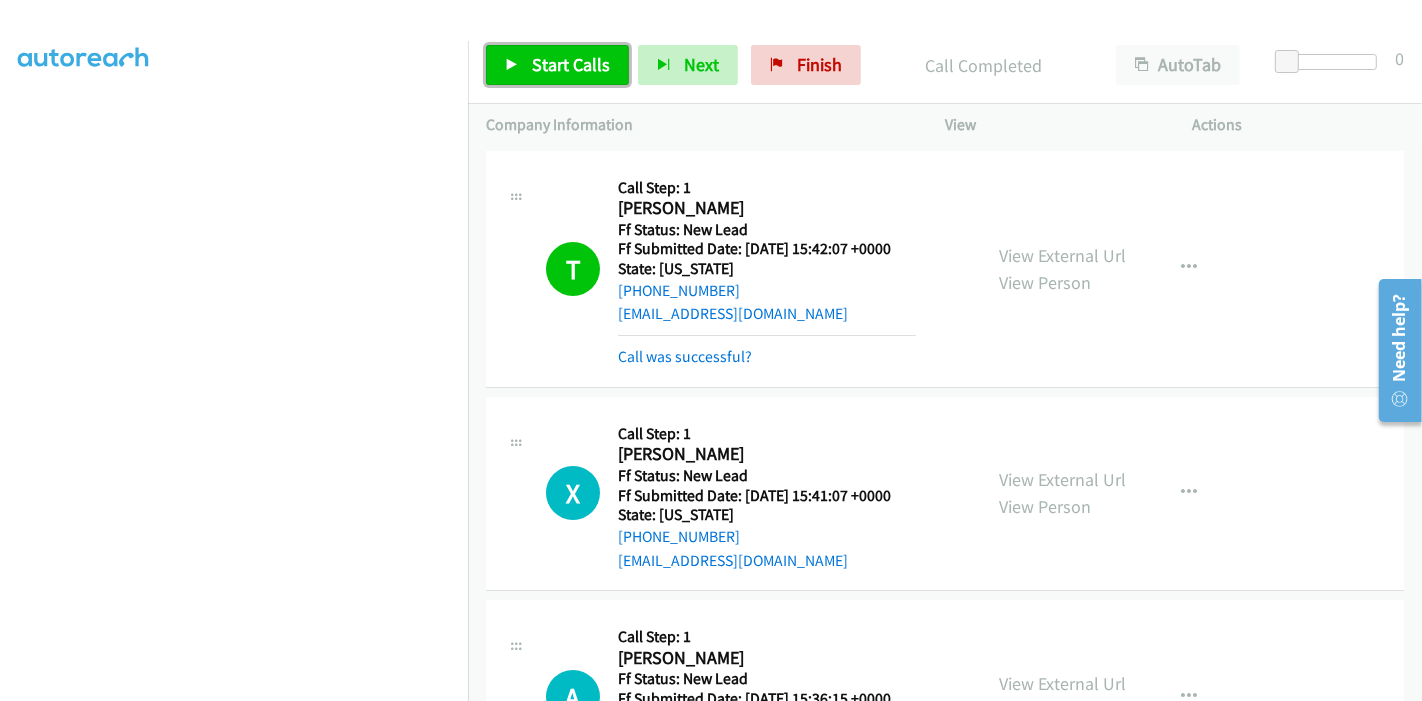 click on "Start Calls" at bounding box center [557, 65] 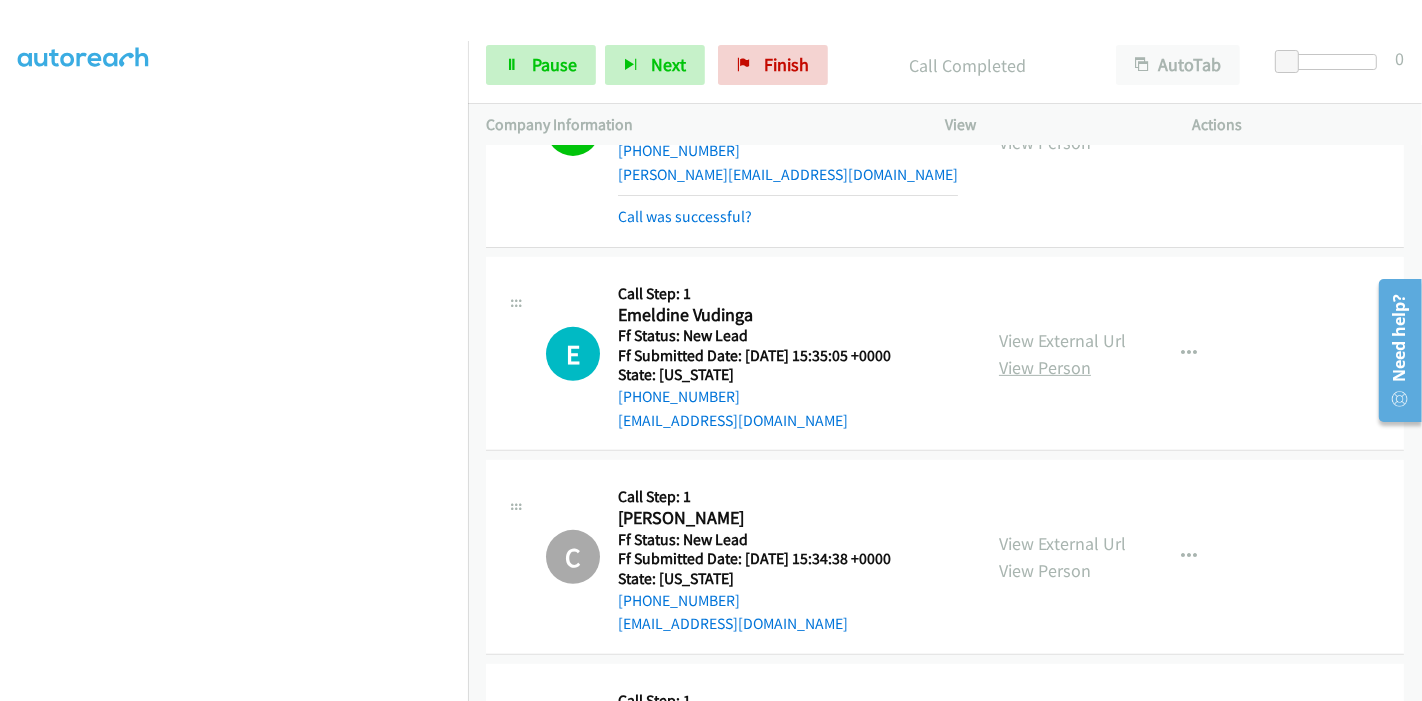 scroll, scrollTop: 666, scrollLeft: 0, axis: vertical 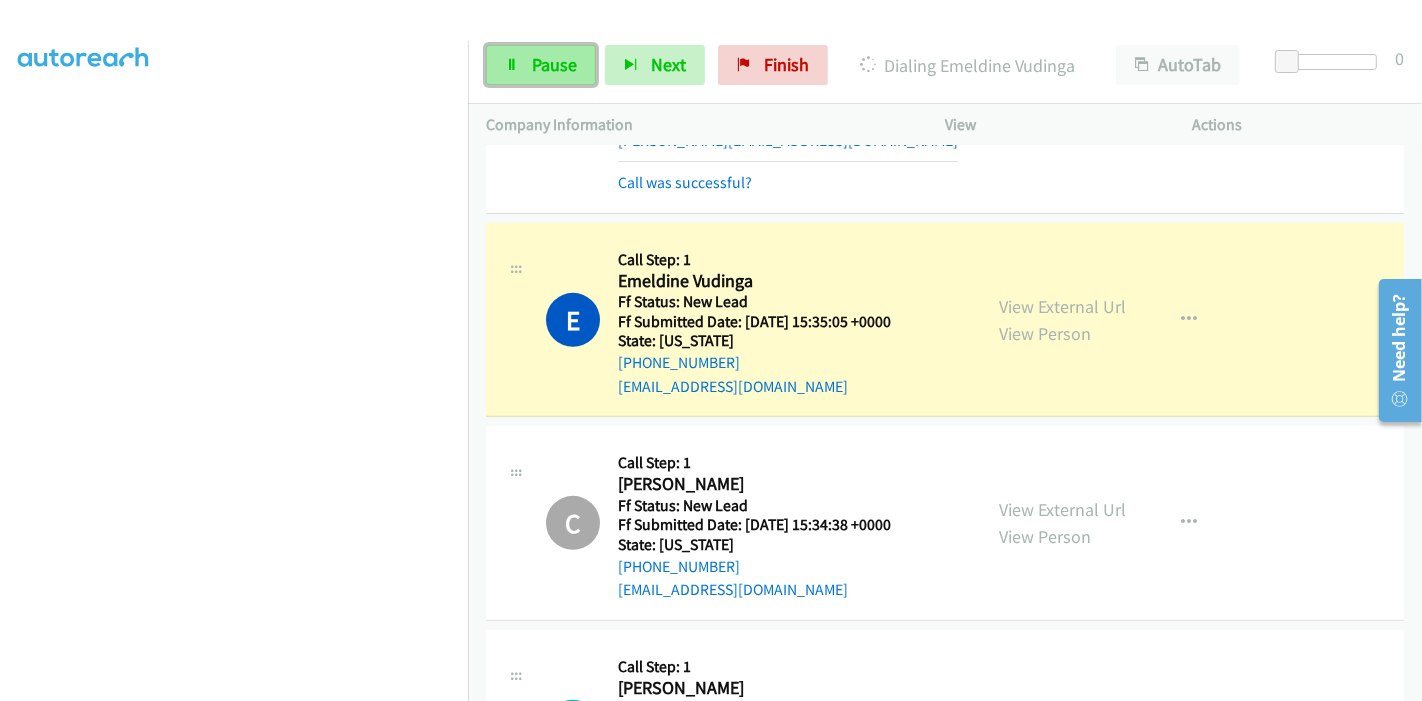 click on "Pause" at bounding box center (554, 64) 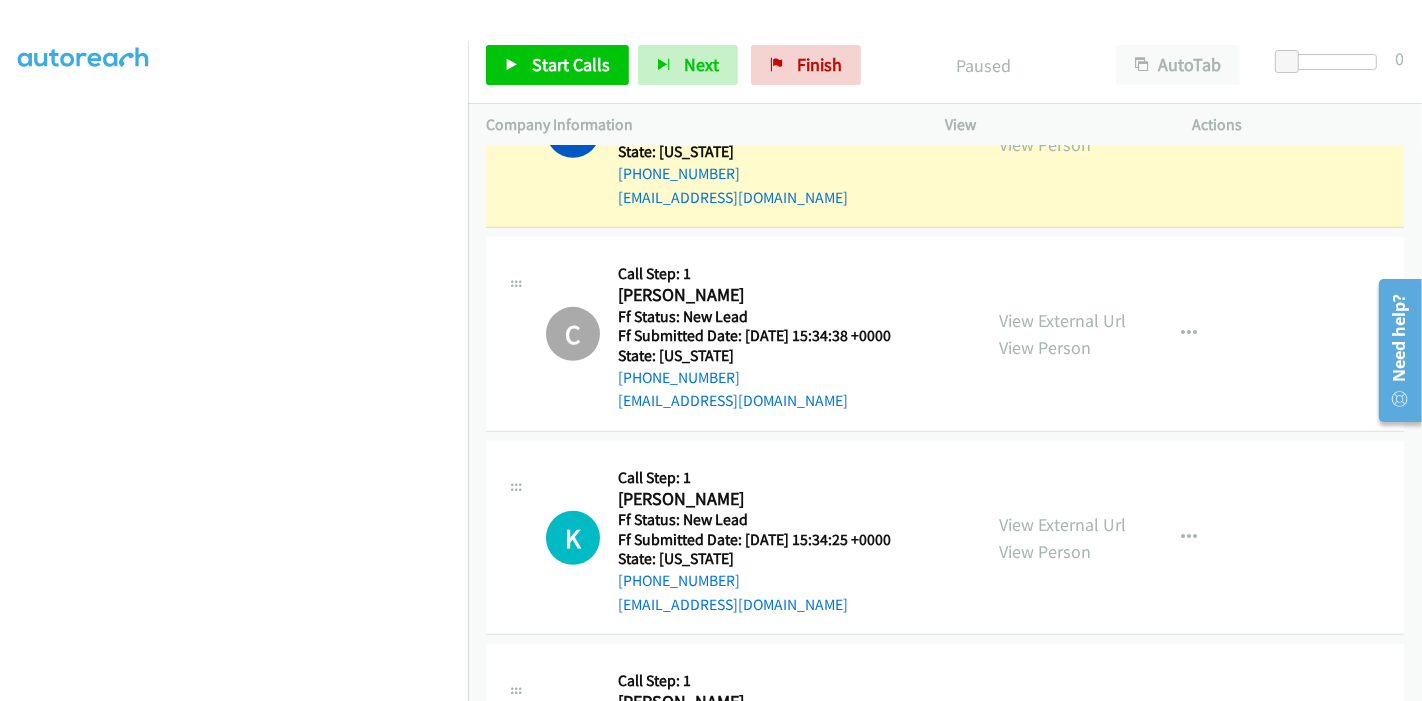 scroll, scrollTop: 888, scrollLeft: 0, axis: vertical 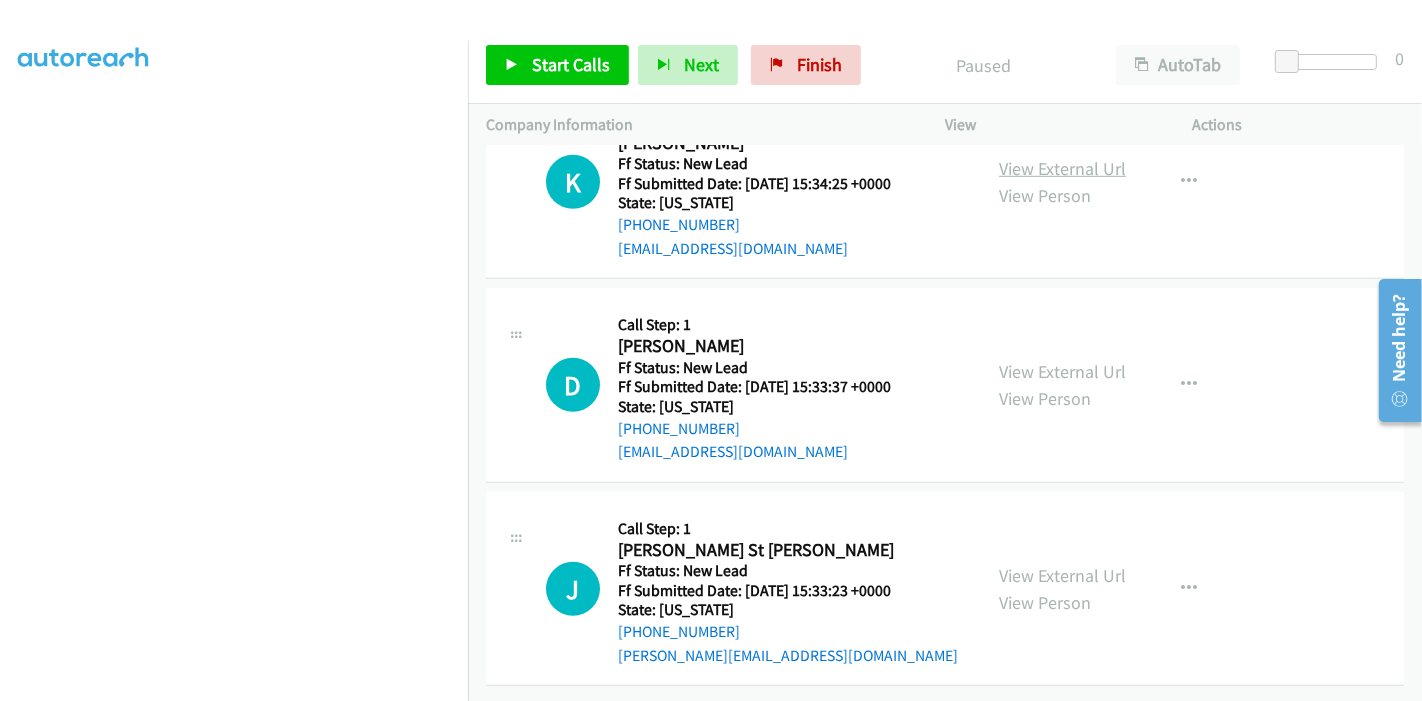 click on "View External Url" at bounding box center [1062, 168] 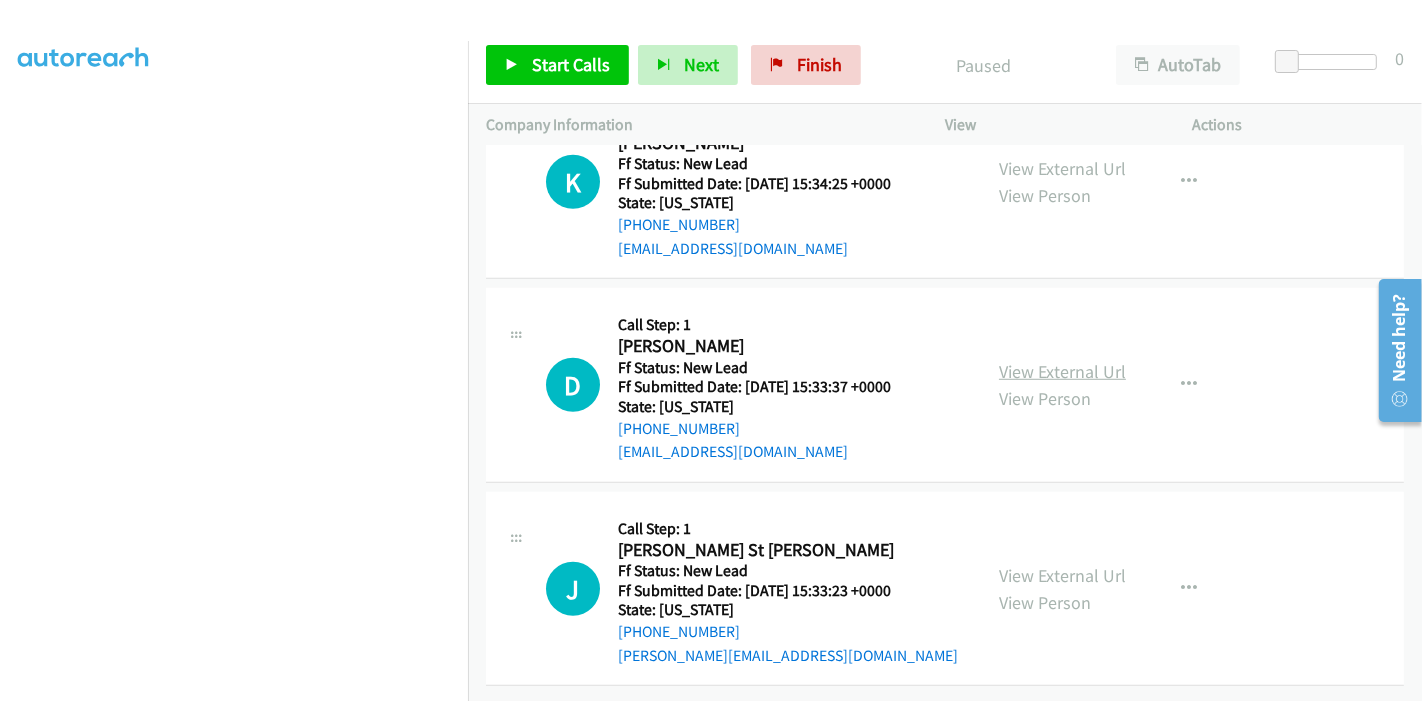 click on "View External Url" at bounding box center [1062, 371] 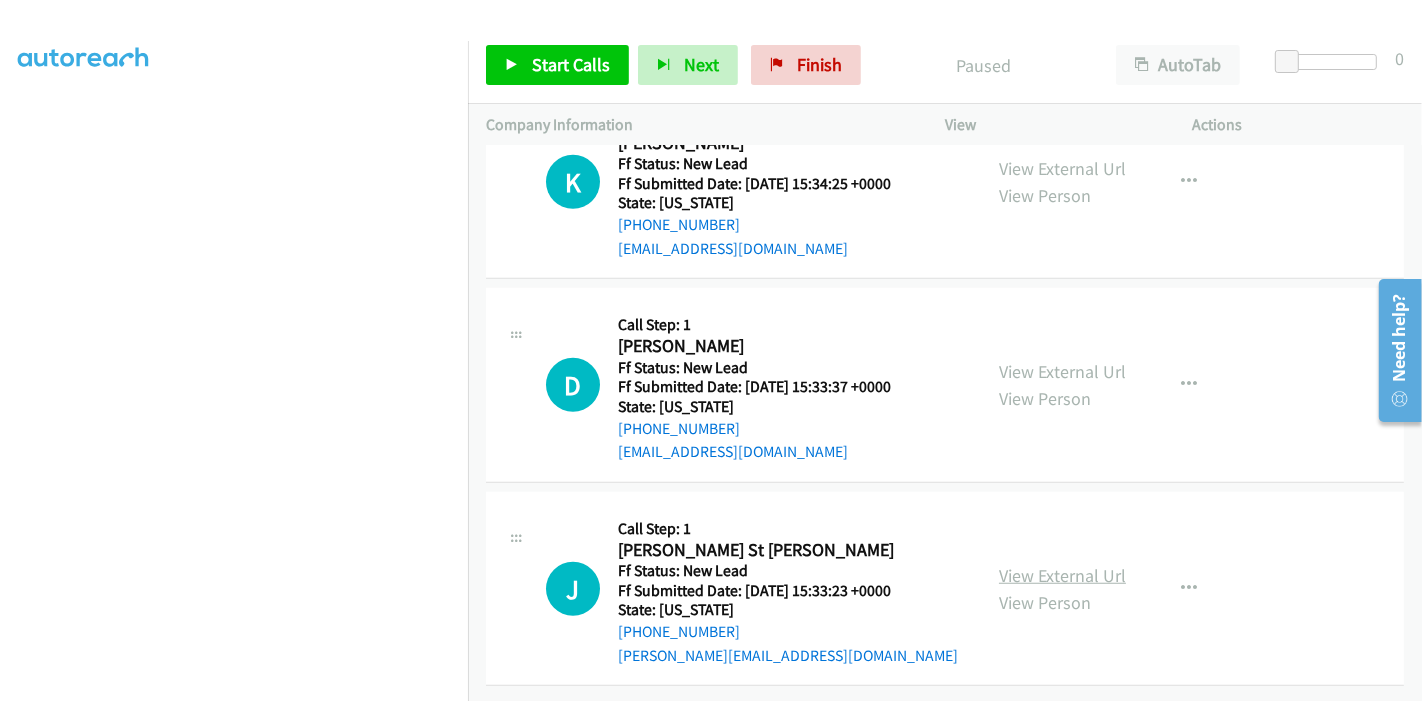 click on "View External Url" at bounding box center (1062, 575) 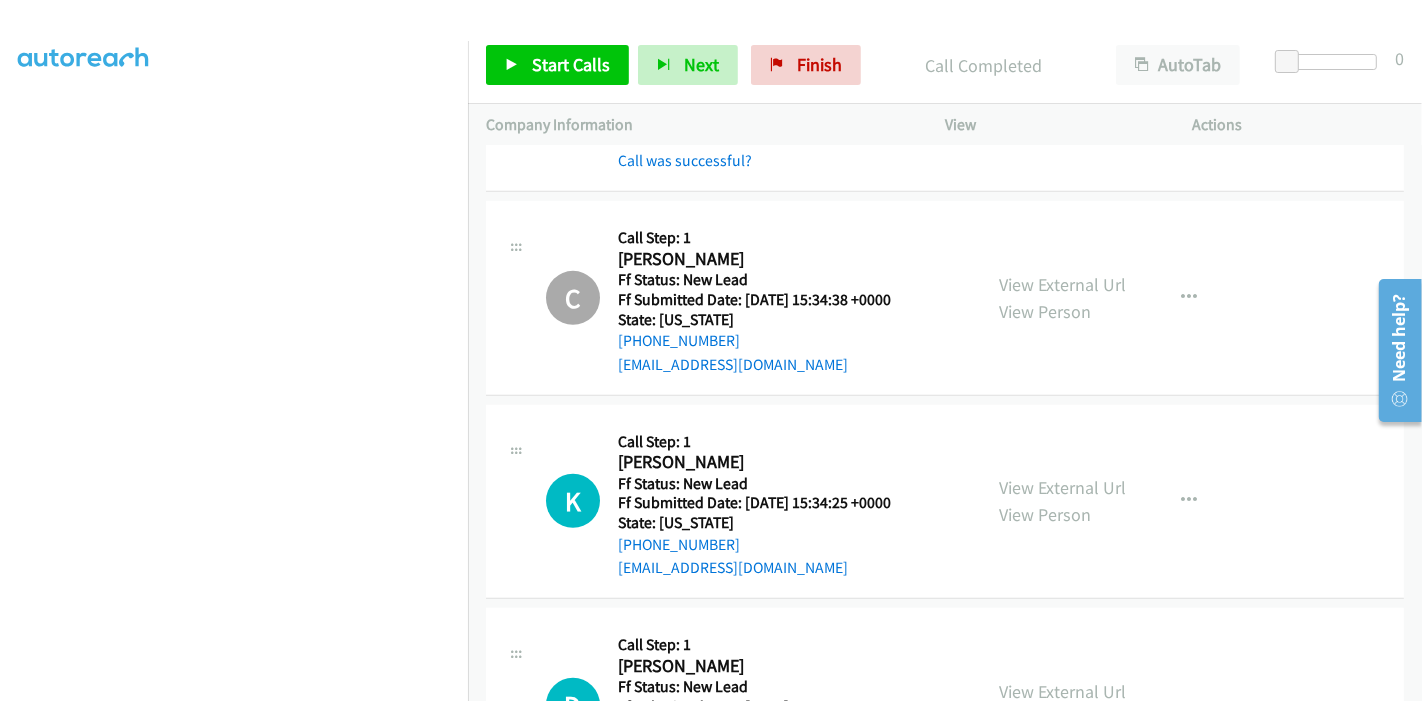 scroll, scrollTop: 931, scrollLeft: 0, axis: vertical 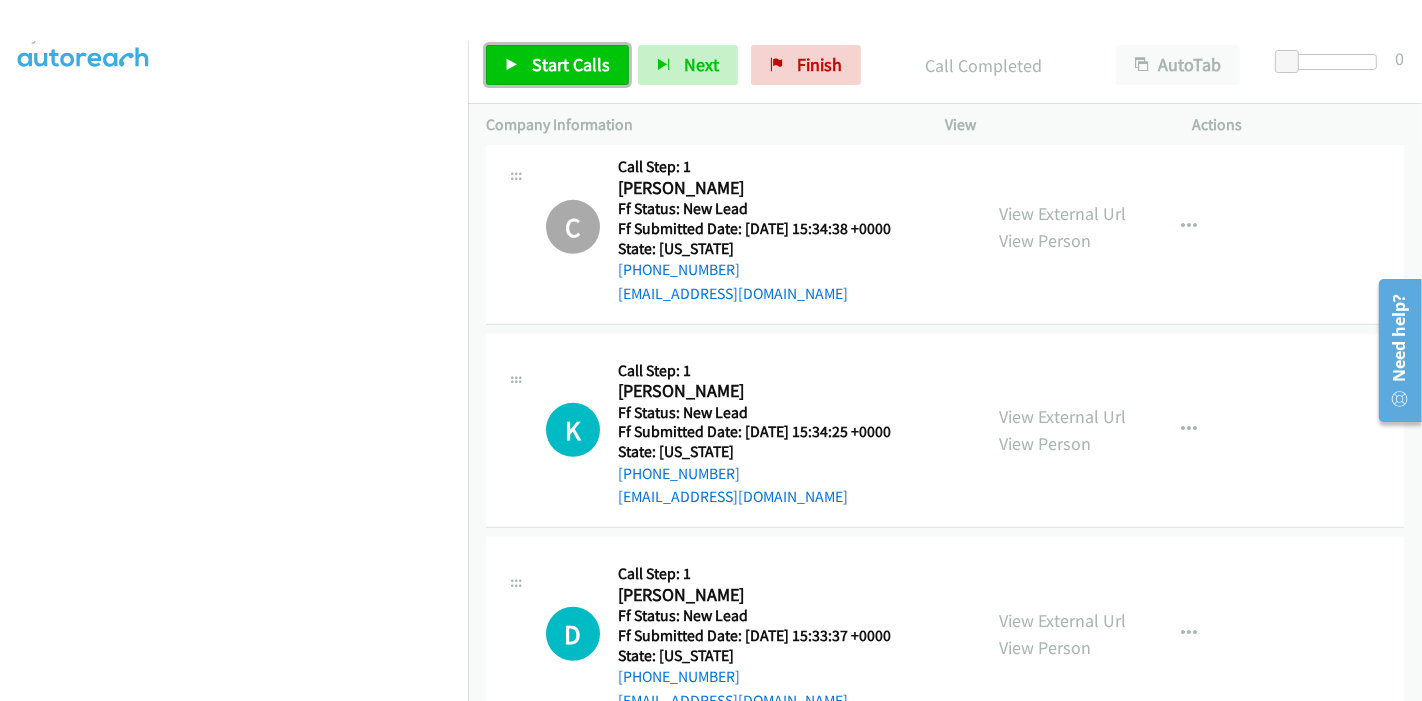 click at bounding box center (512, 66) 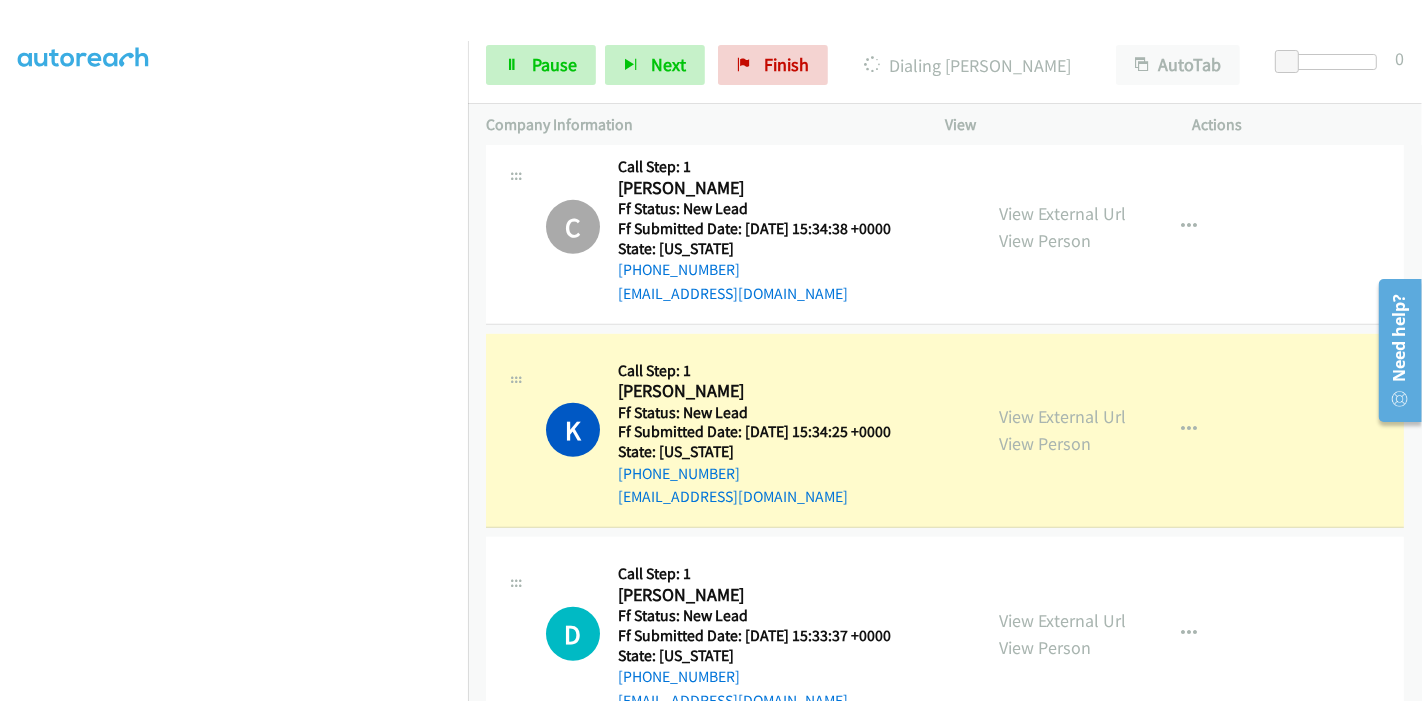 scroll, scrollTop: 422, scrollLeft: 0, axis: vertical 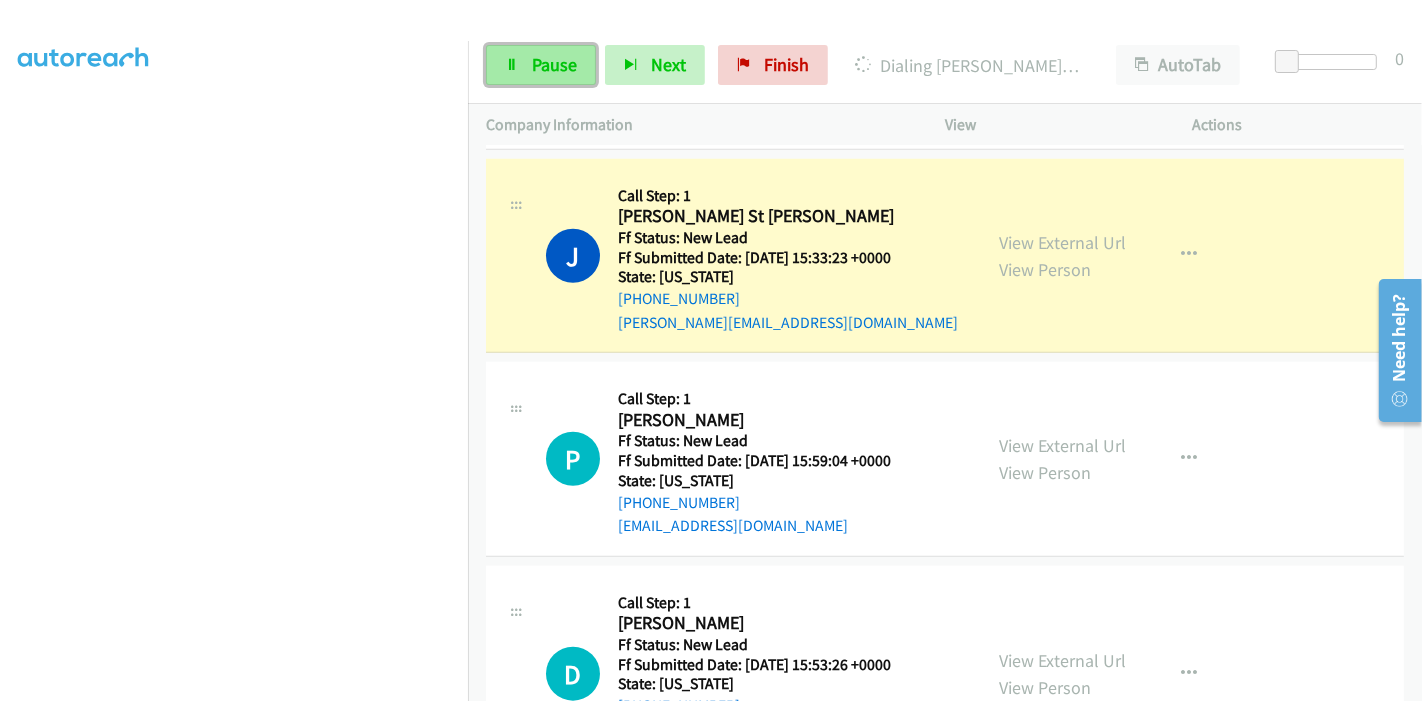 click on "Pause" at bounding box center [541, 65] 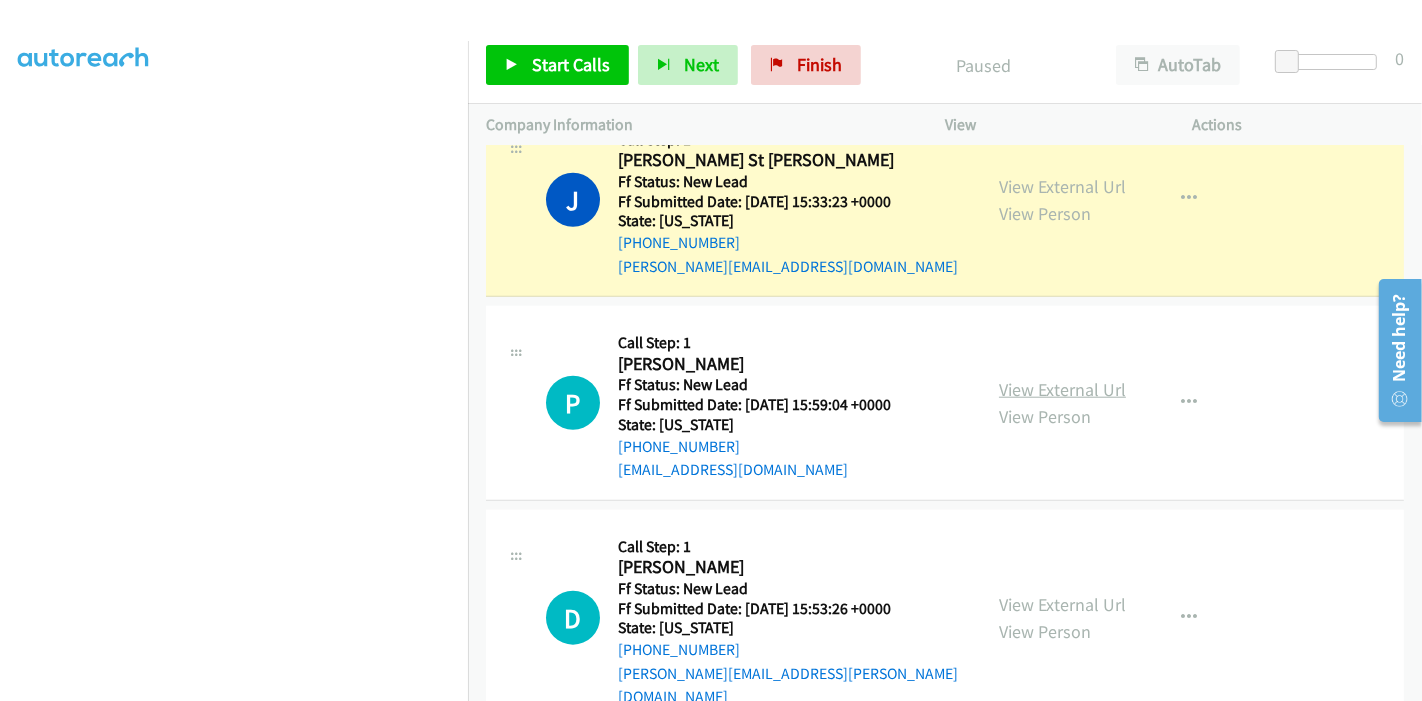 scroll, scrollTop: 1757, scrollLeft: 0, axis: vertical 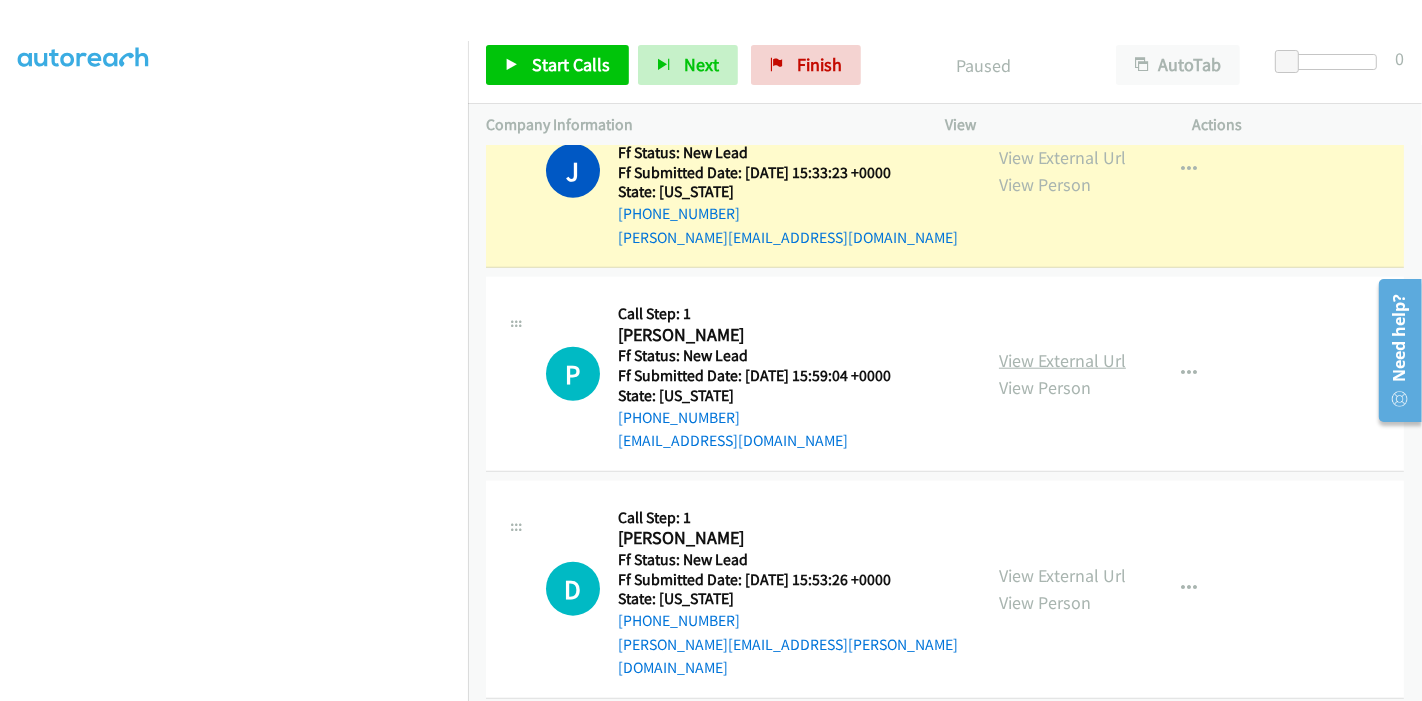 click on "View External Url" at bounding box center [1062, 360] 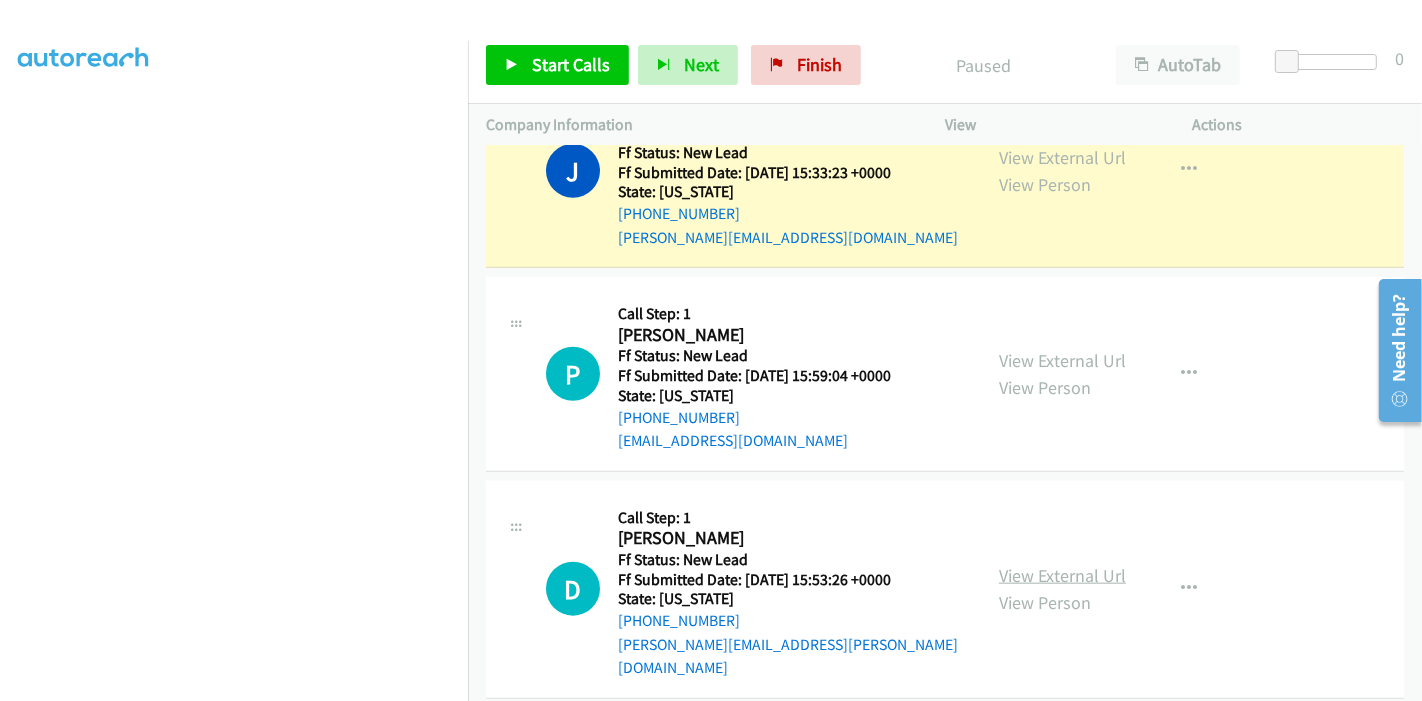 click on "View External Url" at bounding box center [1062, 575] 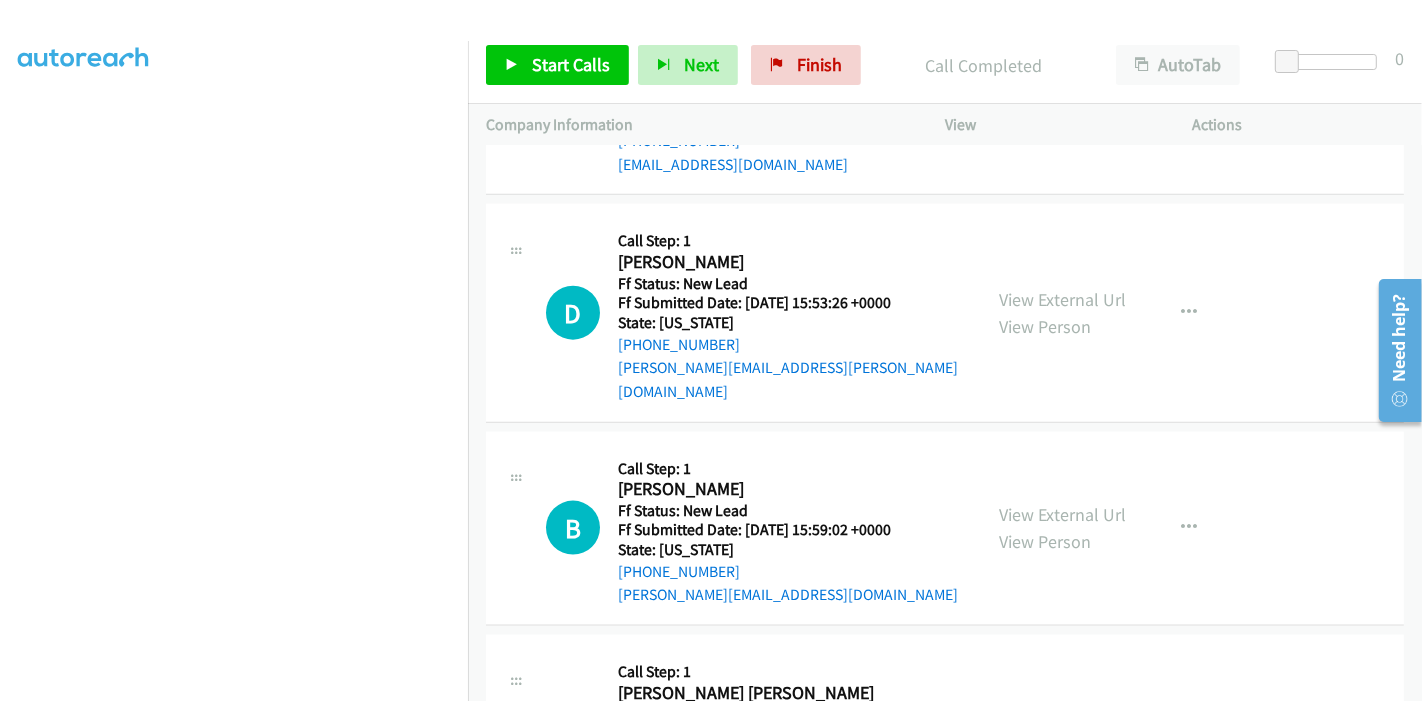 scroll, scrollTop: 2298, scrollLeft: 0, axis: vertical 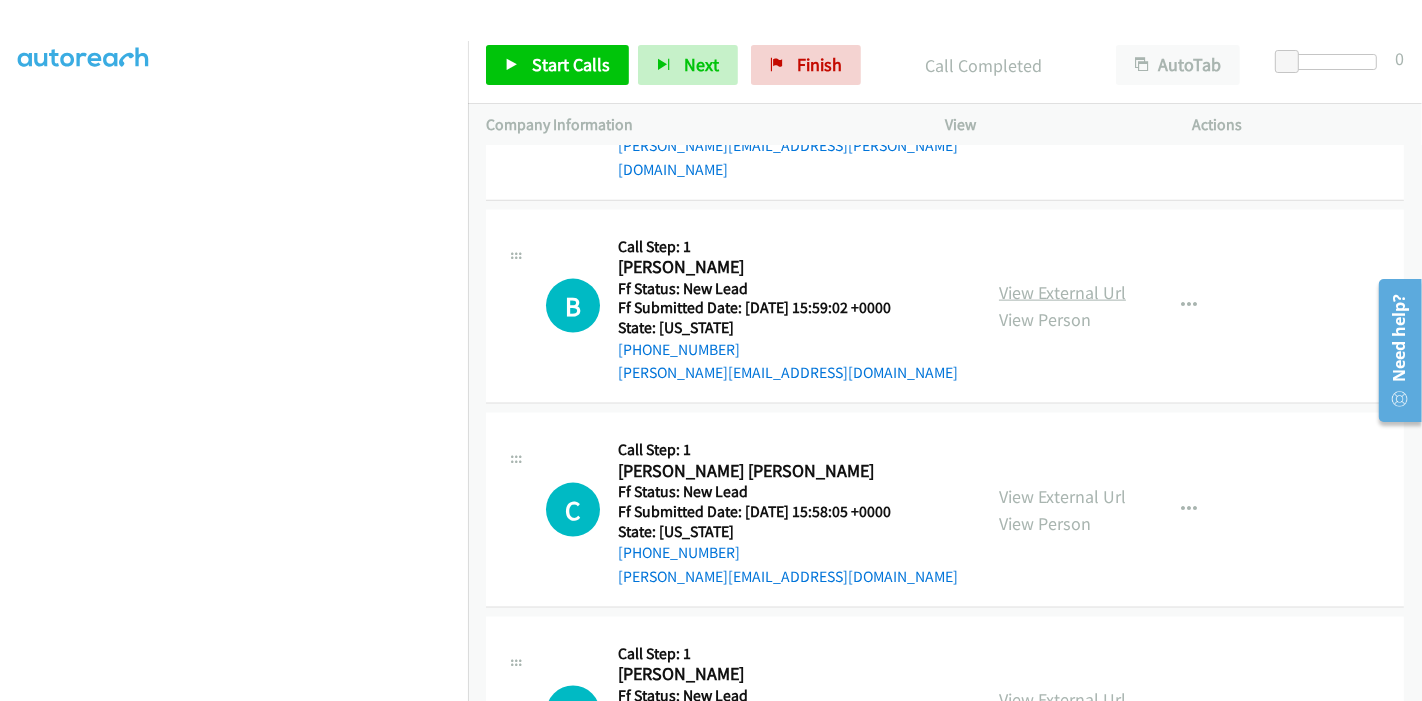 click on "View External Url" at bounding box center (1062, 292) 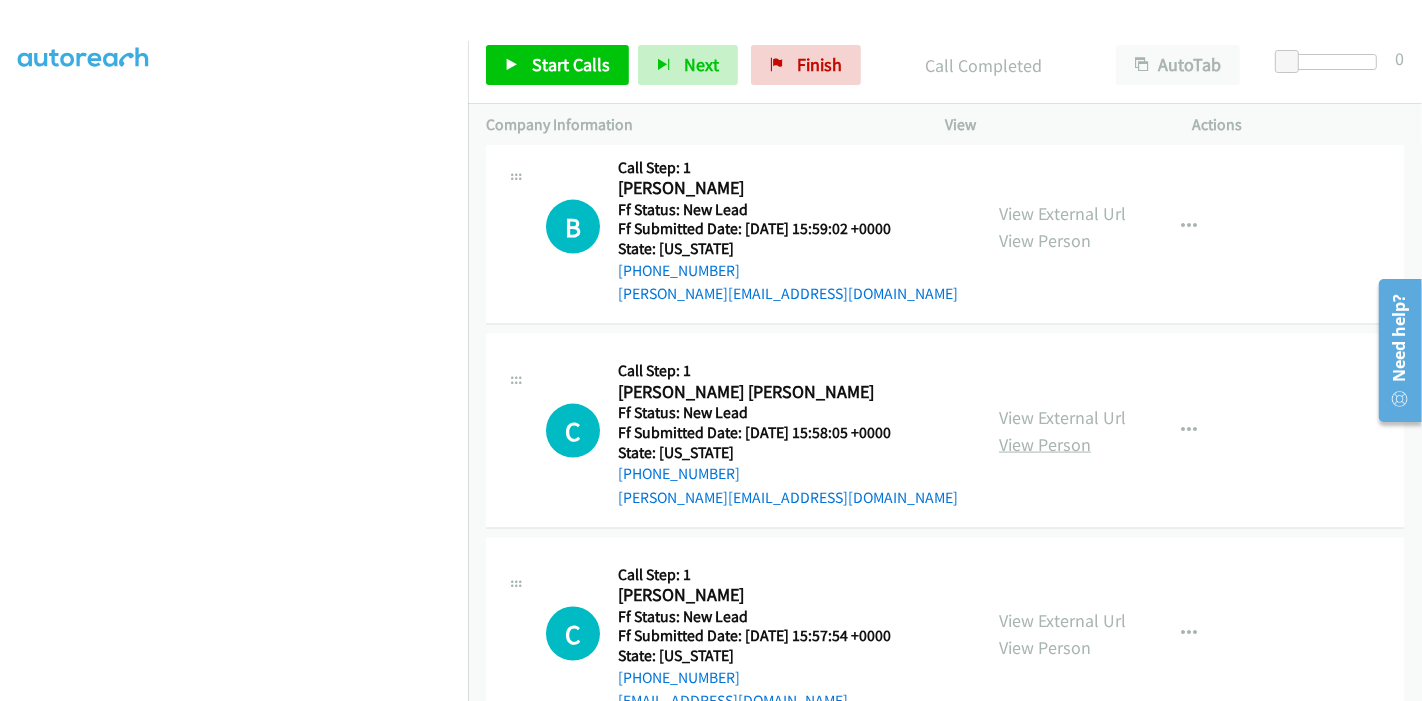 scroll, scrollTop: 2409, scrollLeft: 0, axis: vertical 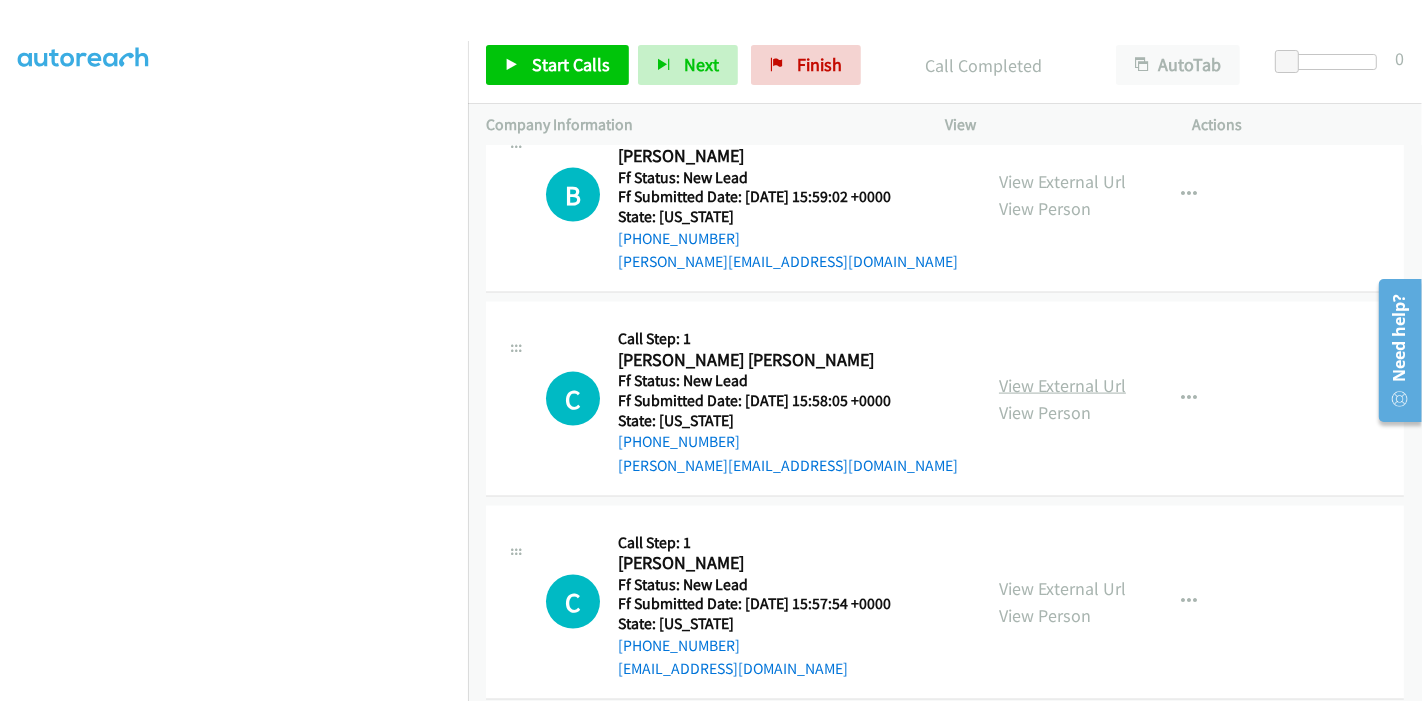 click on "View External Url" at bounding box center [1062, 385] 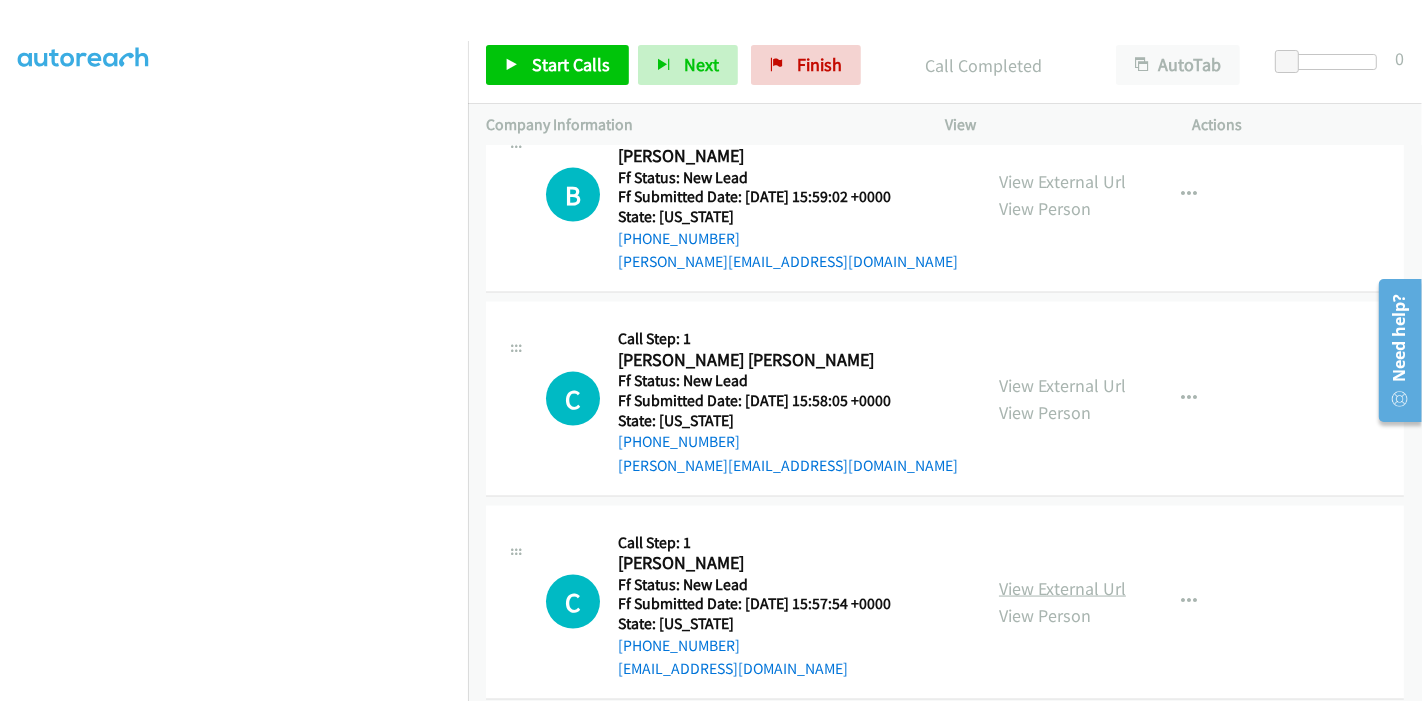 click on "View External Url" at bounding box center [1062, 588] 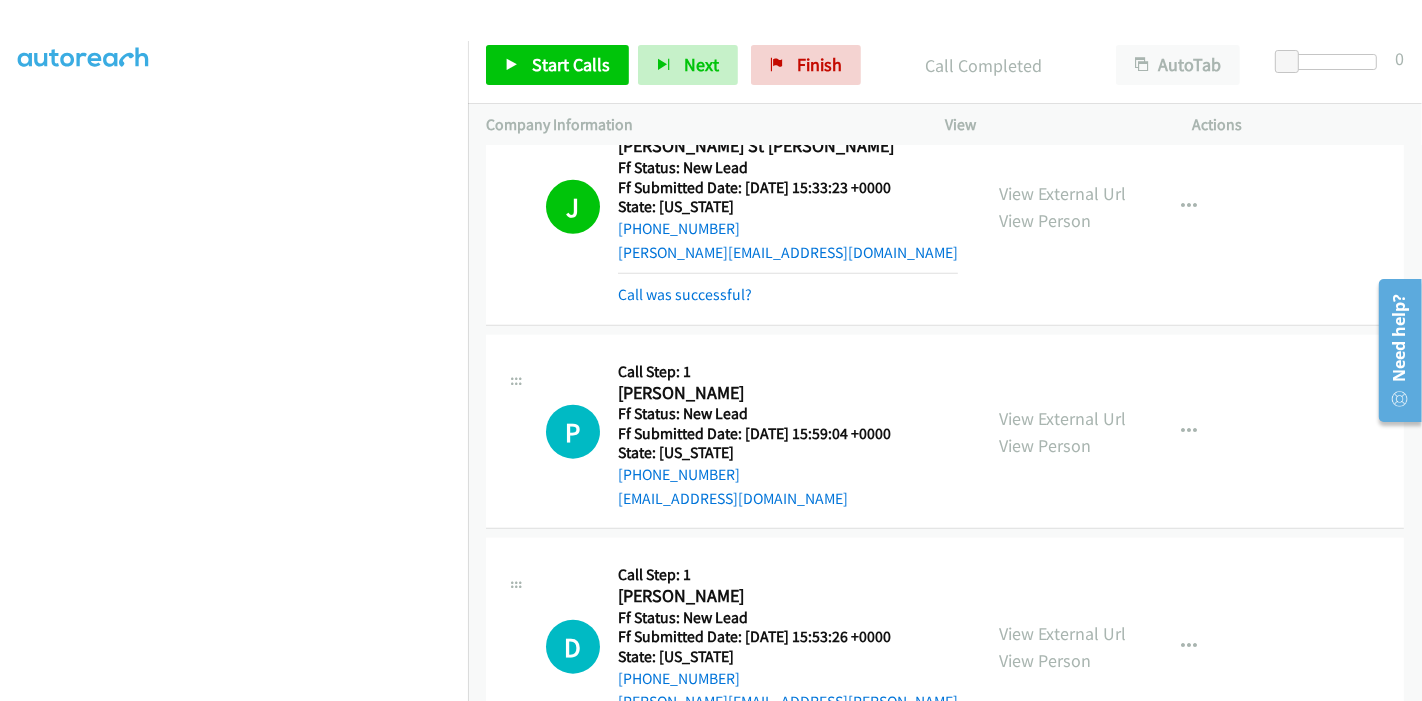 scroll, scrollTop: 1631, scrollLeft: 0, axis: vertical 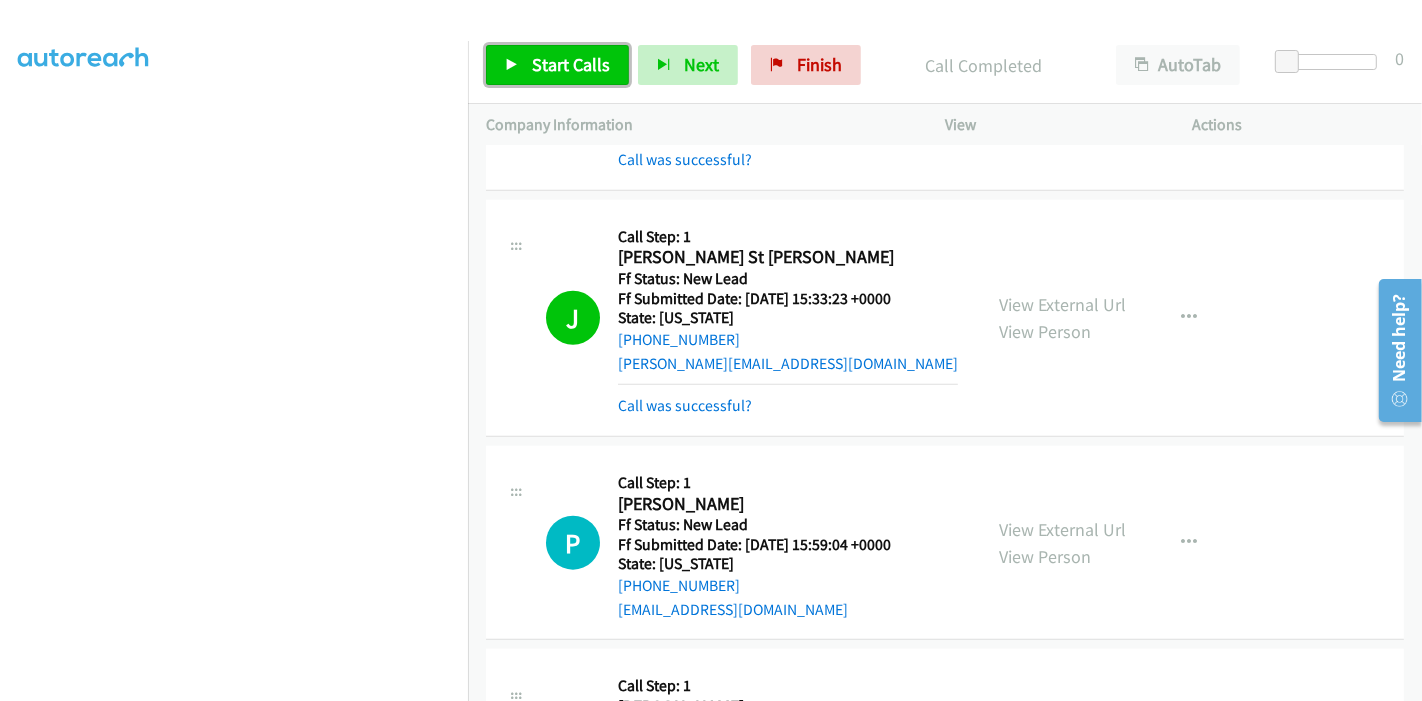 click on "Start Calls" at bounding box center [557, 65] 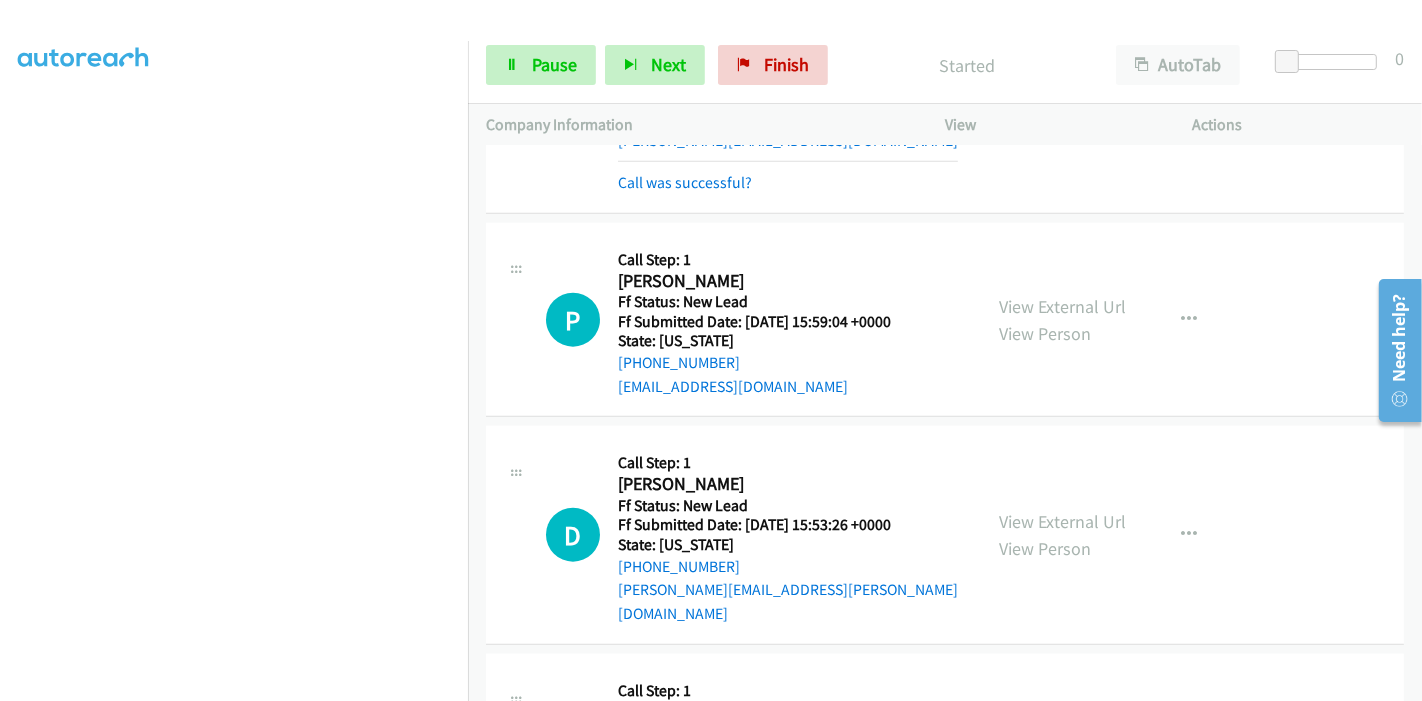 scroll, scrollTop: 1965, scrollLeft: 0, axis: vertical 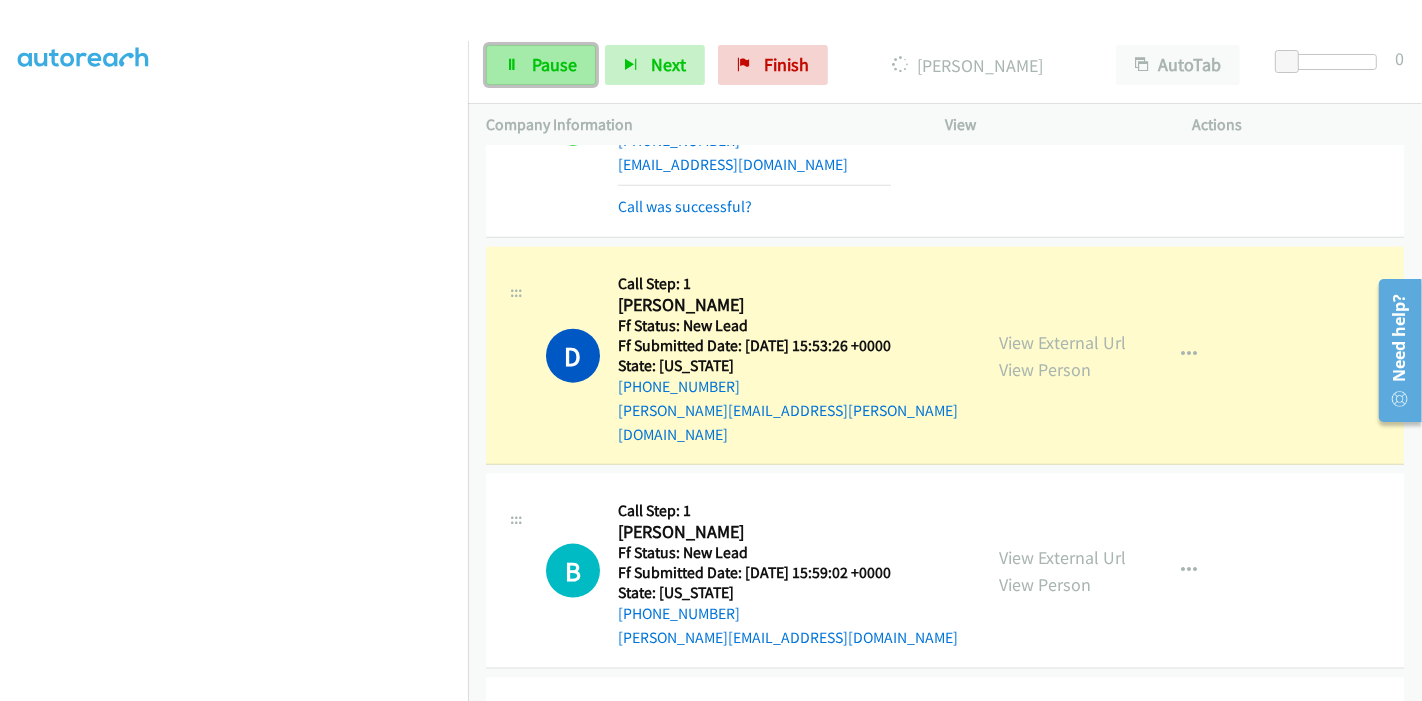 click on "Pause" at bounding box center [554, 64] 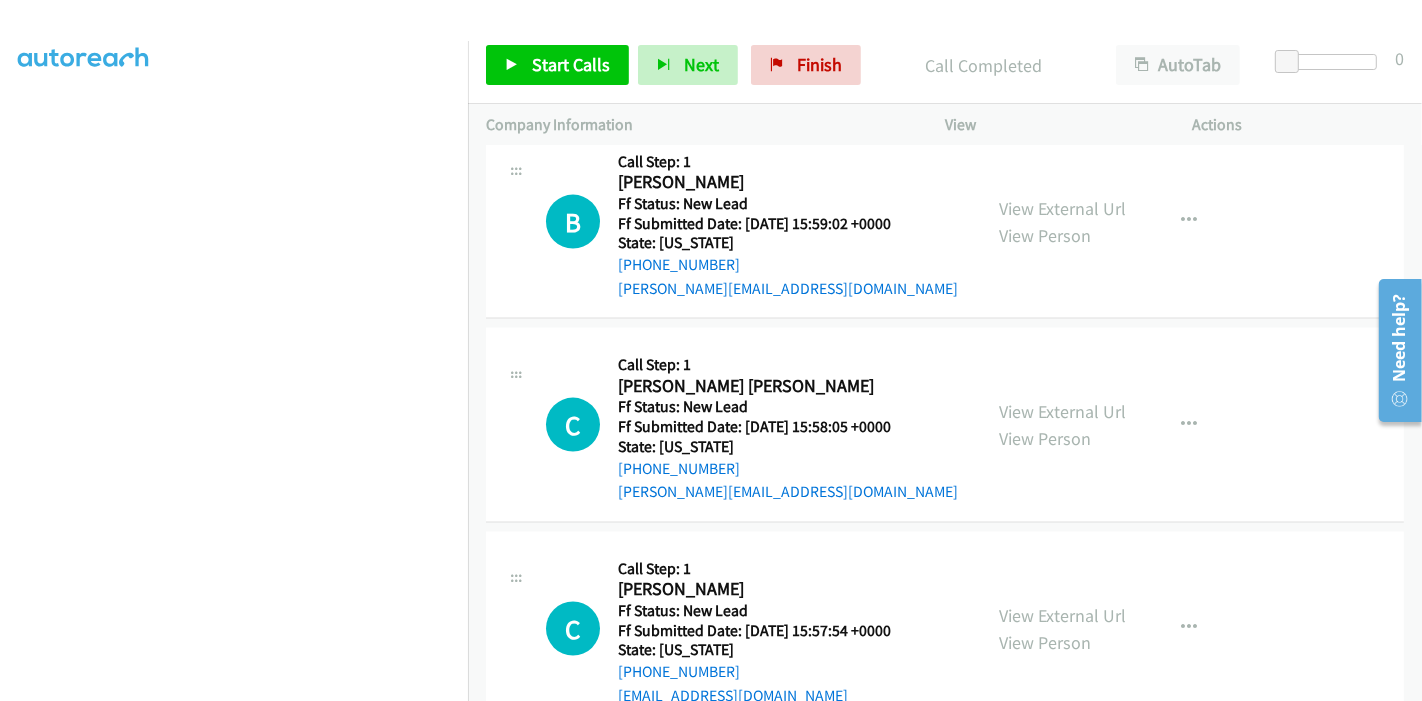 scroll, scrollTop: 2494, scrollLeft: 0, axis: vertical 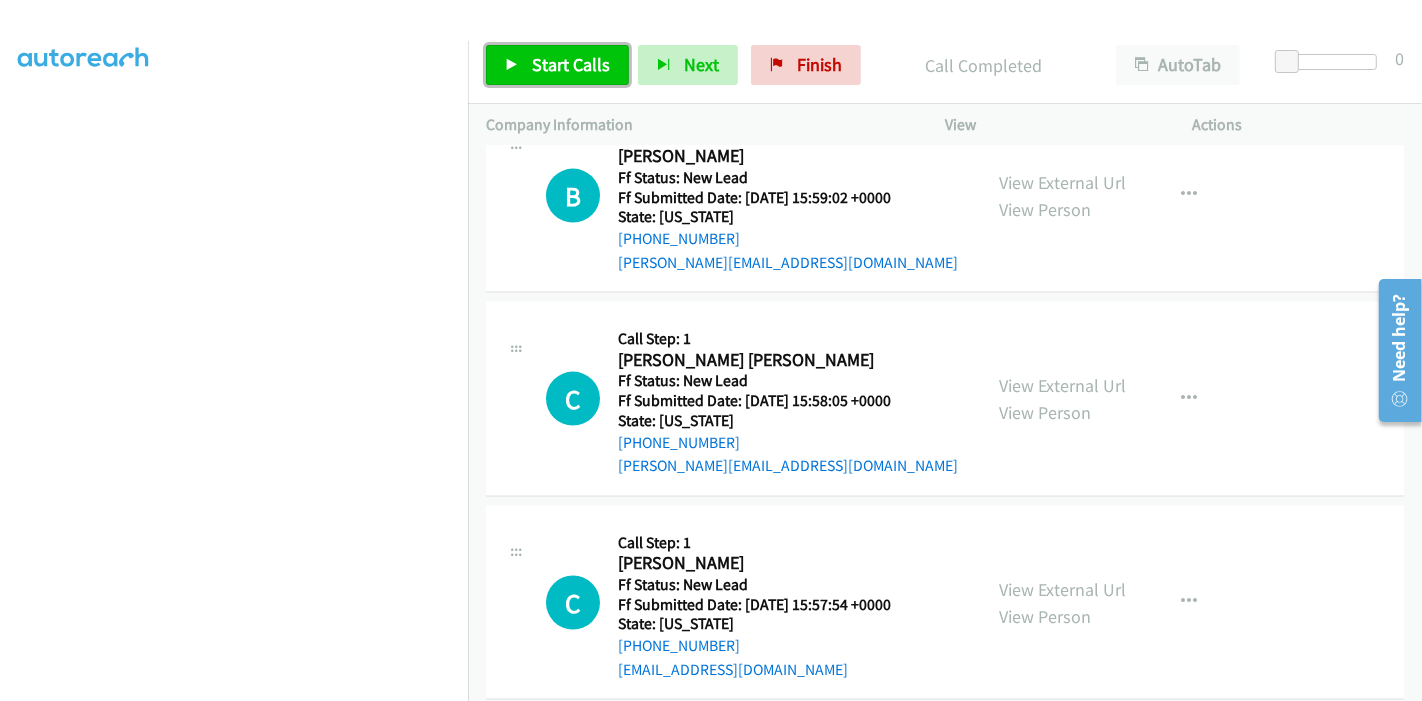 click on "Start Calls" at bounding box center [571, 64] 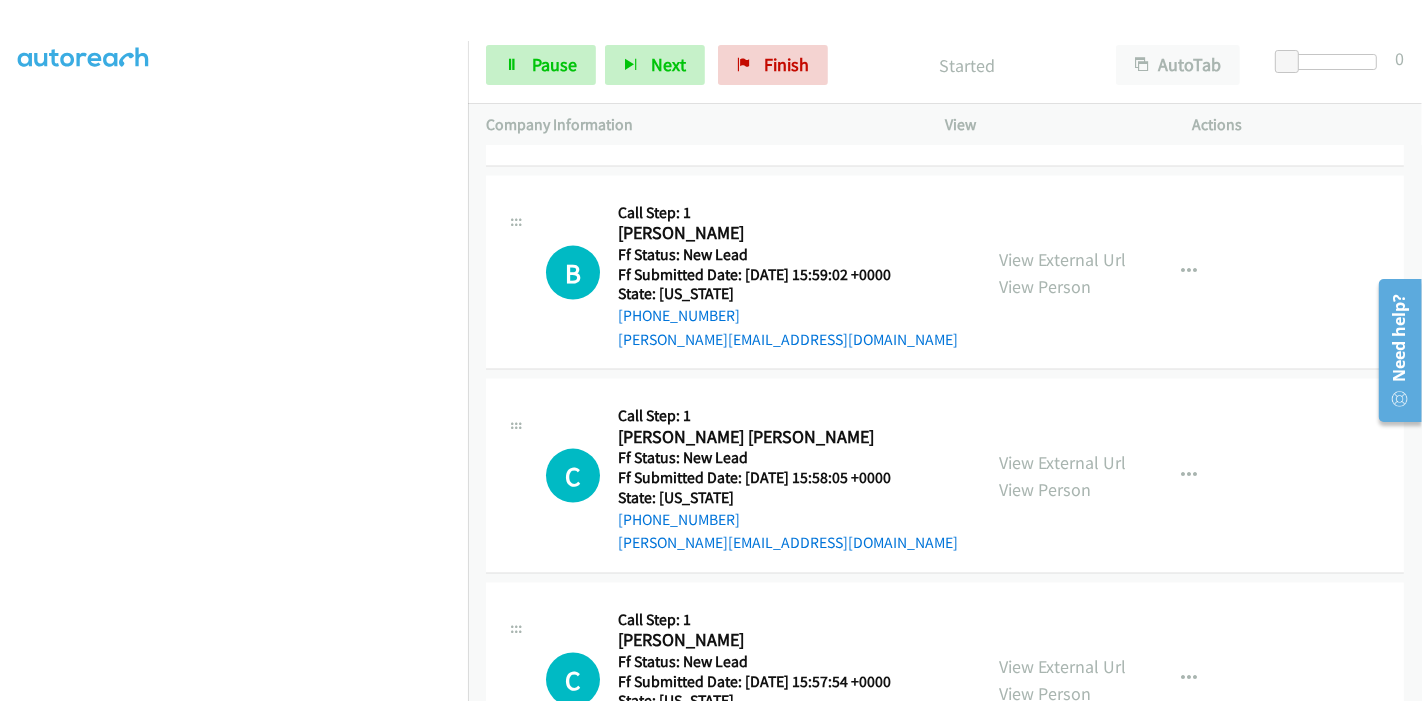 scroll, scrollTop: 2382, scrollLeft: 0, axis: vertical 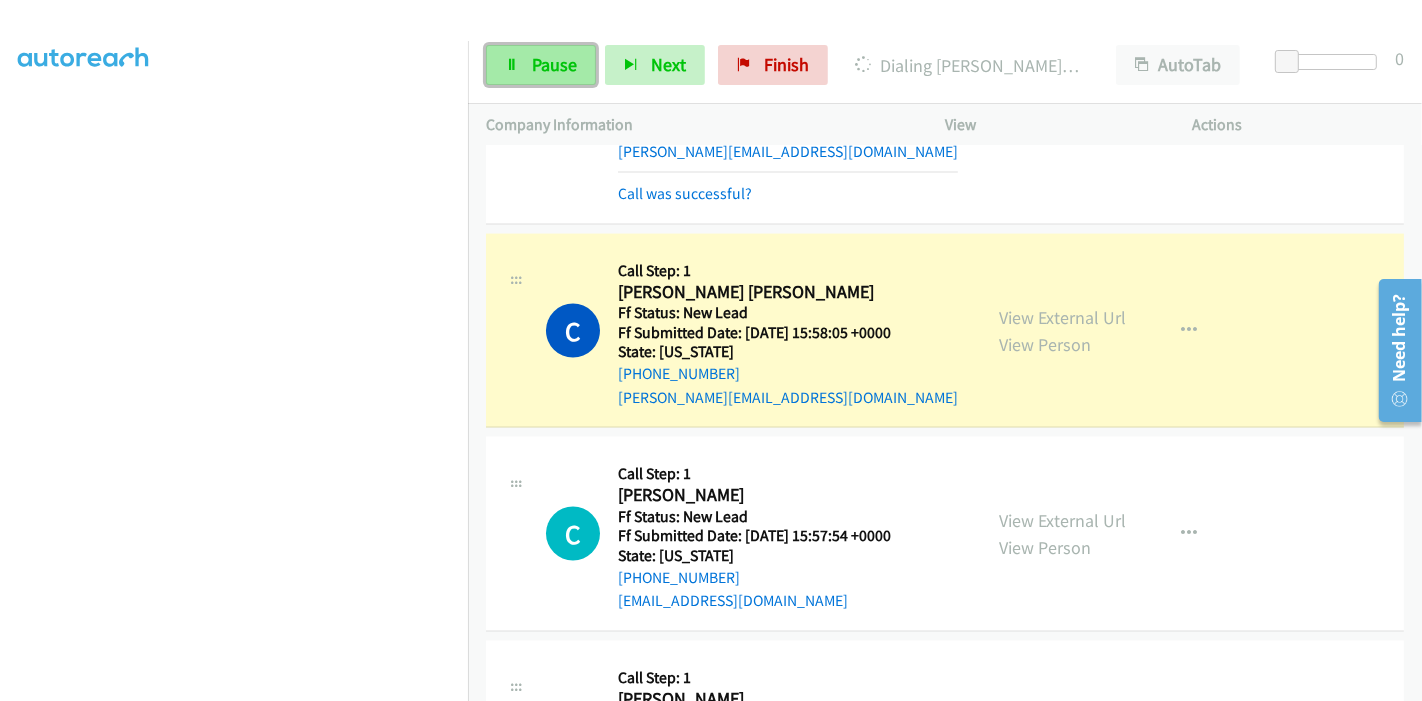 click on "Pause" at bounding box center [554, 64] 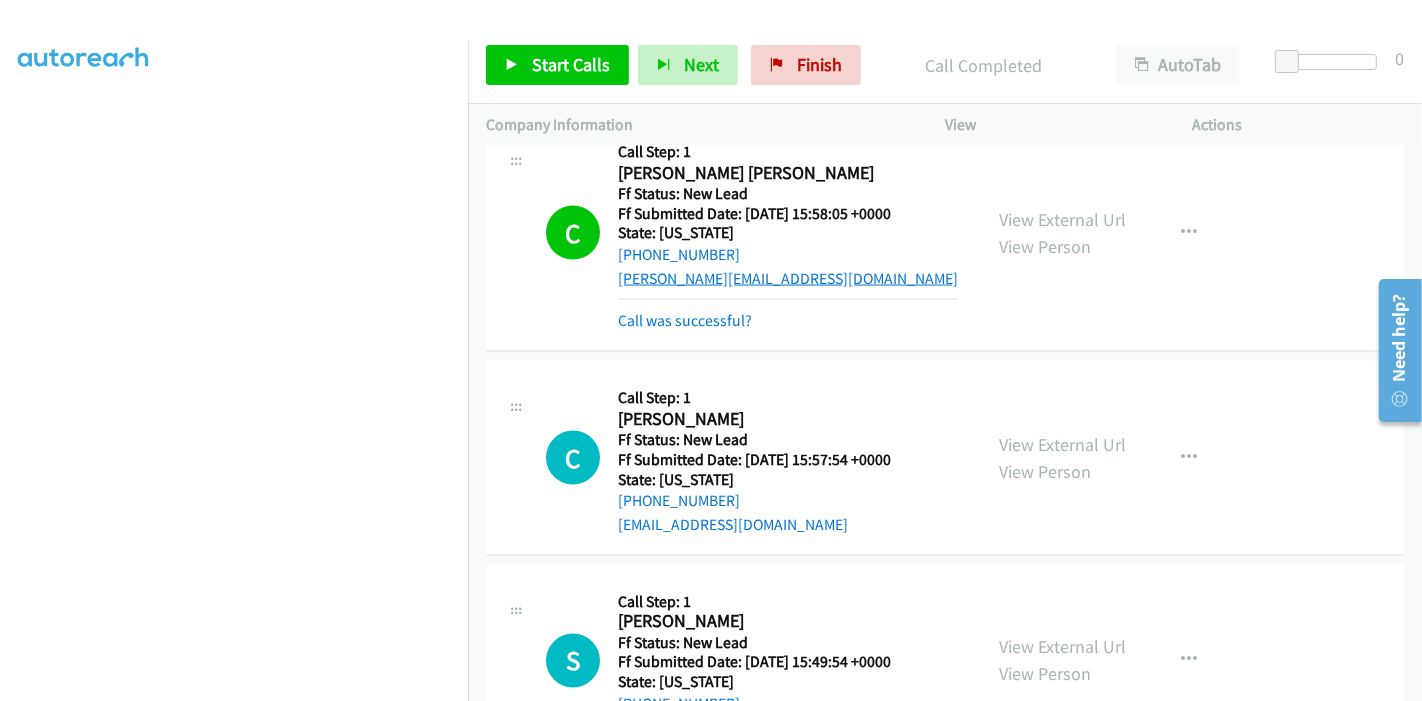 scroll, scrollTop: 2827, scrollLeft: 0, axis: vertical 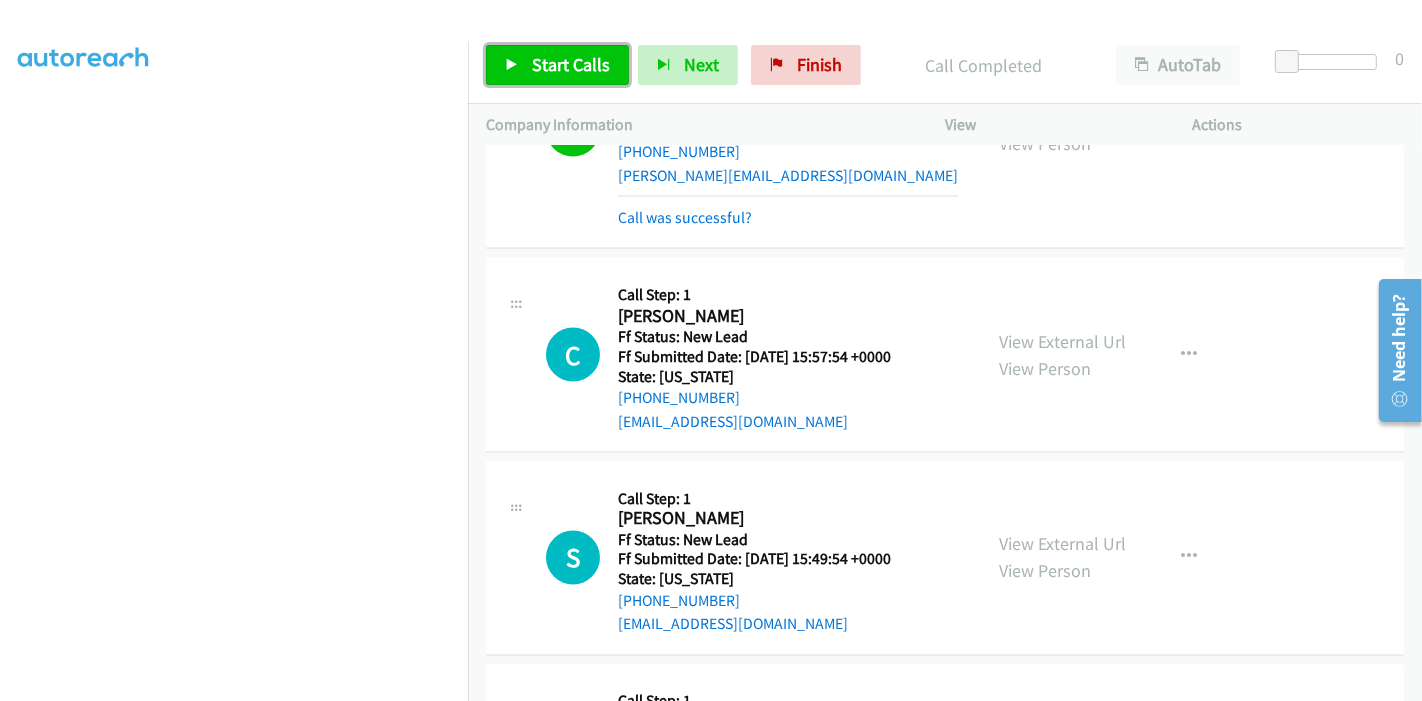 click on "Start Calls" at bounding box center [557, 65] 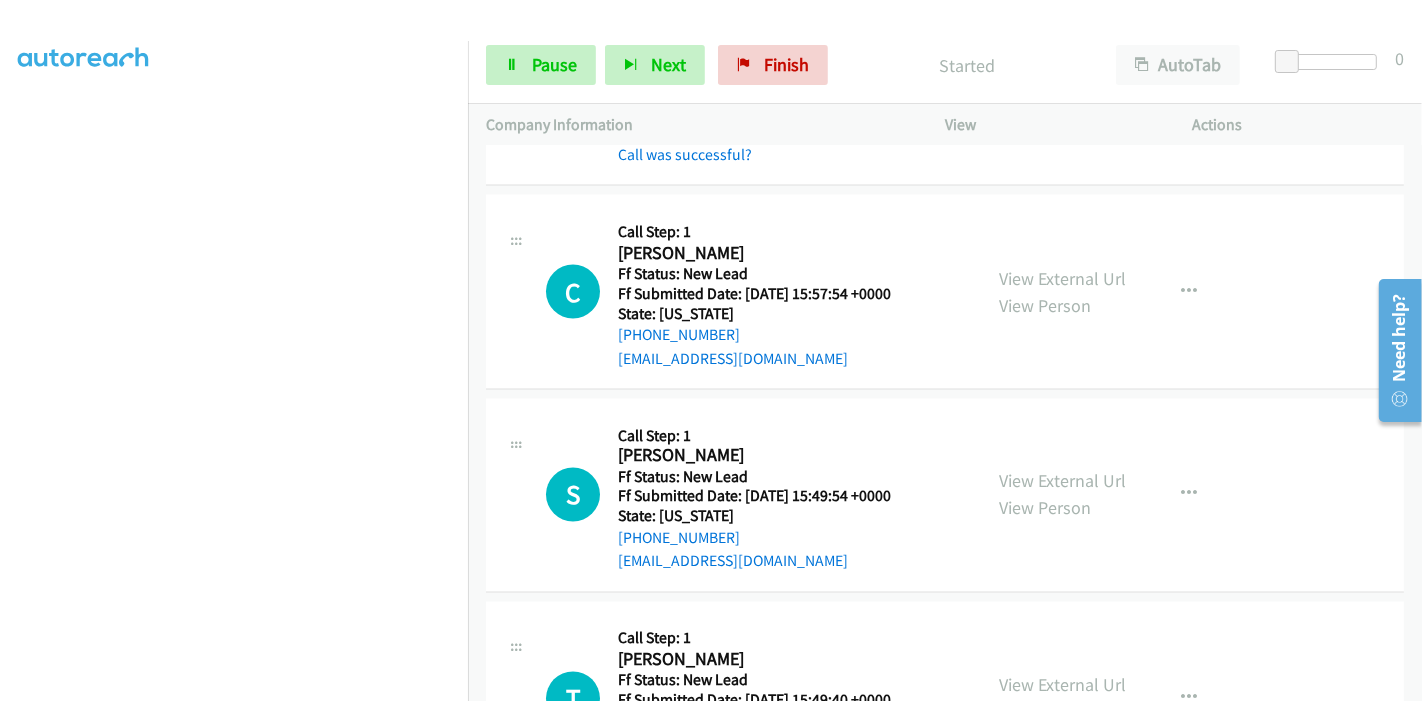 scroll, scrollTop: 2938, scrollLeft: 0, axis: vertical 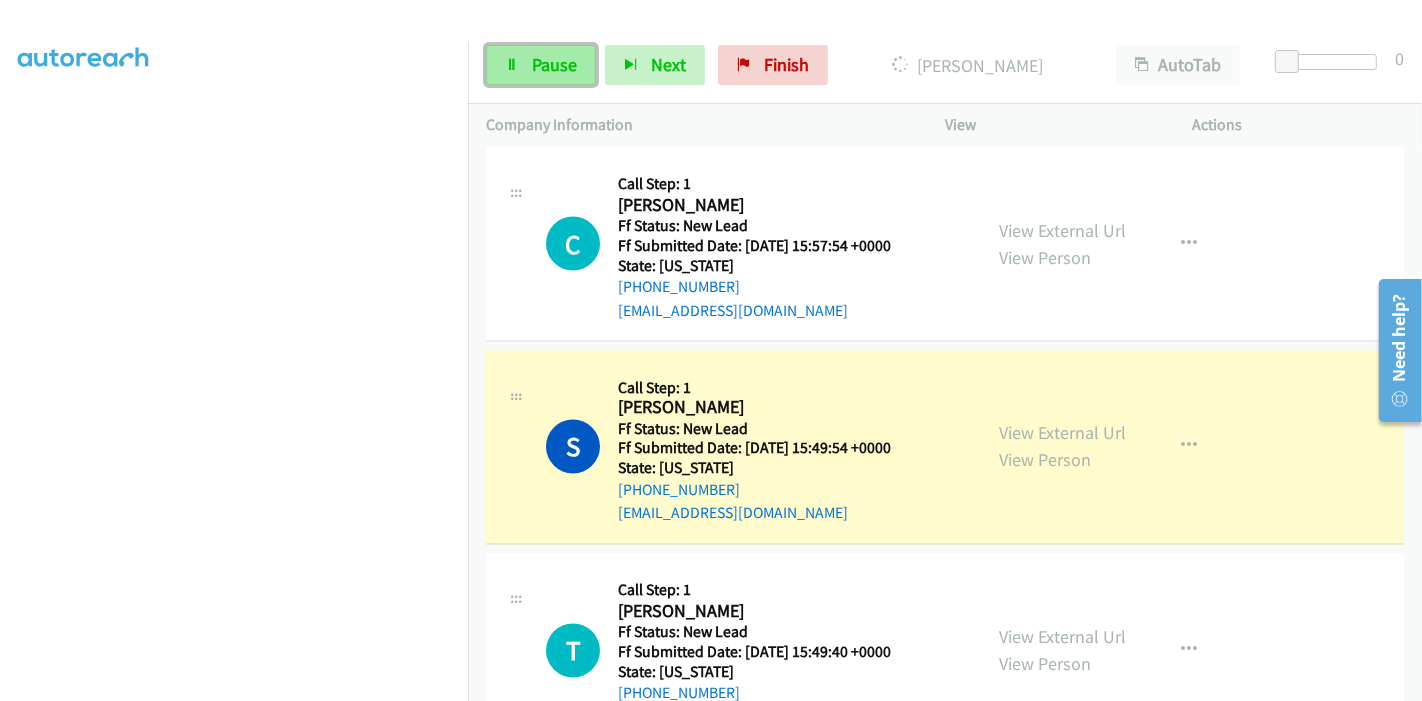 click on "Pause" at bounding box center [554, 64] 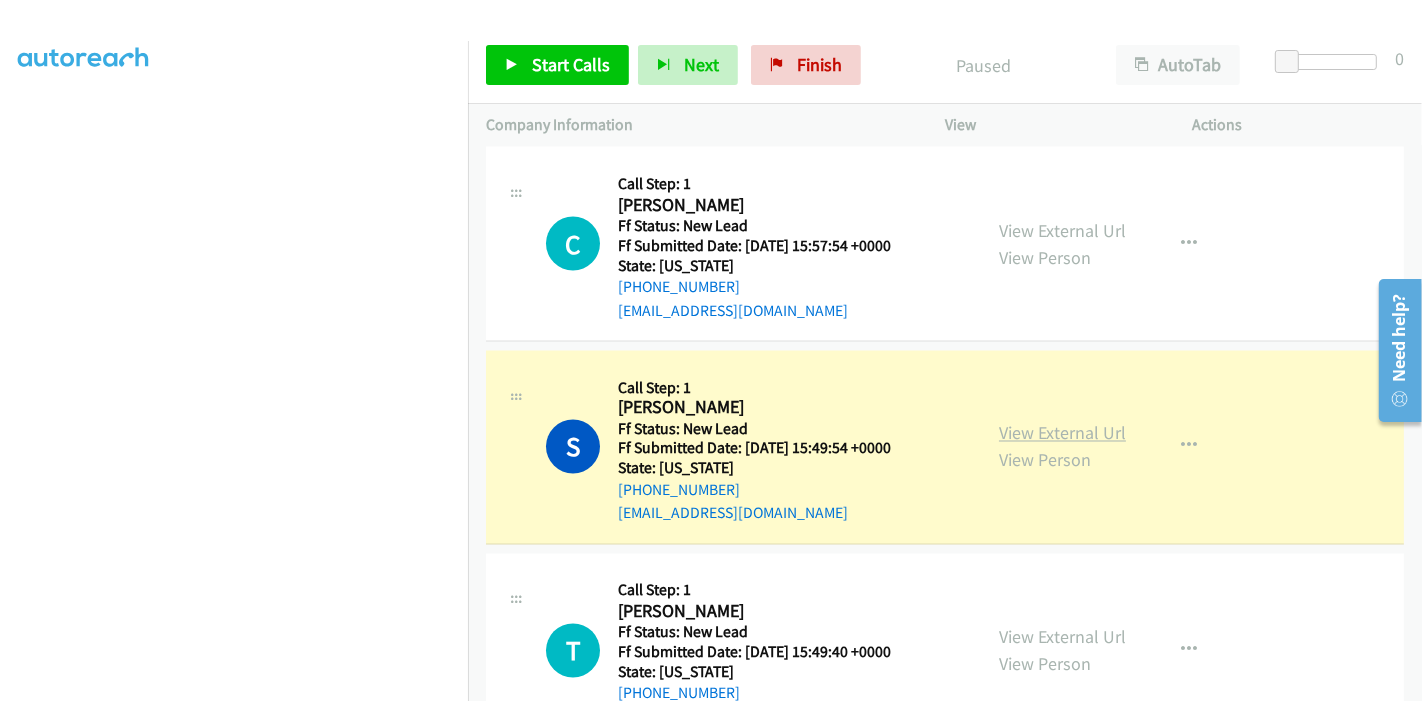 click on "View External Url" at bounding box center [1062, 433] 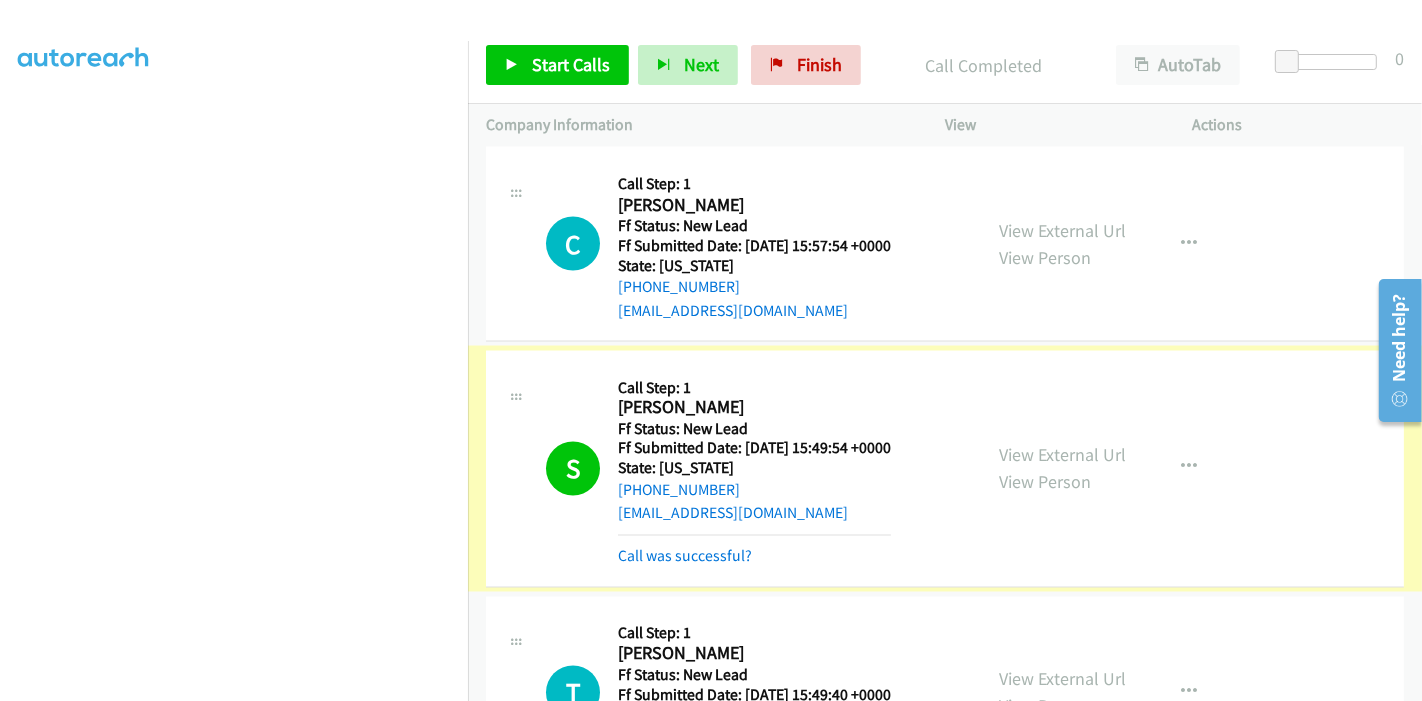 click on "Call was successful?" at bounding box center (685, 556) 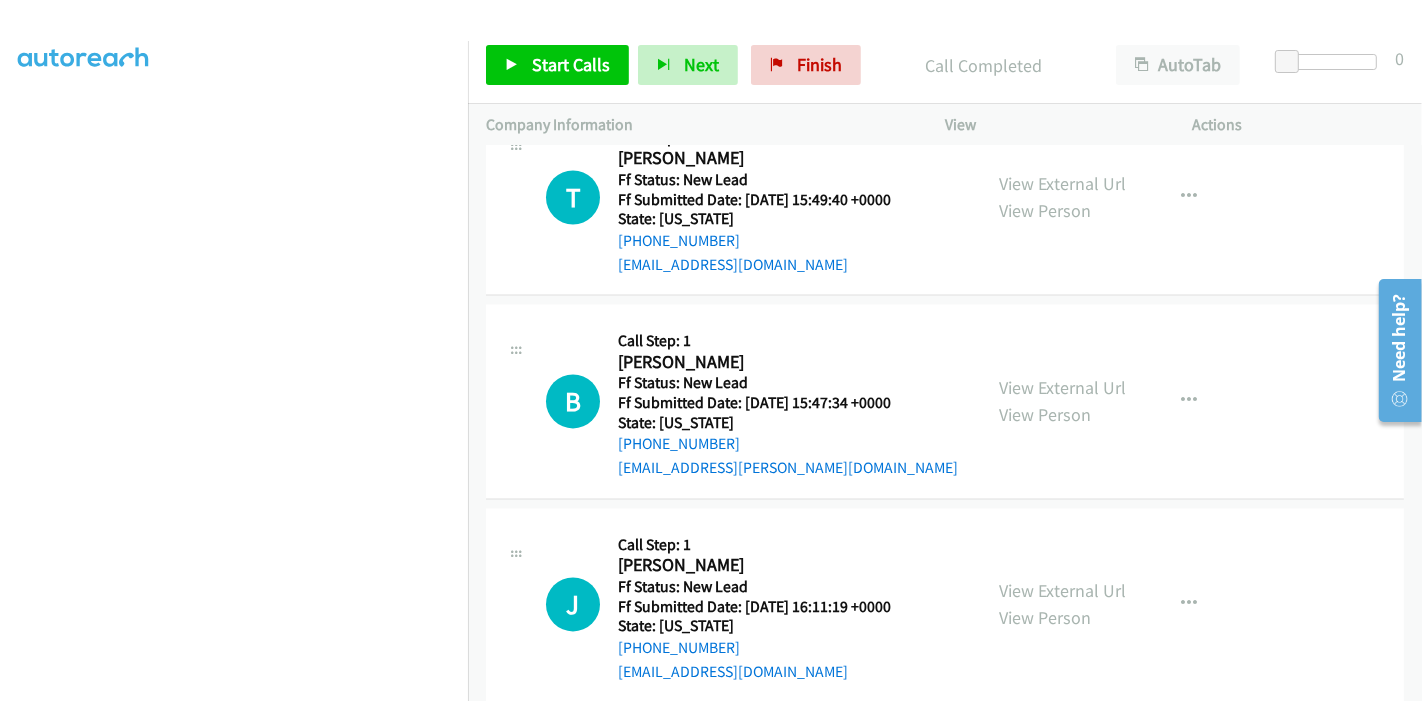 scroll, scrollTop: 3322, scrollLeft: 0, axis: vertical 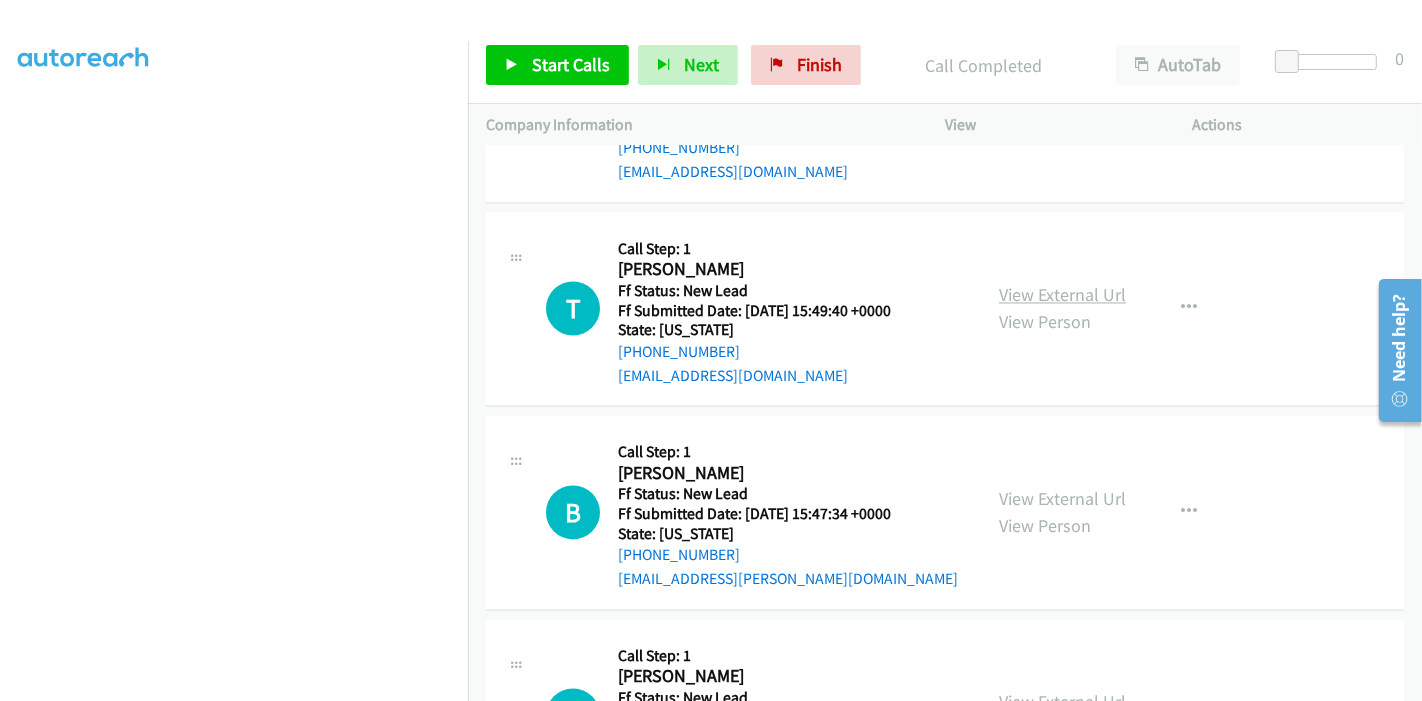 click on "View External Url" at bounding box center (1062, 295) 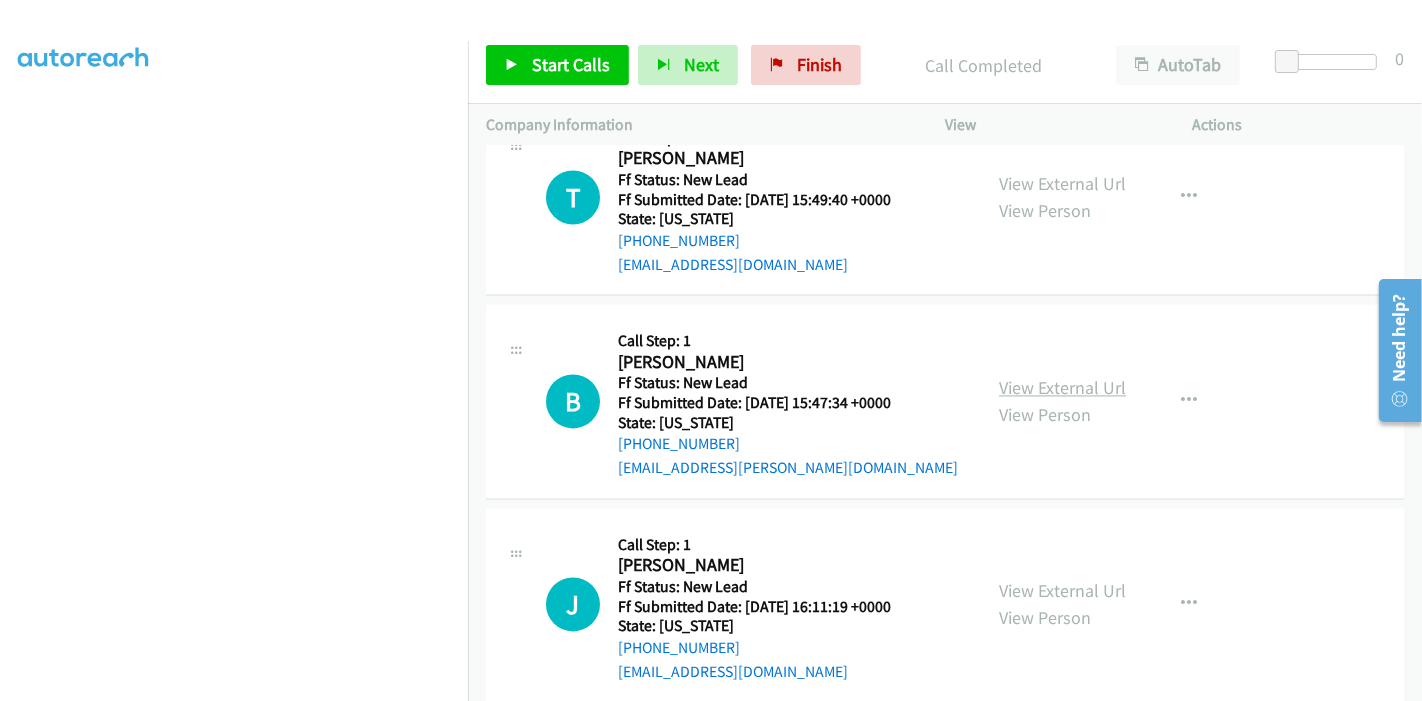 scroll, scrollTop: 3434, scrollLeft: 0, axis: vertical 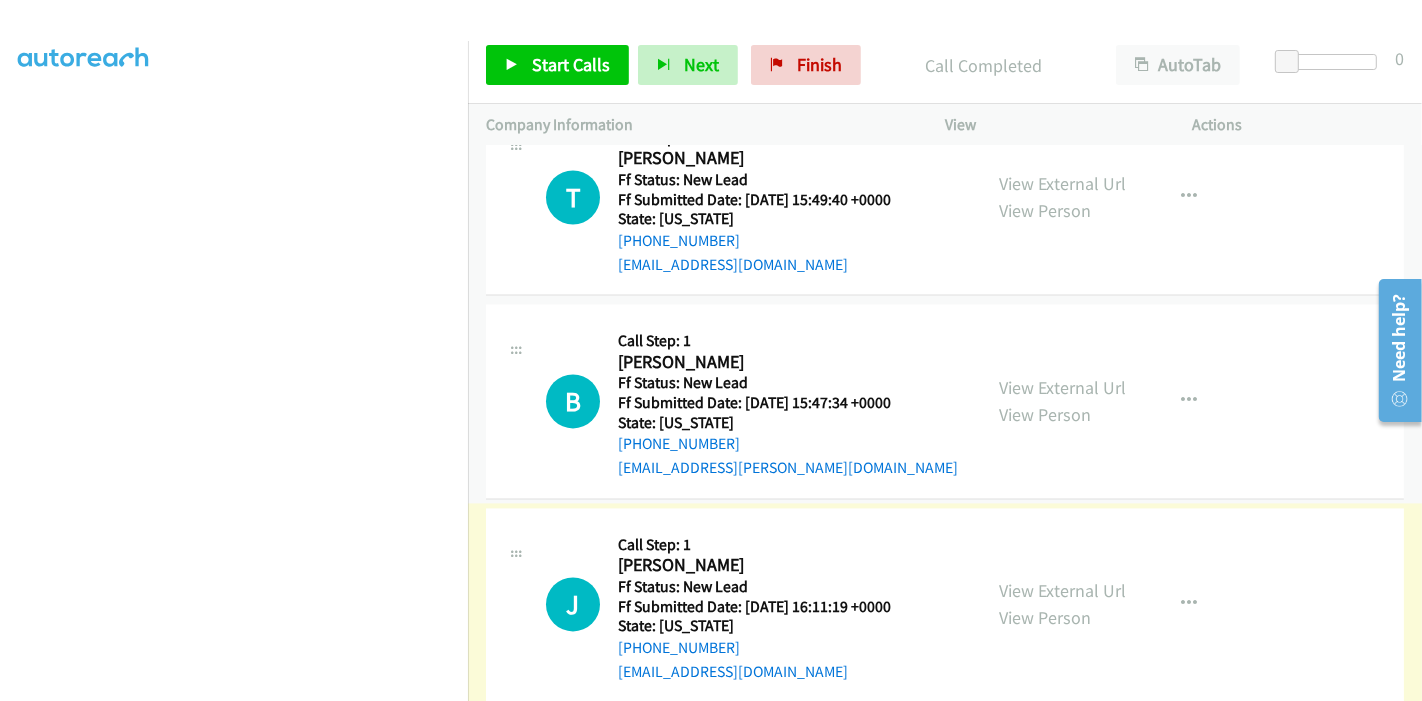 click on "View External Url" at bounding box center (1062, 590) 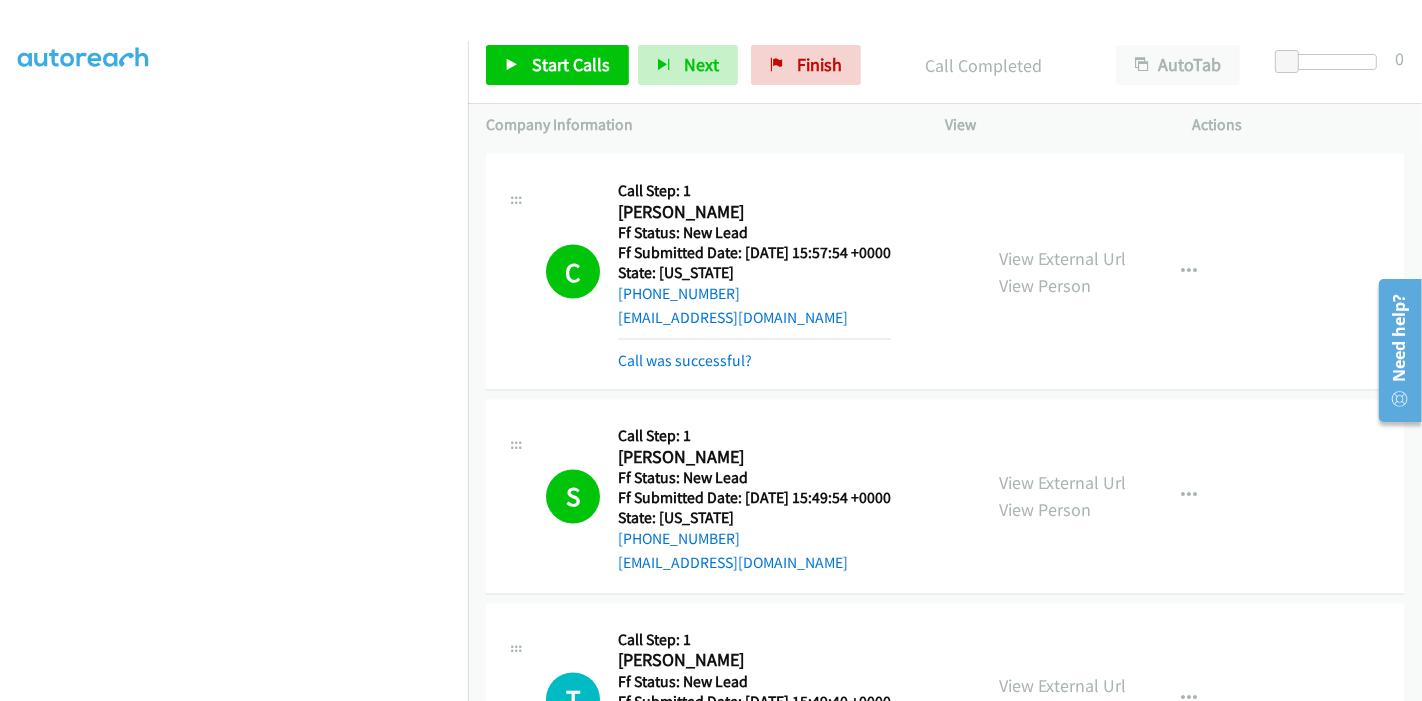 scroll, scrollTop: 3100, scrollLeft: 0, axis: vertical 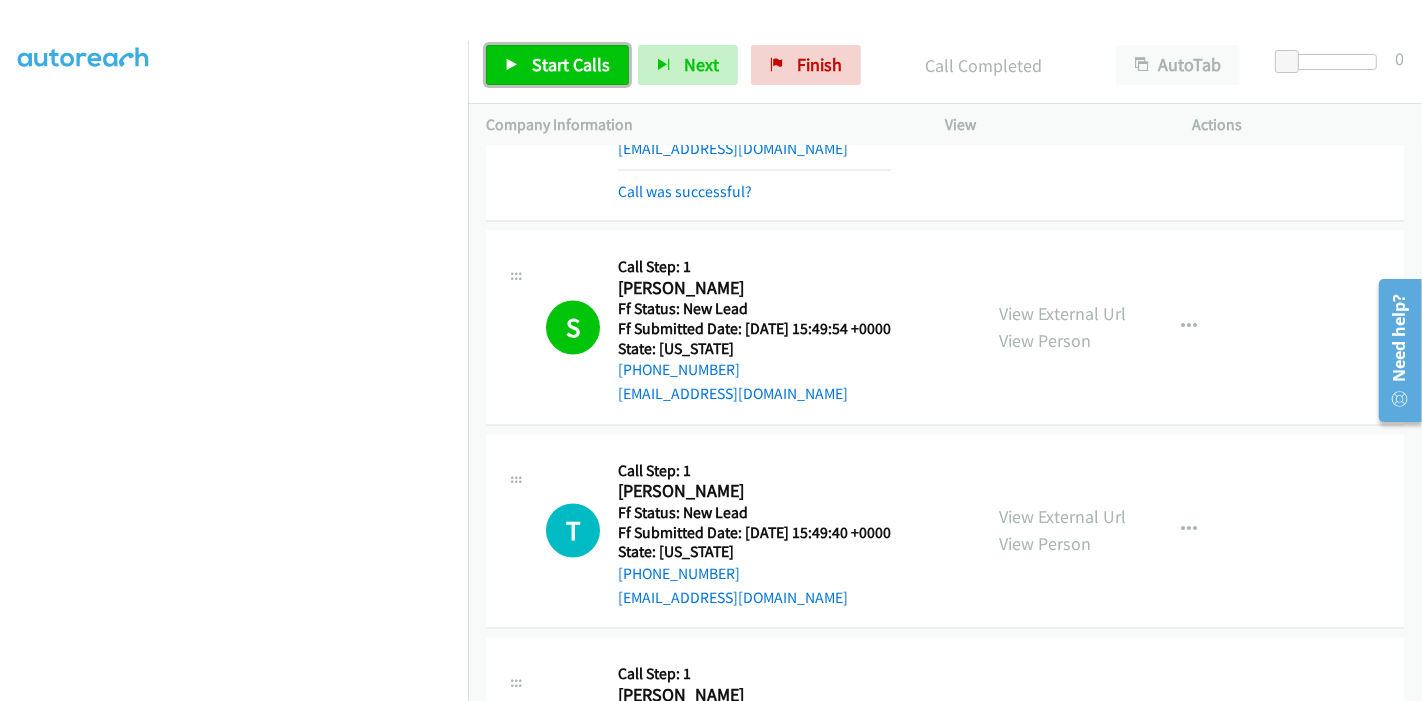 click on "Start Calls" at bounding box center [571, 64] 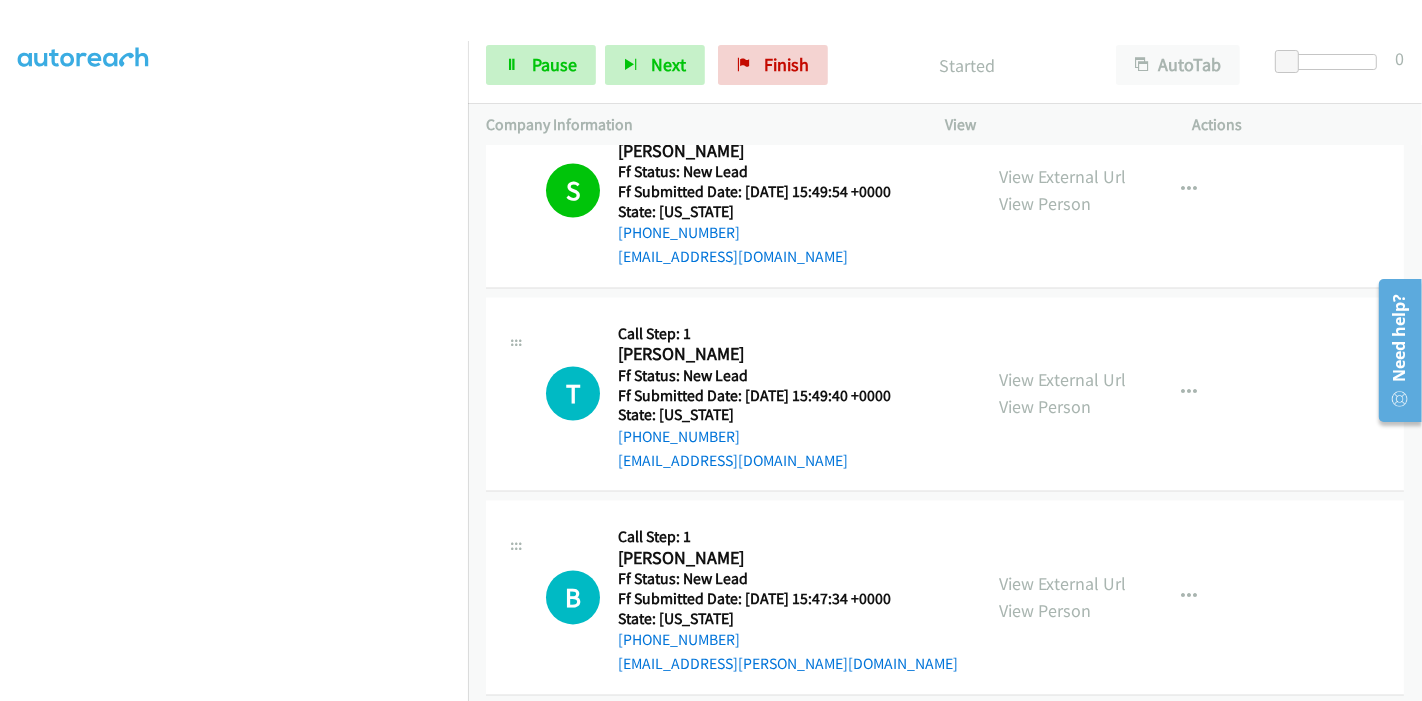 scroll, scrollTop: 3322, scrollLeft: 0, axis: vertical 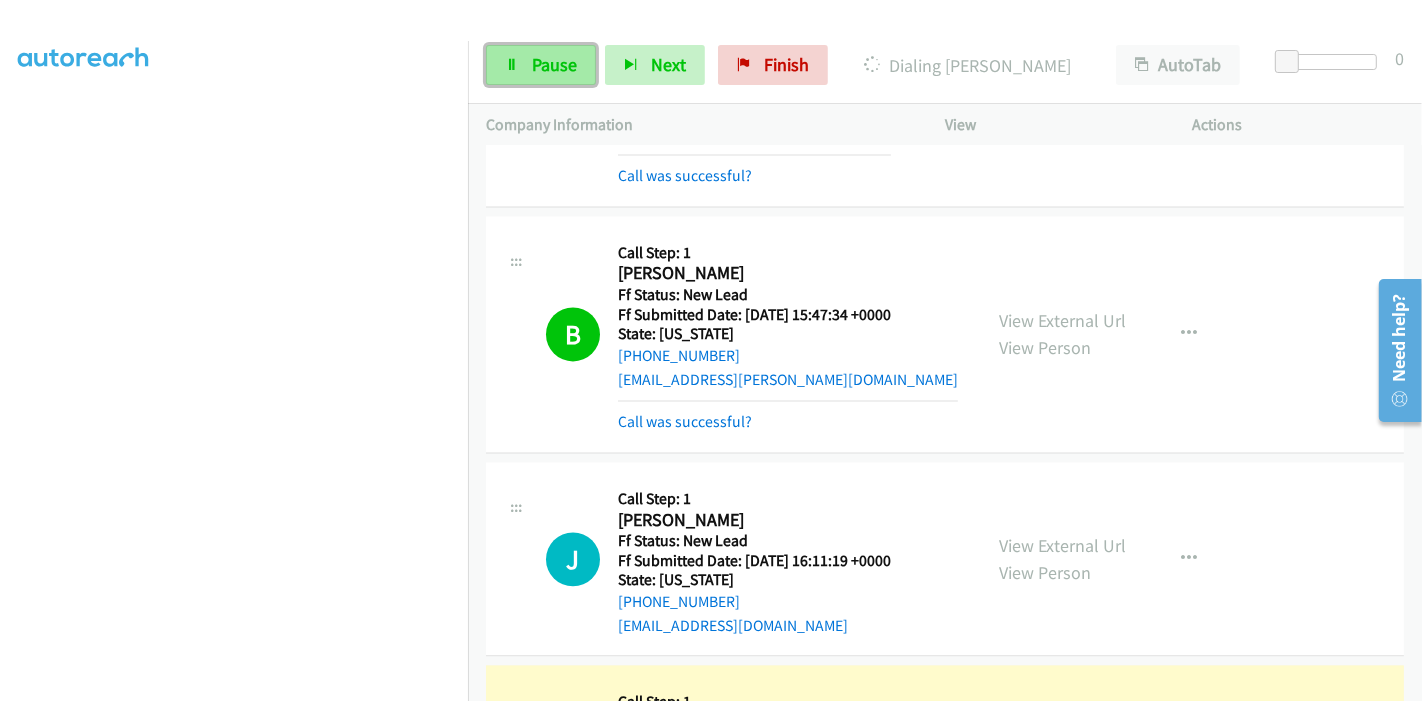 click on "Pause" at bounding box center [554, 64] 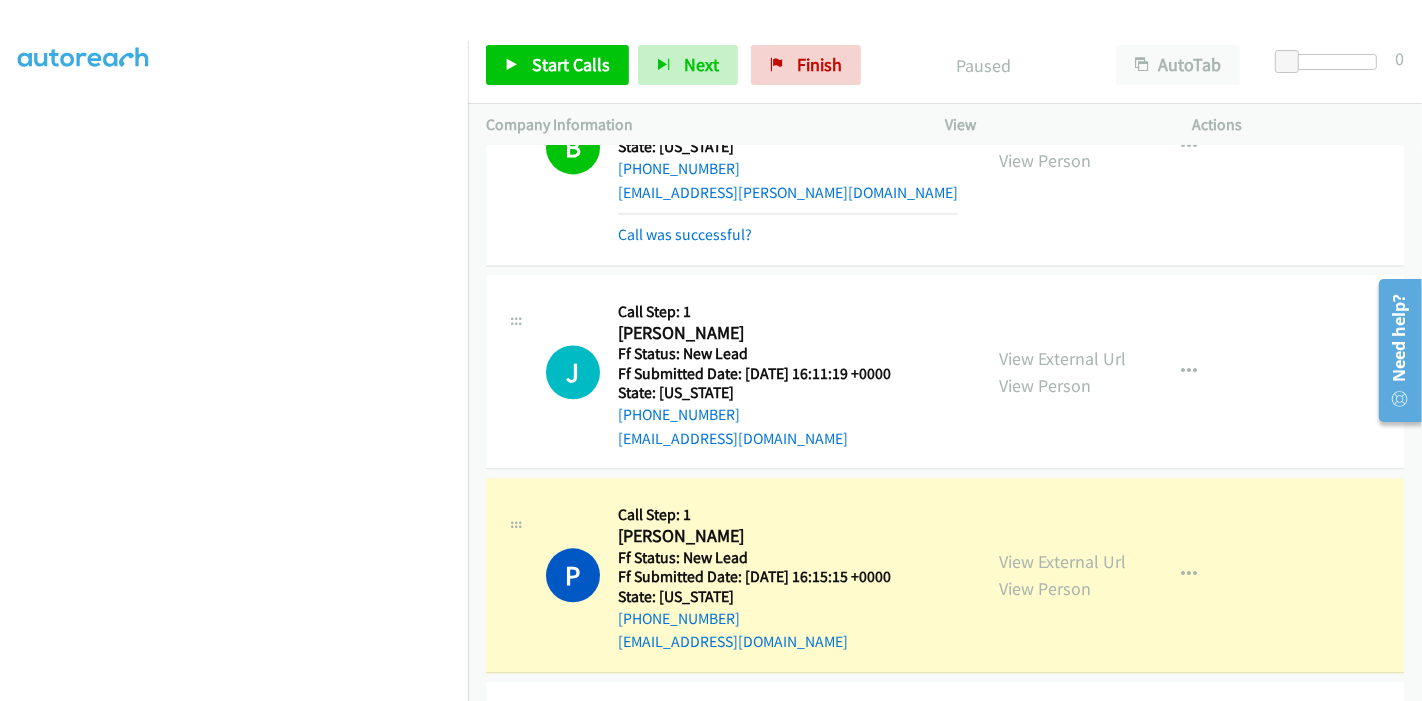 scroll, scrollTop: 3788, scrollLeft: 0, axis: vertical 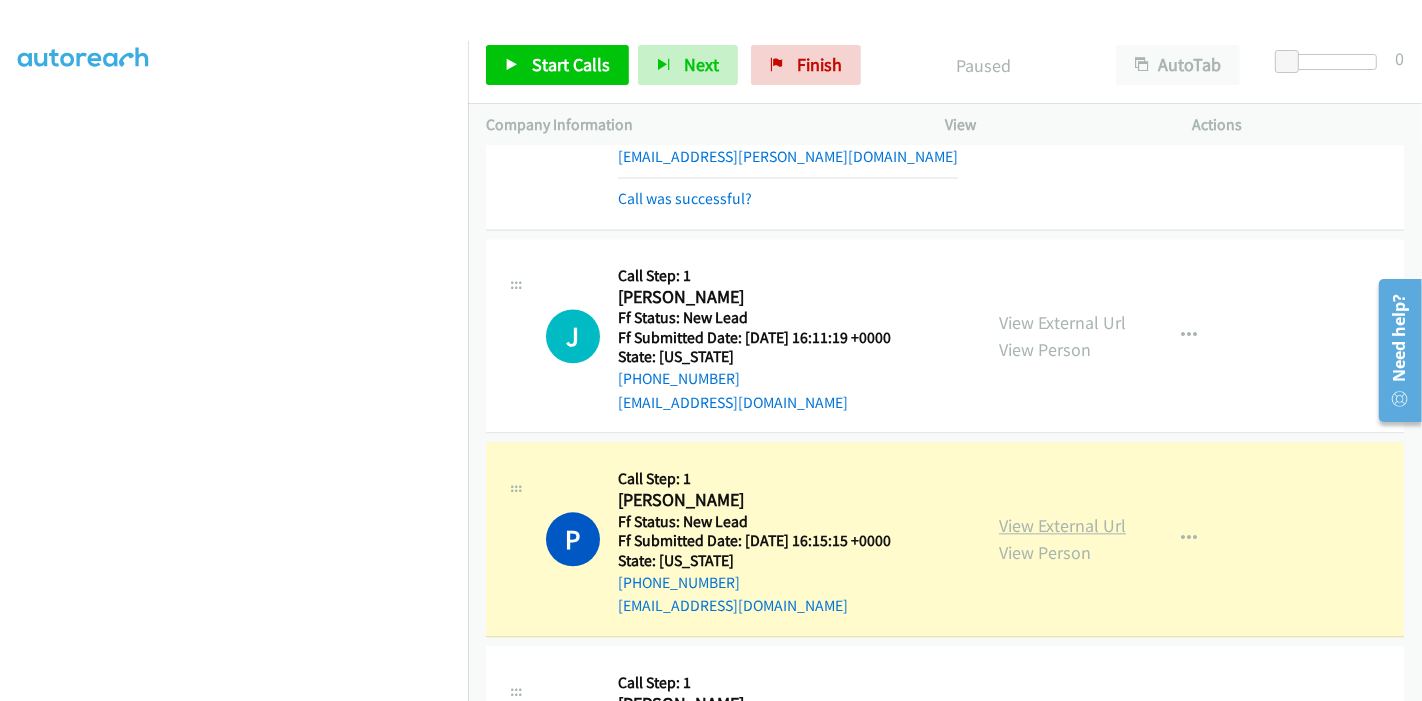 click on "View External Url" at bounding box center [1062, 525] 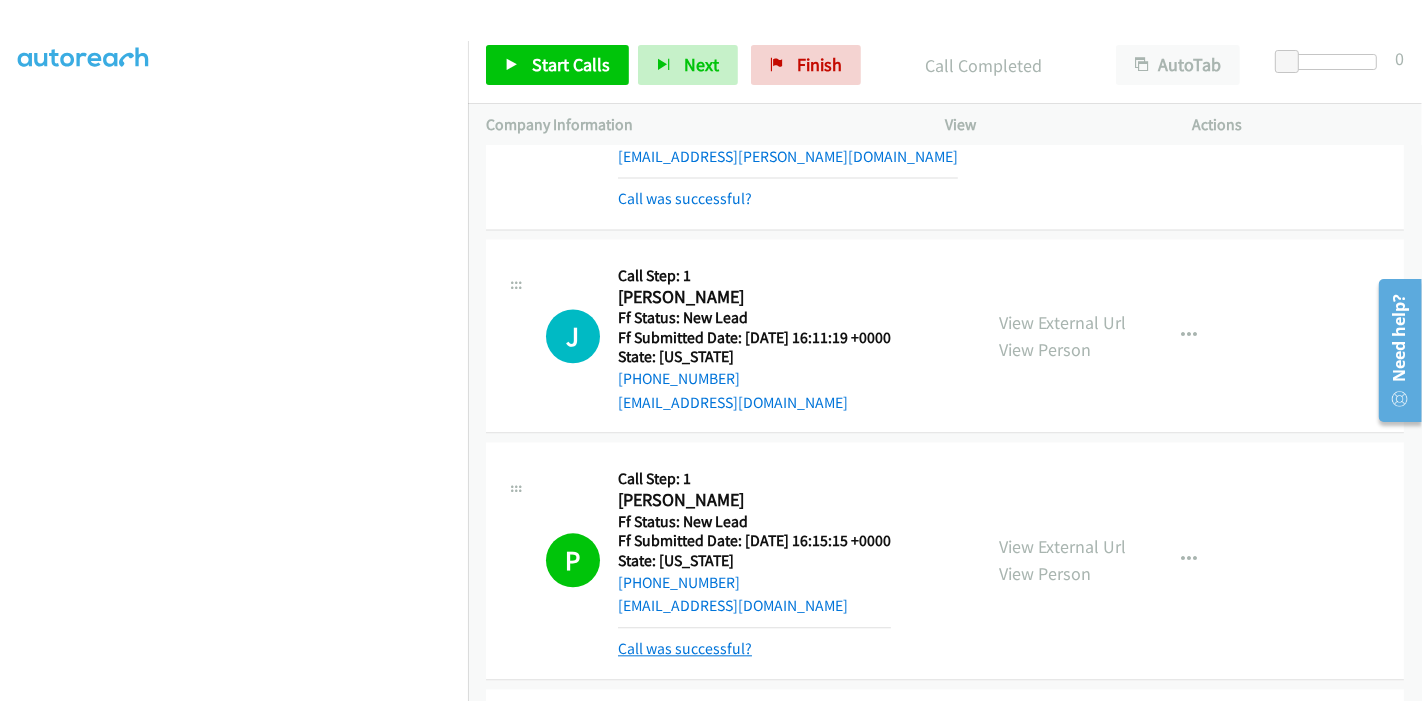 click on "Call was successful?" at bounding box center [685, 648] 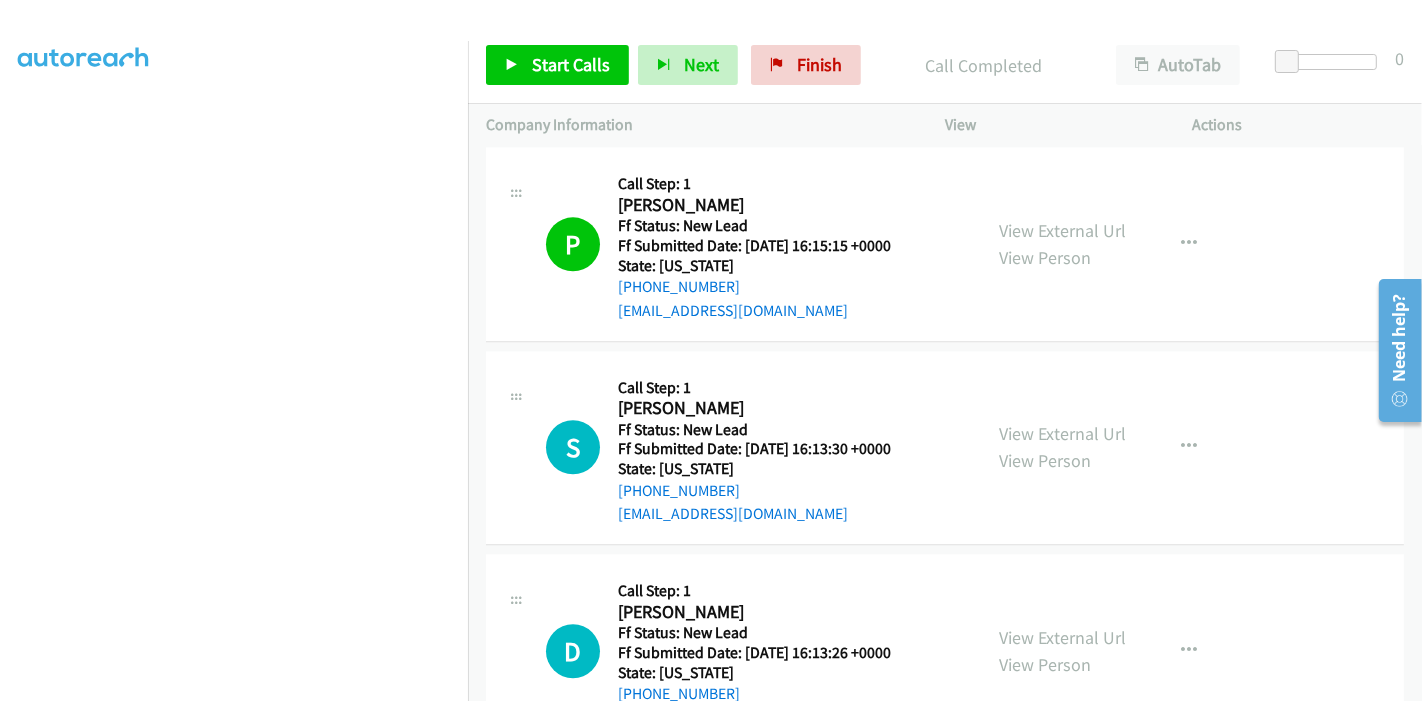 scroll, scrollTop: 4243, scrollLeft: 0, axis: vertical 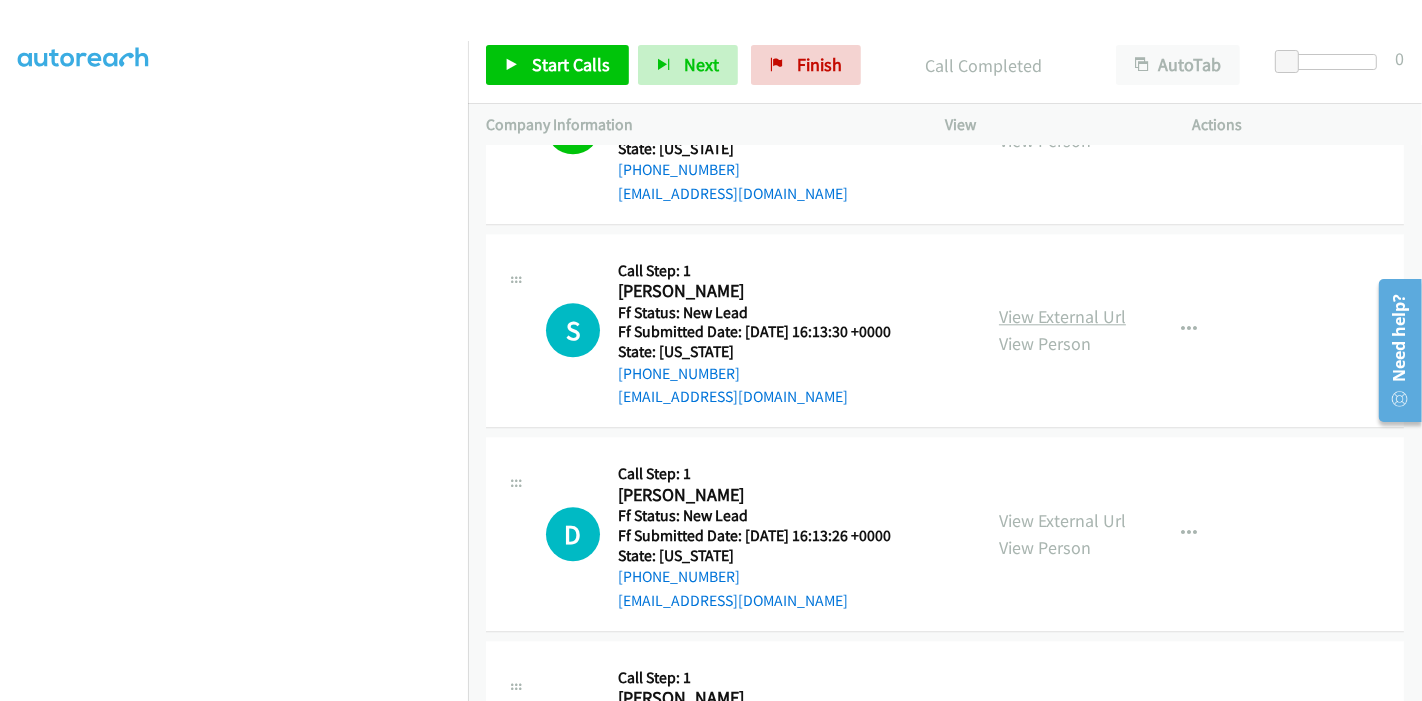 click on "View External Url" at bounding box center (1062, 316) 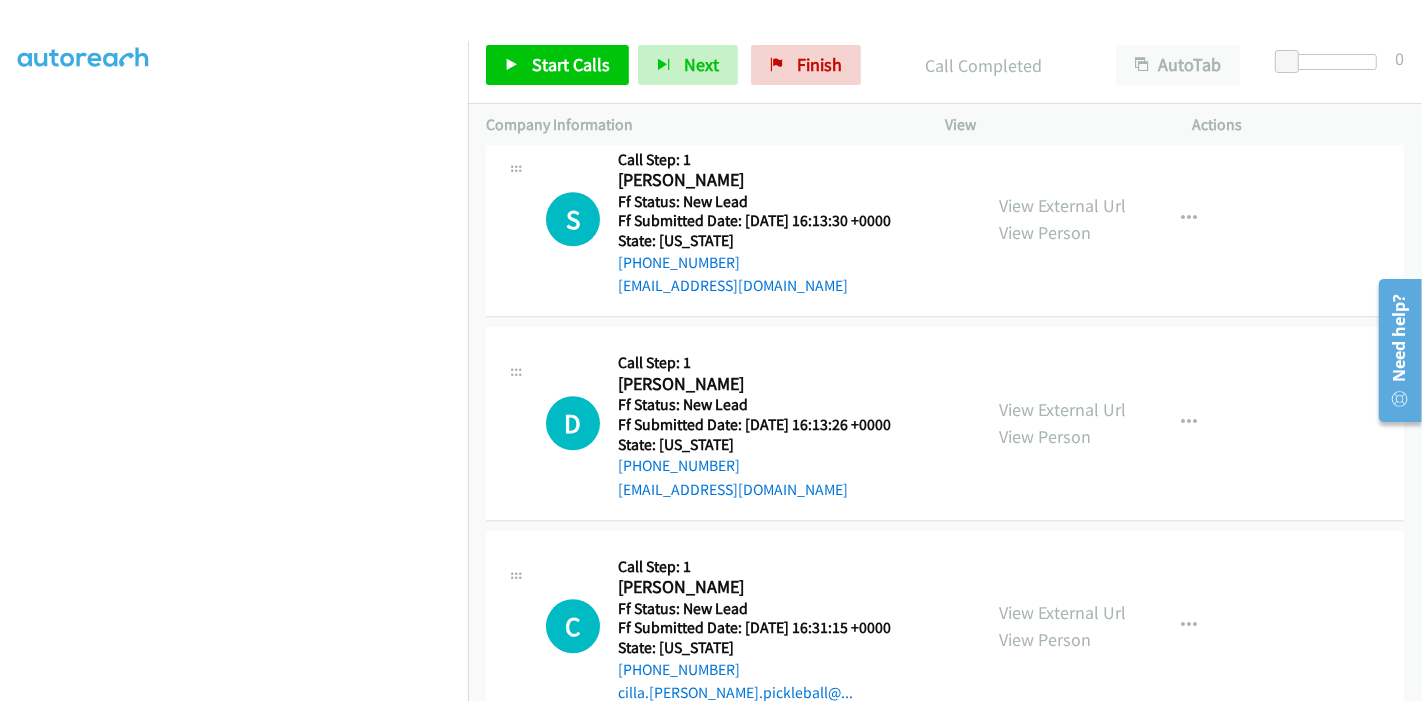 scroll, scrollTop: 4465, scrollLeft: 0, axis: vertical 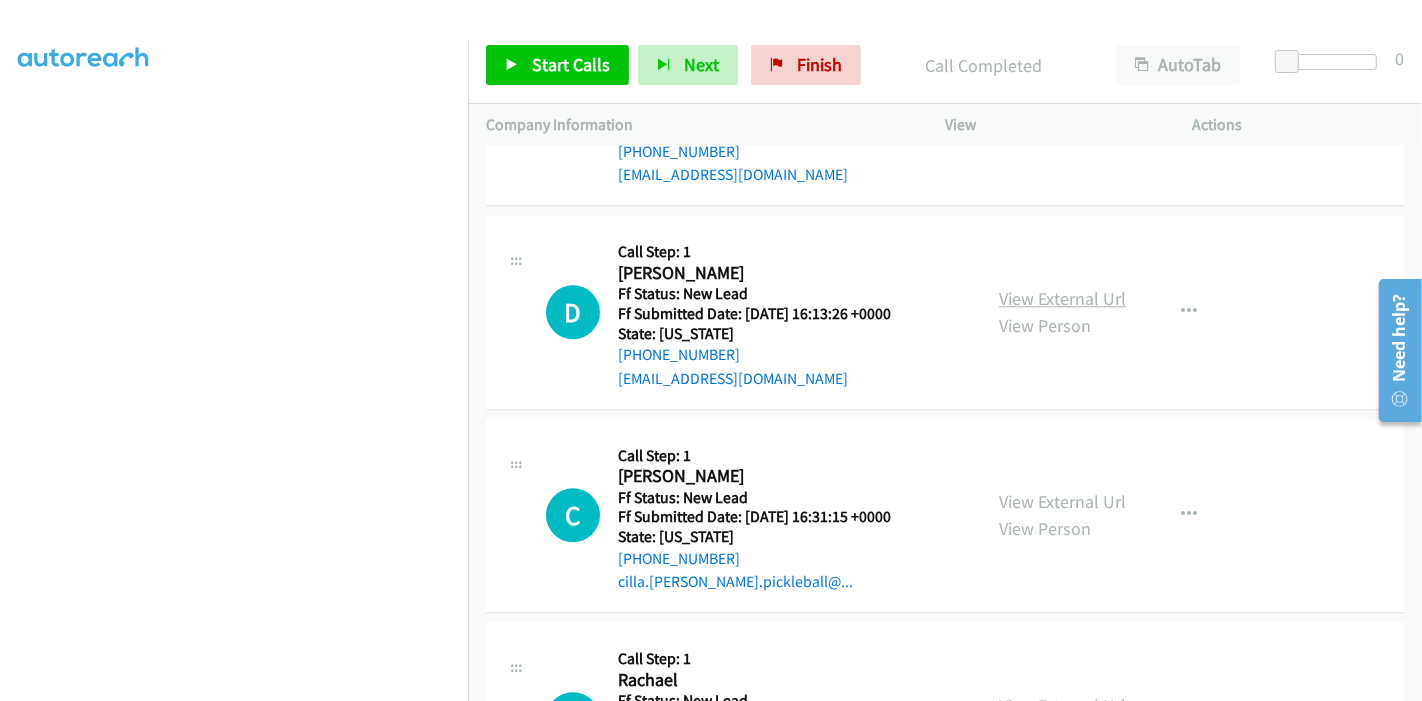 click on "View External Url" at bounding box center [1062, 298] 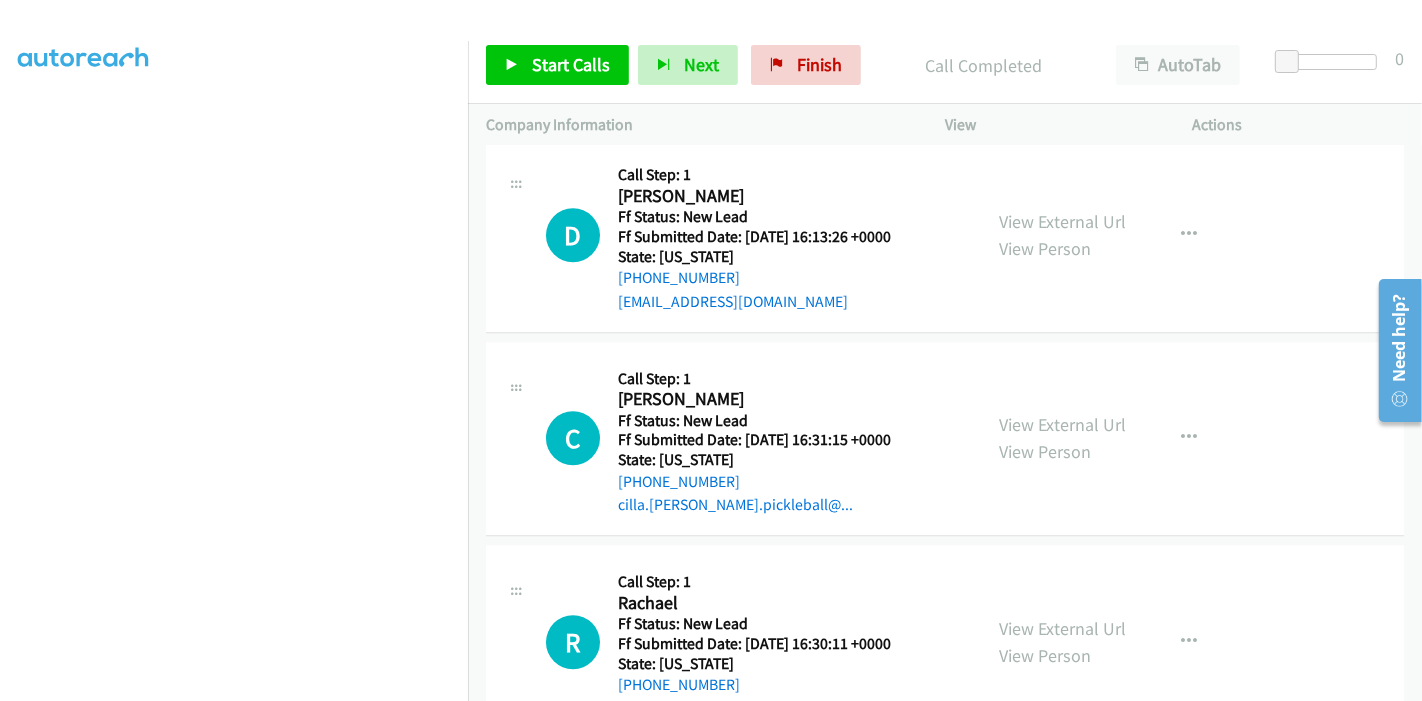 scroll, scrollTop: 4577, scrollLeft: 0, axis: vertical 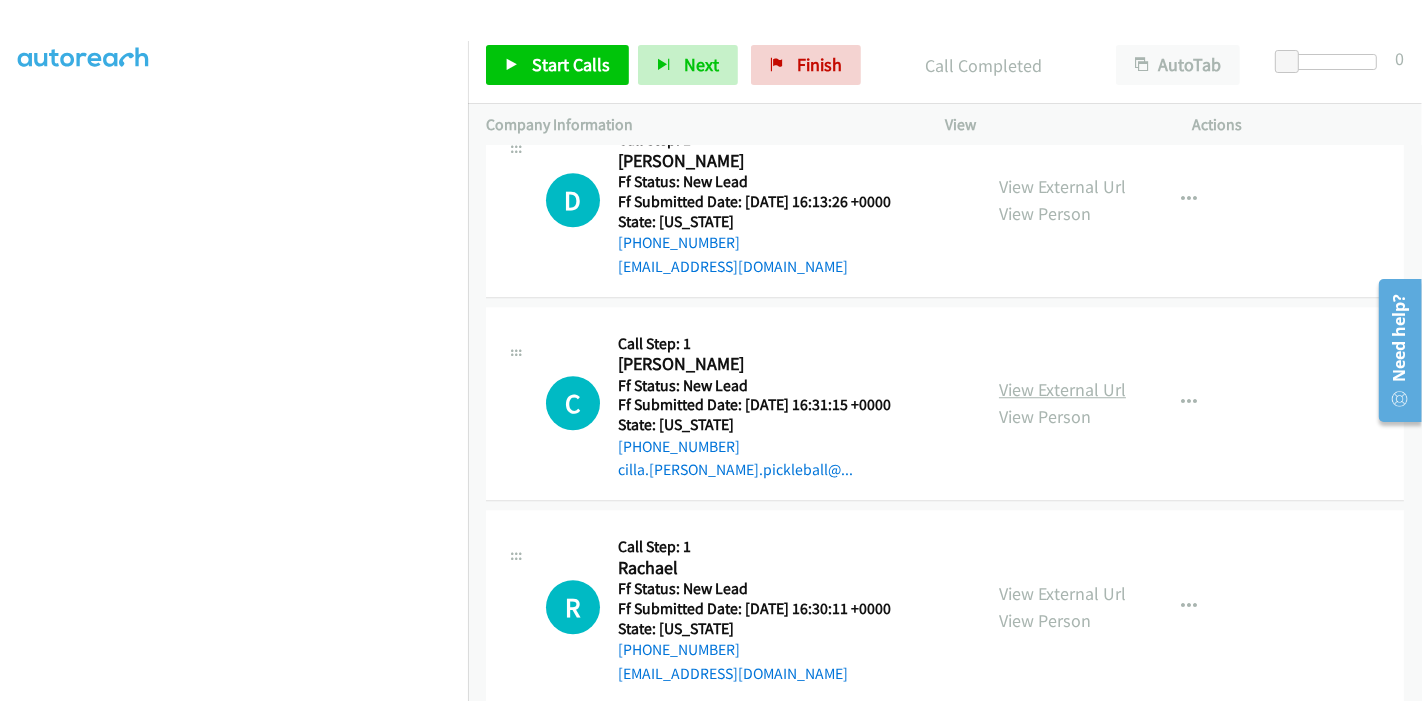 click on "View External Url" at bounding box center (1062, 389) 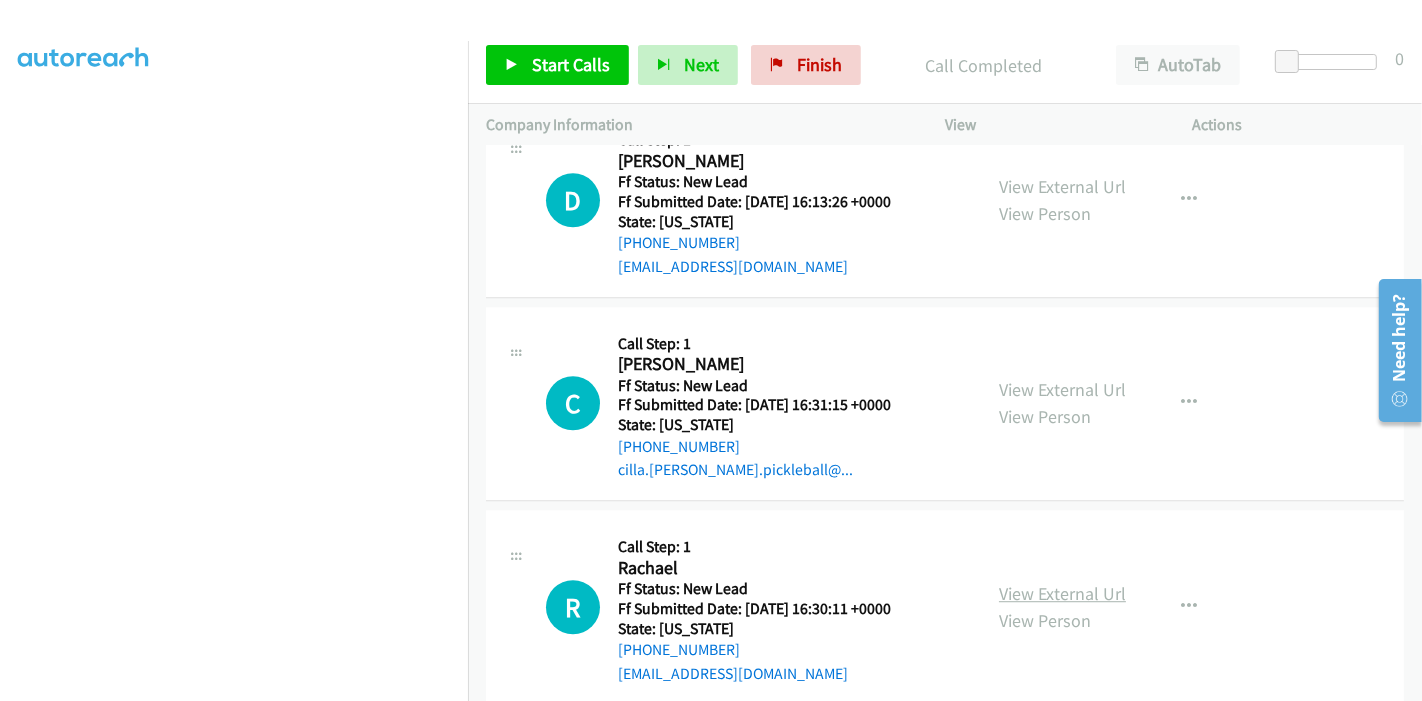 click on "View External Url" at bounding box center (1062, 593) 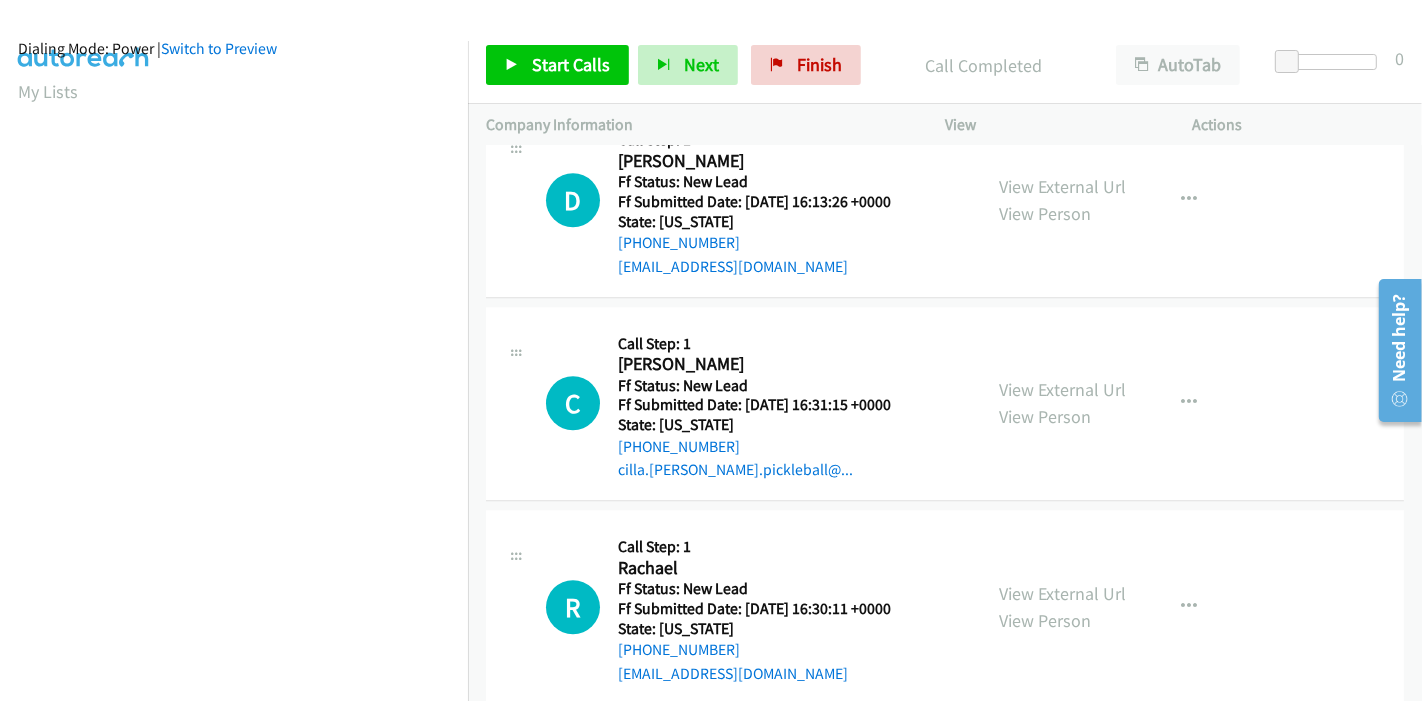 scroll, scrollTop: 0, scrollLeft: 0, axis: both 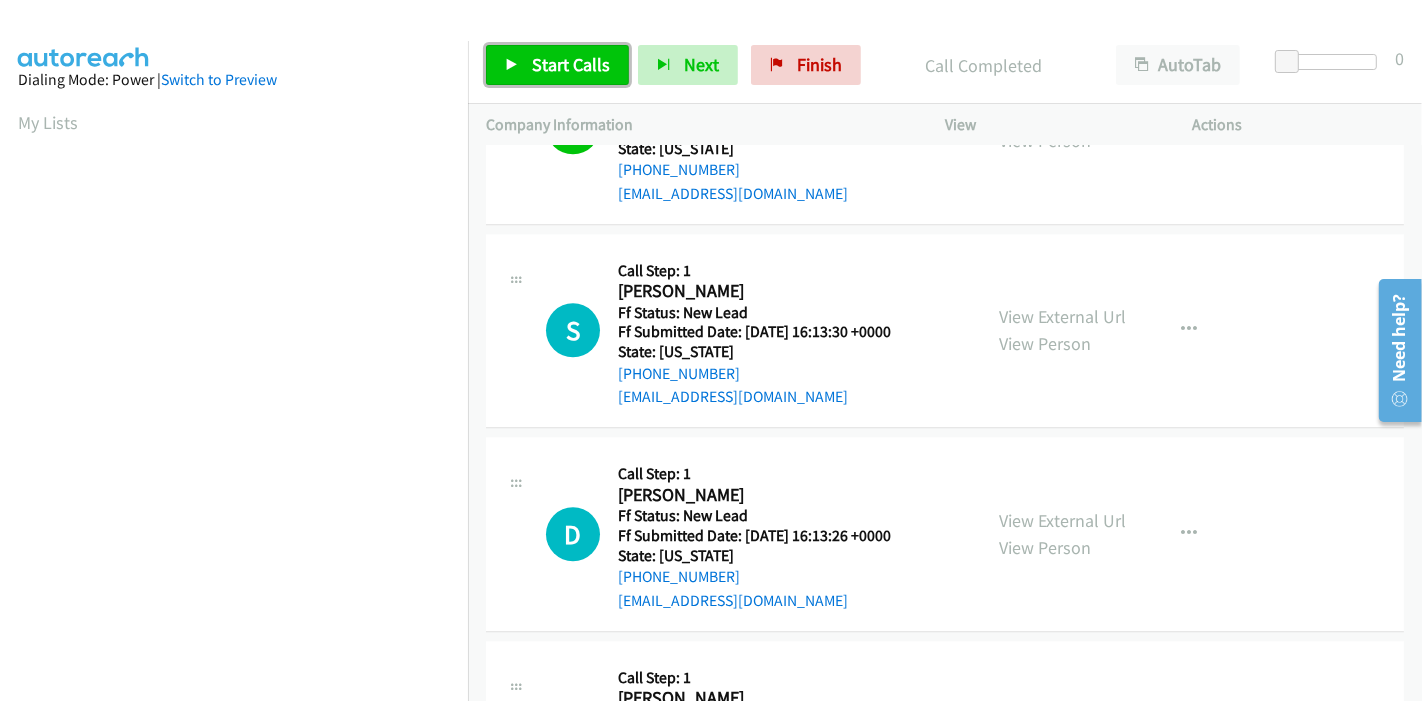 click at bounding box center (512, 66) 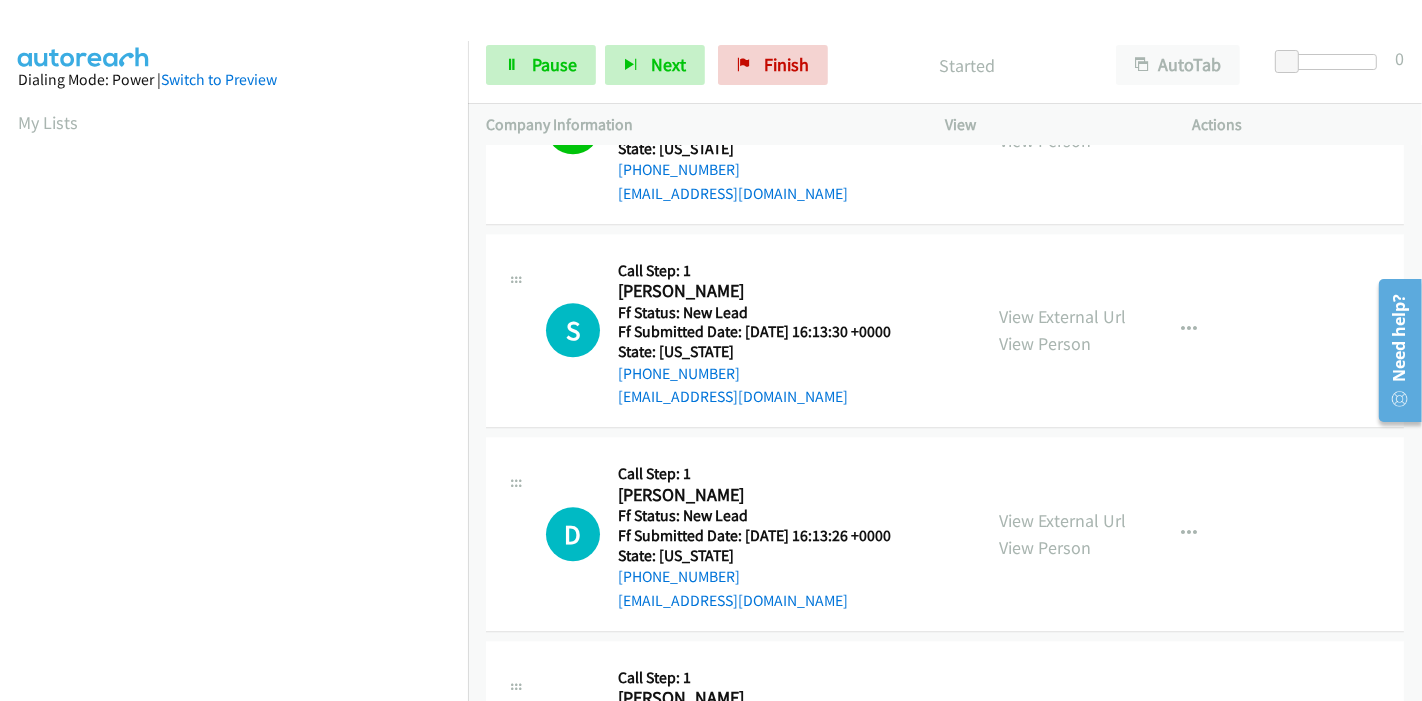 scroll, scrollTop: 4354, scrollLeft: 0, axis: vertical 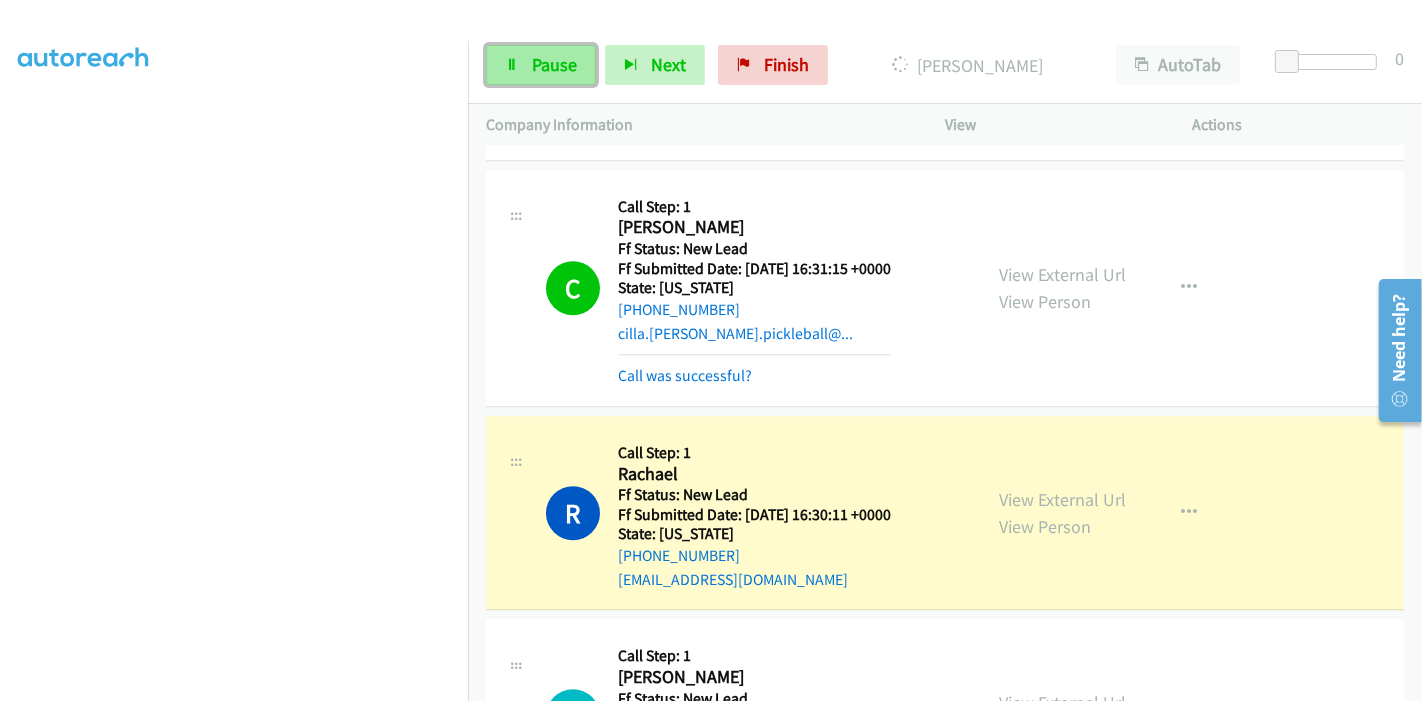click on "Pause" at bounding box center (541, 65) 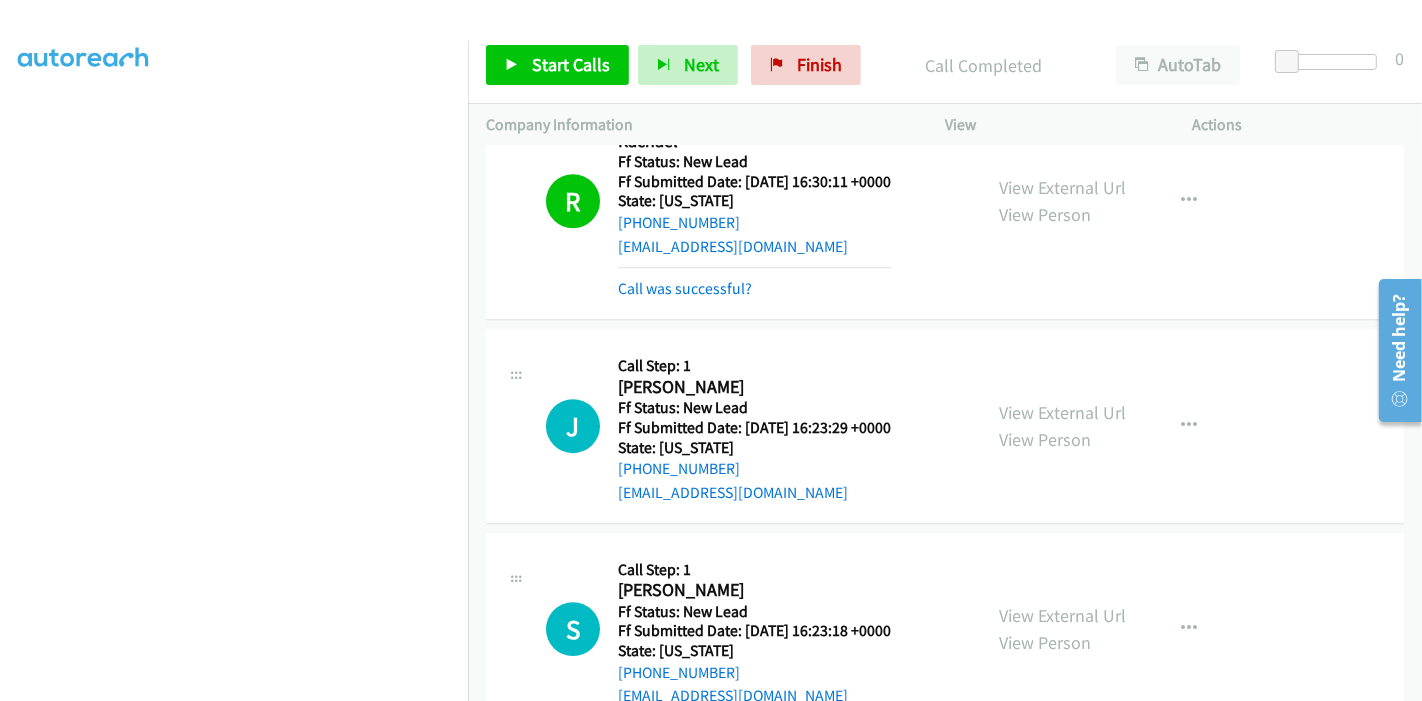 scroll, scrollTop: 5356, scrollLeft: 0, axis: vertical 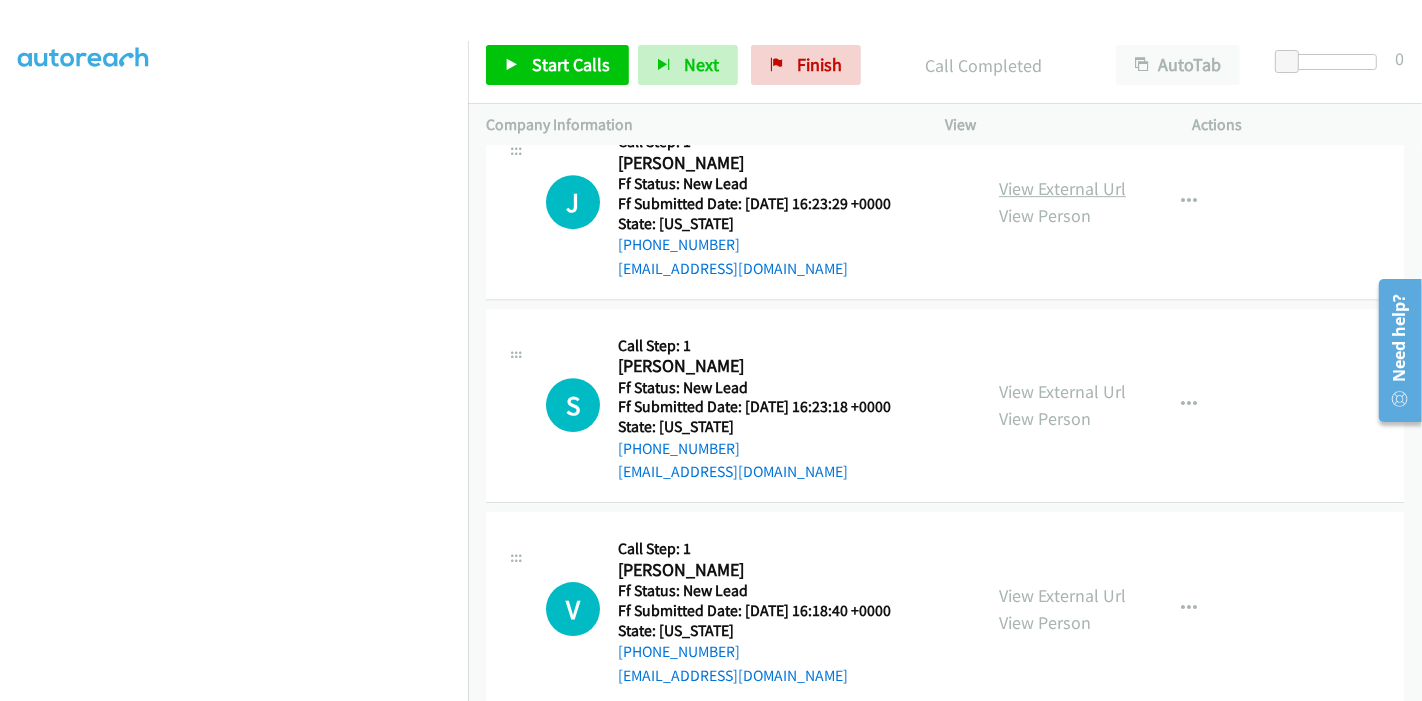click on "View External Url" at bounding box center [1062, 188] 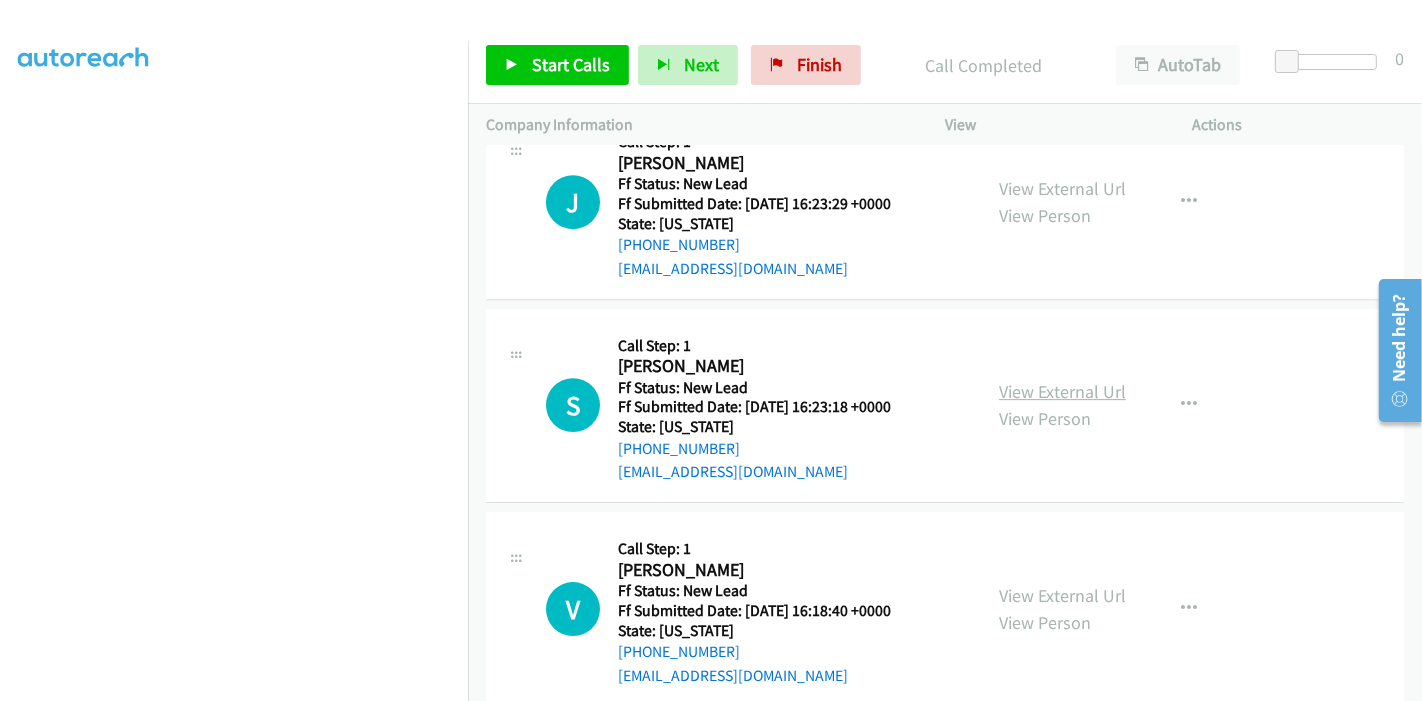 click on "View External Url" at bounding box center [1062, 391] 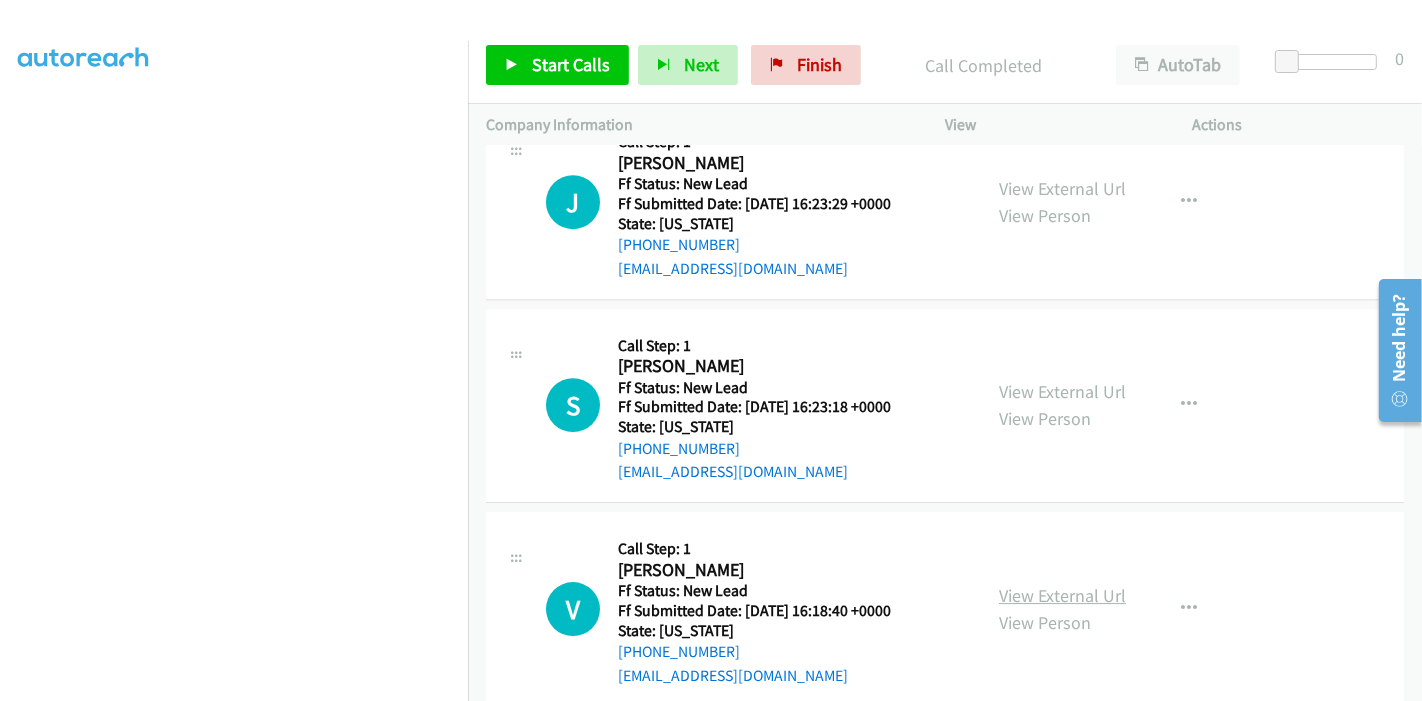 click on "View External Url" at bounding box center (1062, 595) 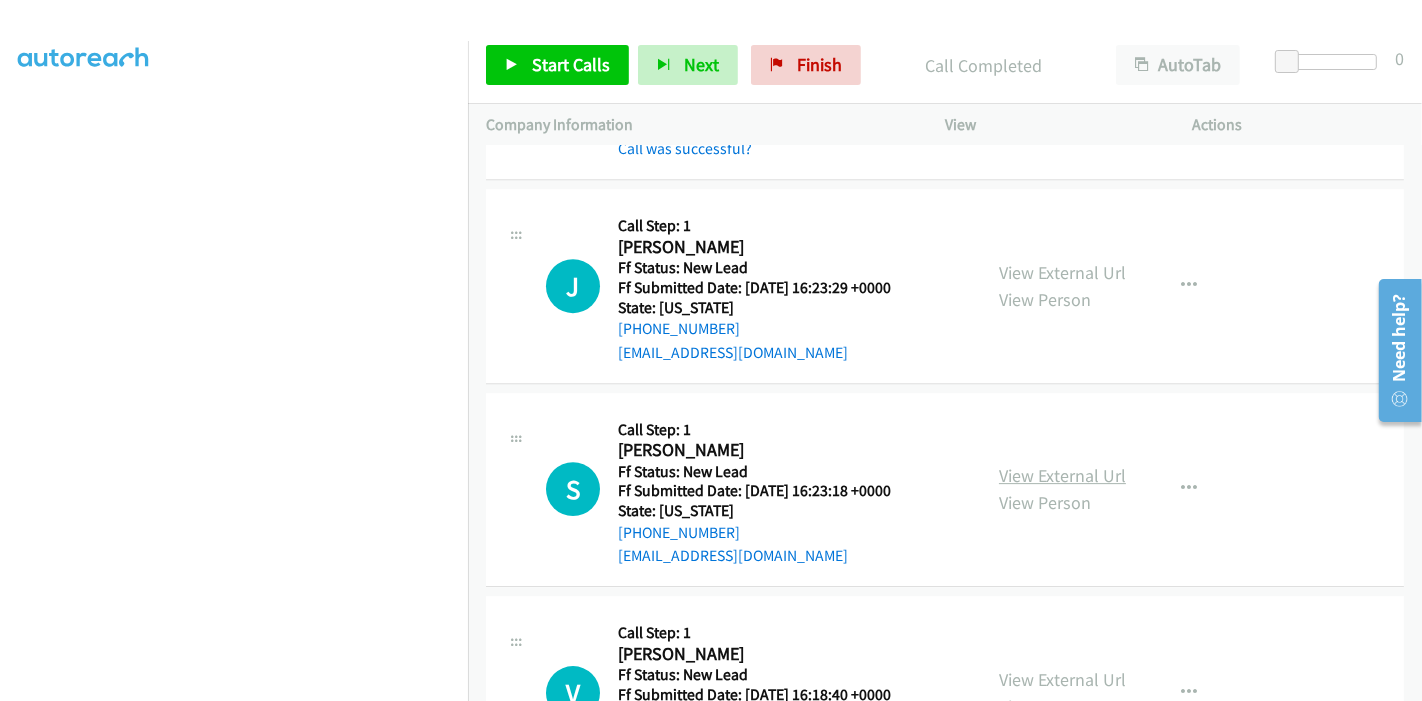 scroll, scrollTop: 5356, scrollLeft: 0, axis: vertical 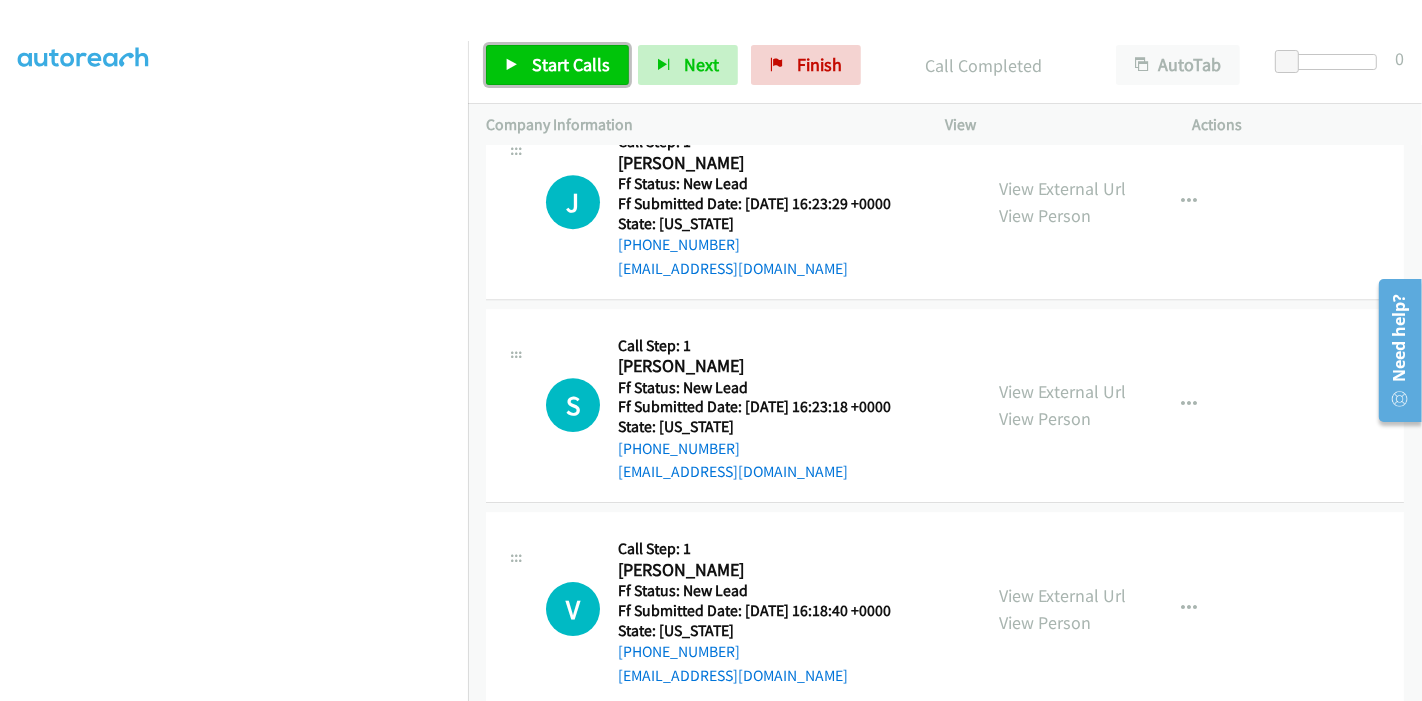 click on "Start Calls" at bounding box center [571, 64] 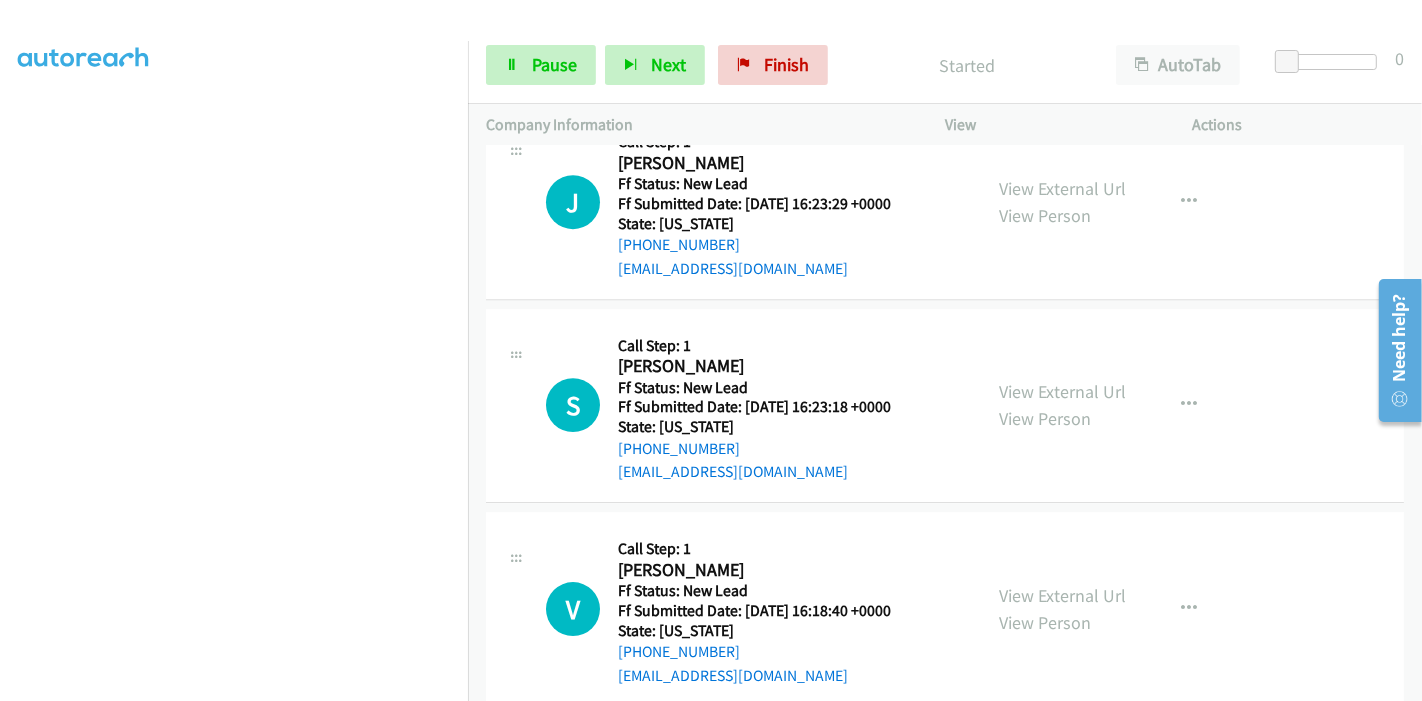 scroll, scrollTop: 5245, scrollLeft: 0, axis: vertical 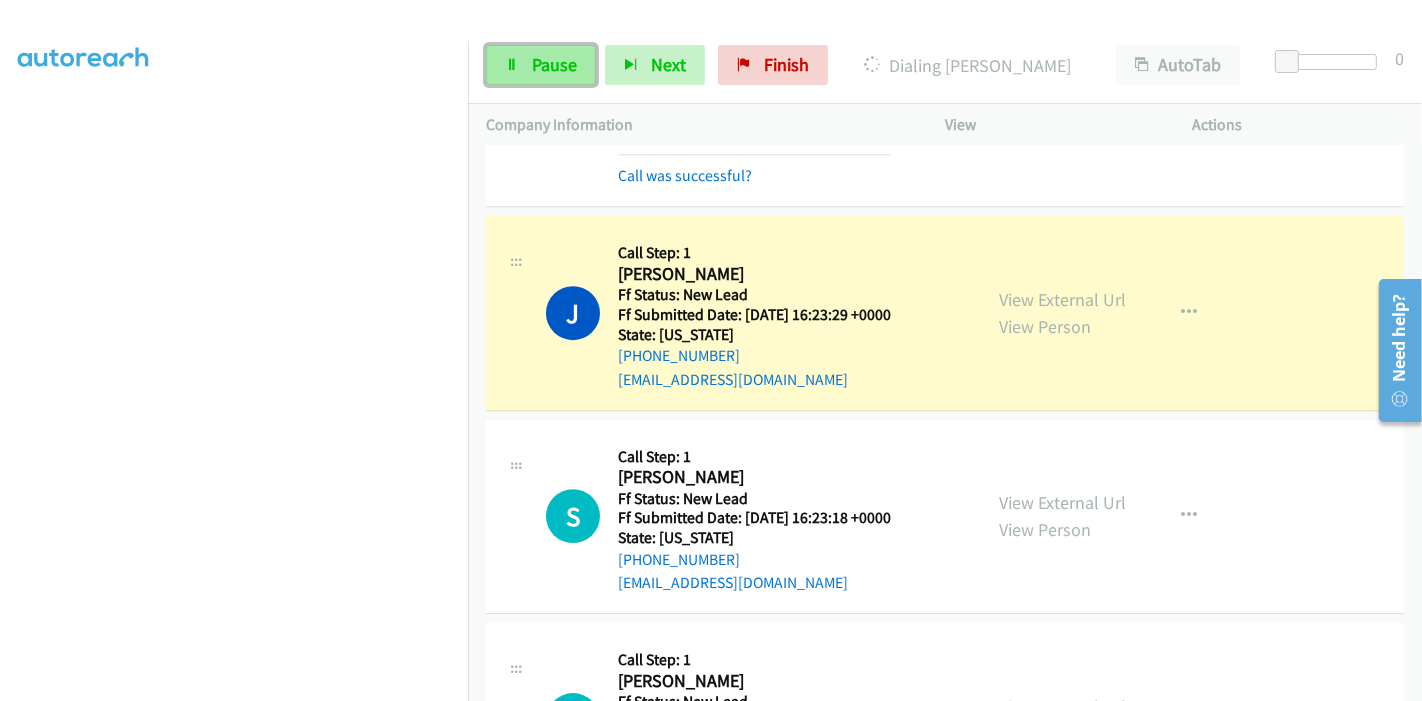 click on "Pause" at bounding box center [554, 64] 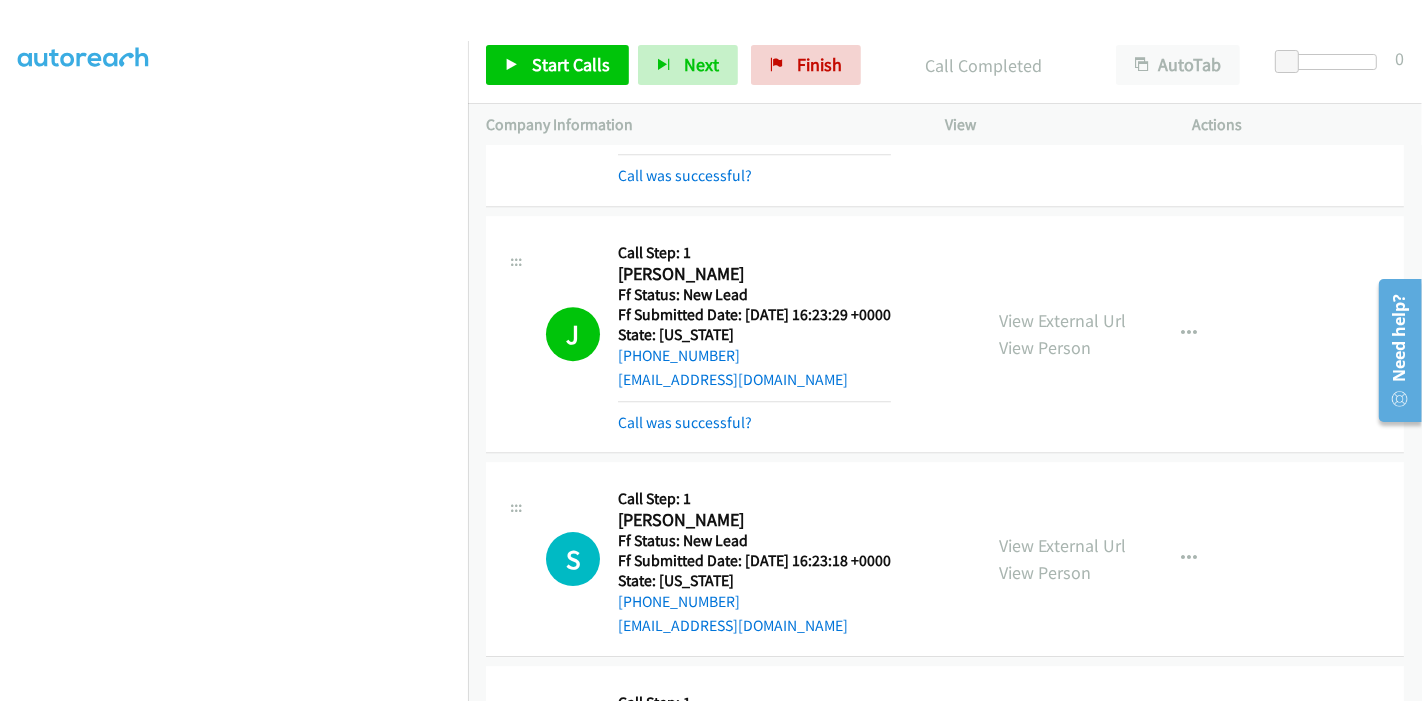 scroll, scrollTop: 422, scrollLeft: 0, axis: vertical 